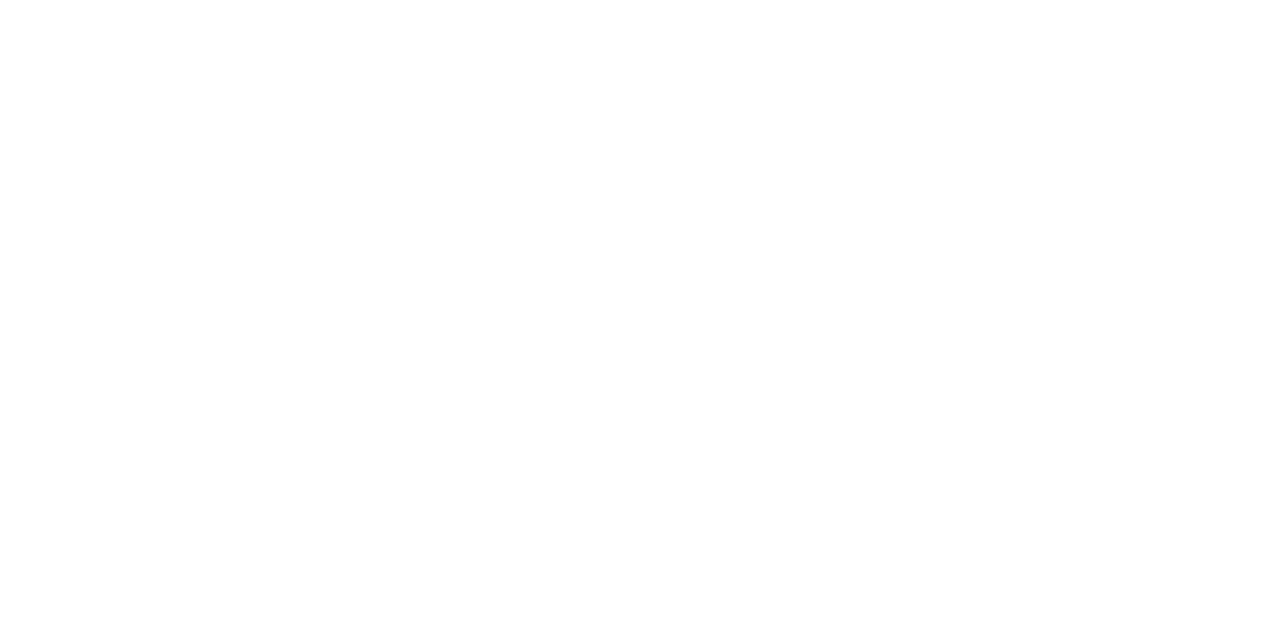 scroll, scrollTop: 0, scrollLeft: 0, axis: both 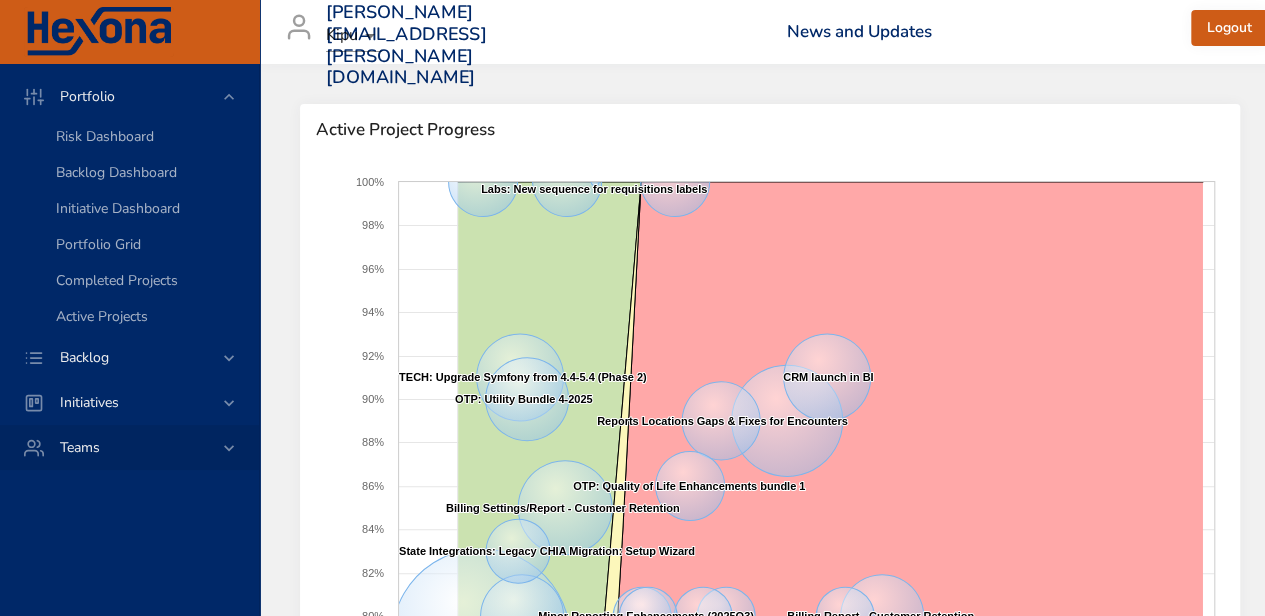 drag, startPoint x: 123, startPoint y: 355, endPoint x: 136, endPoint y: 360, distance: 13.928389 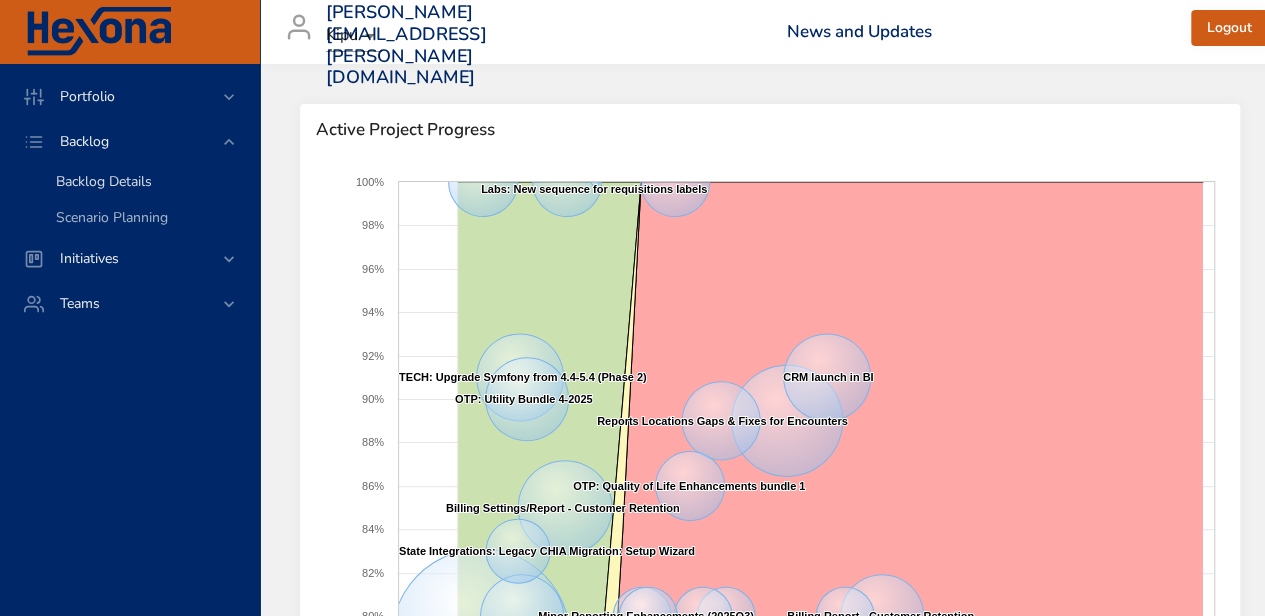 click on "Backlog Details" at bounding box center (104, 181) 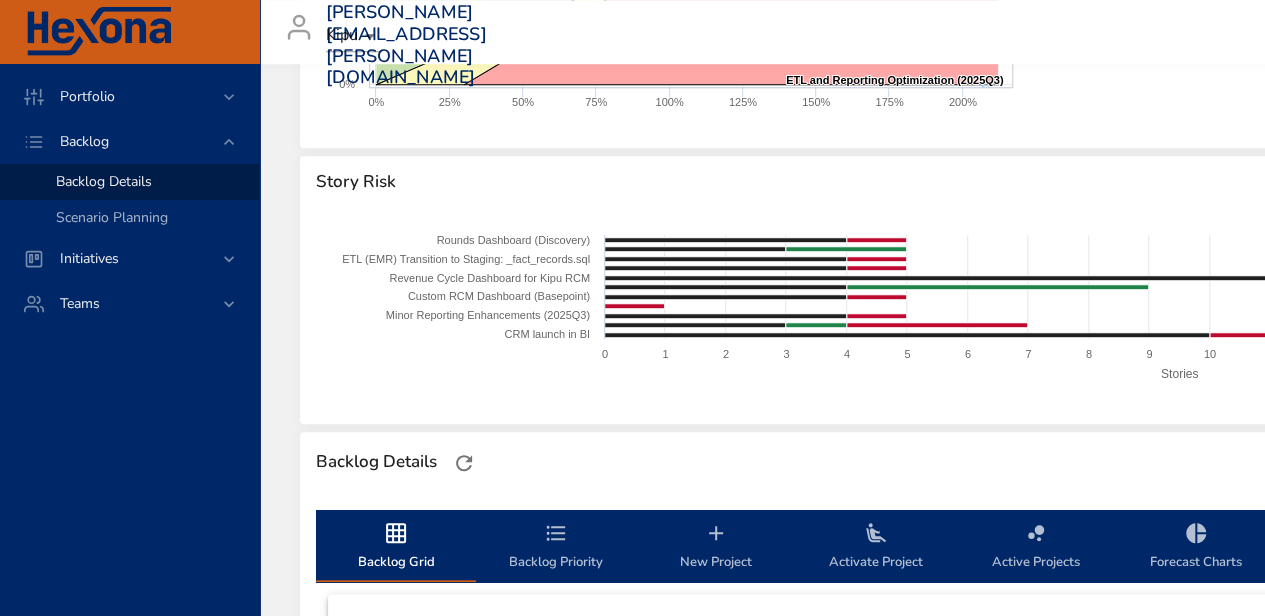 scroll, scrollTop: 700, scrollLeft: 0, axis: vertical 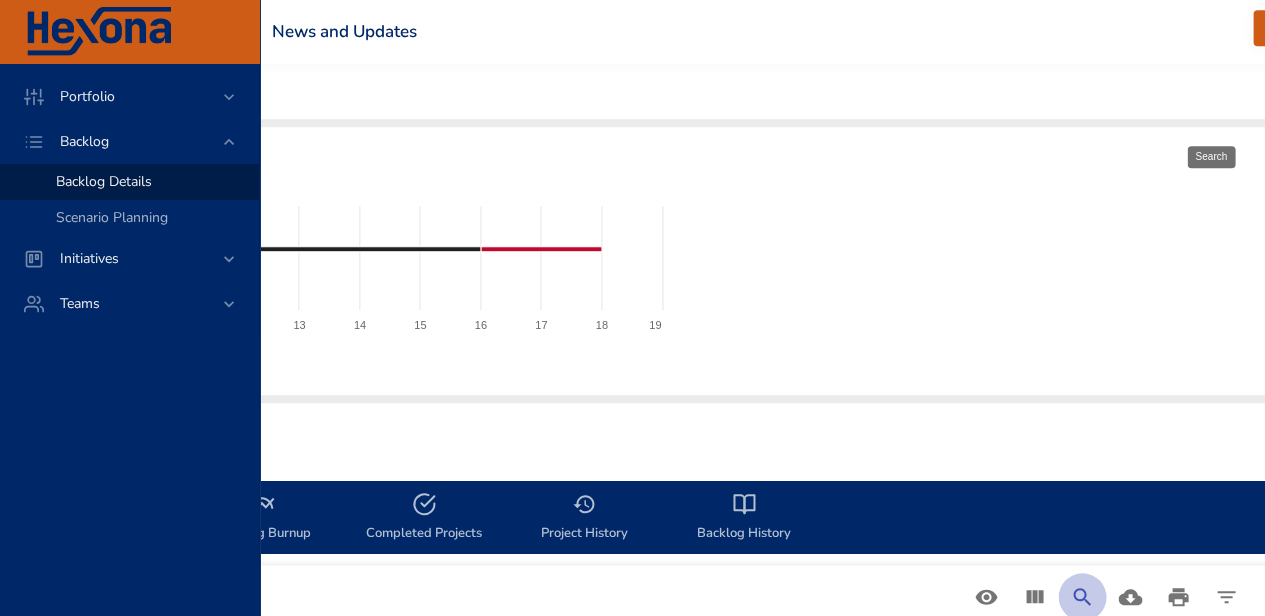 click 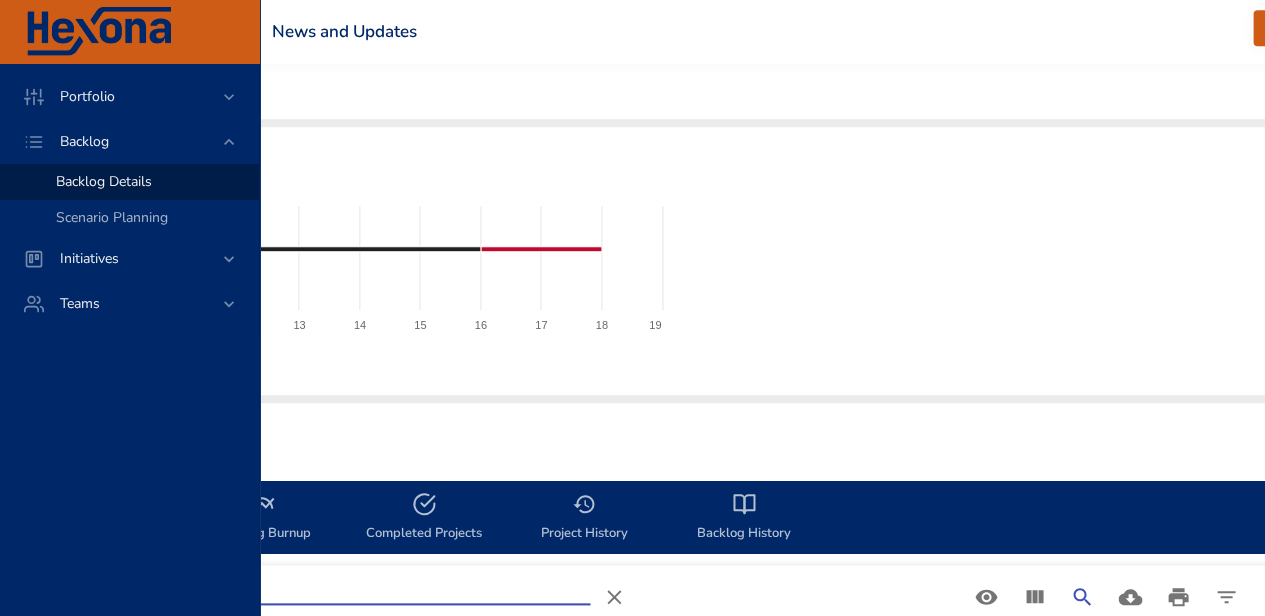 scroll, scrollTop: 700, scrollLeft: 604, axis: both 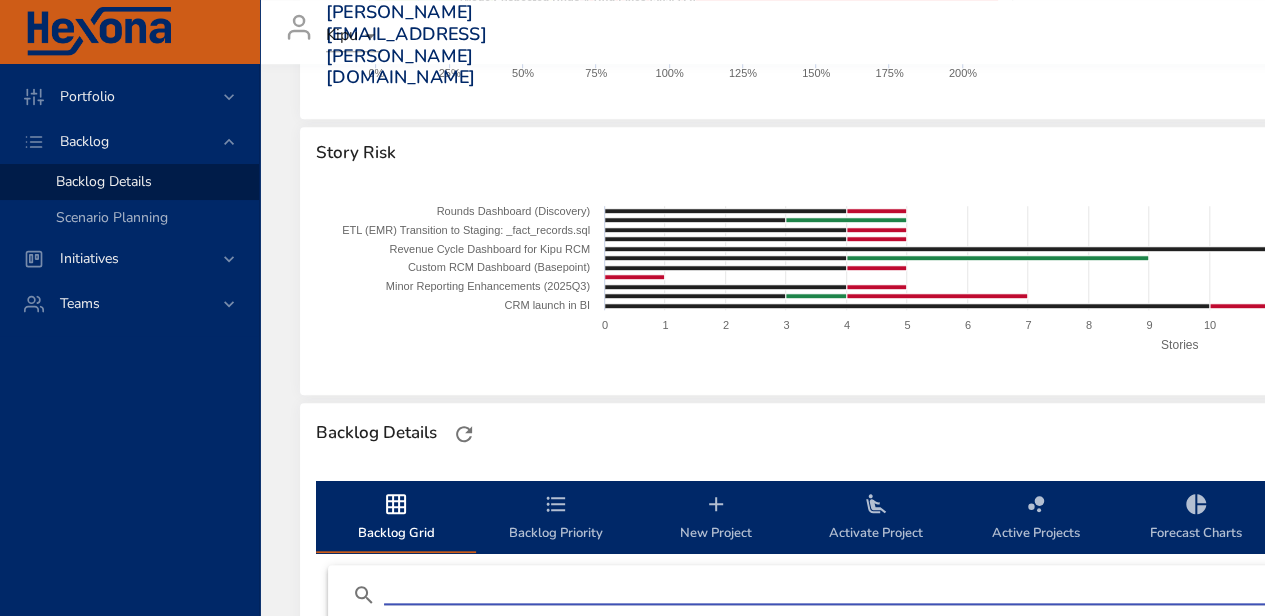type on "*" 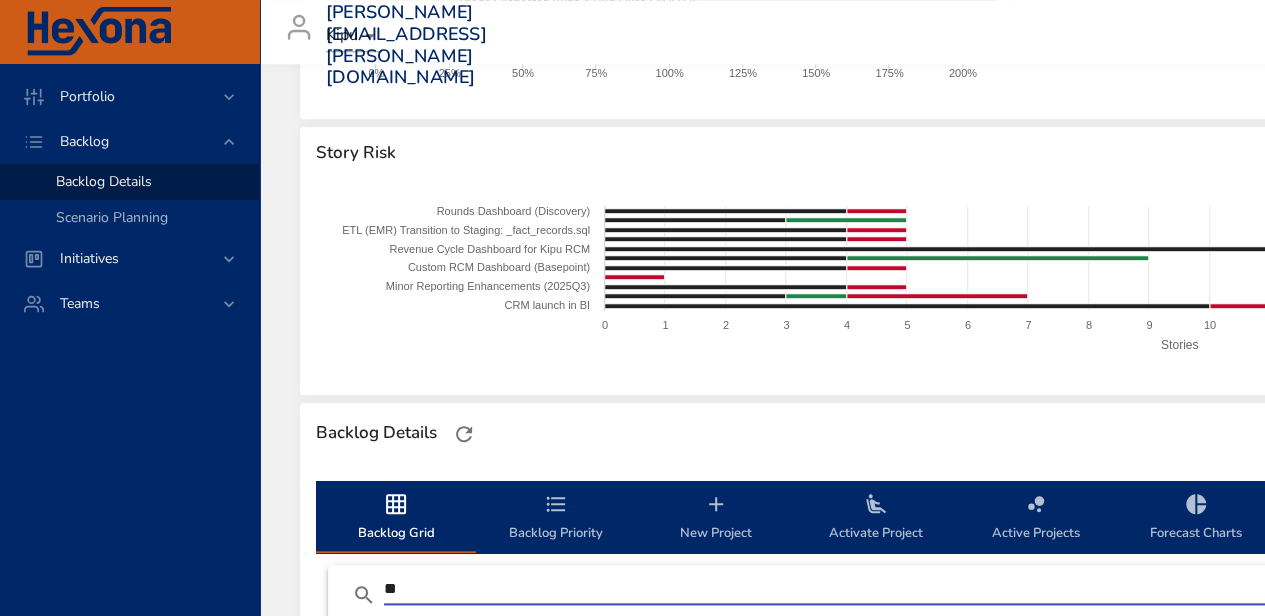 type on "***" 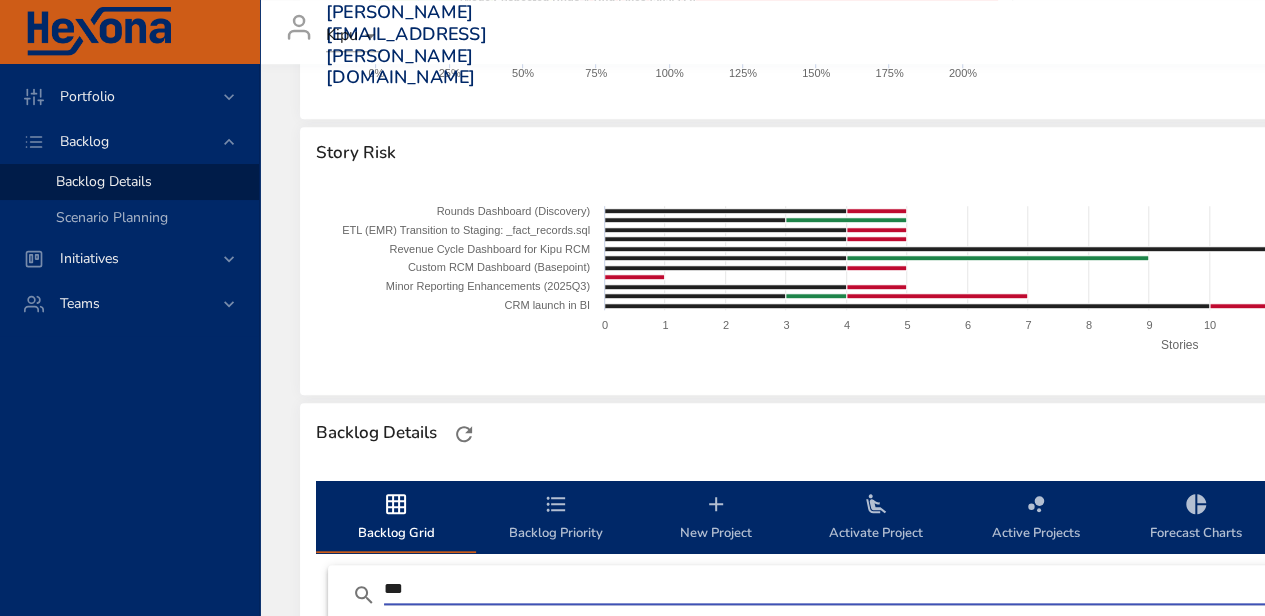 type on "**" 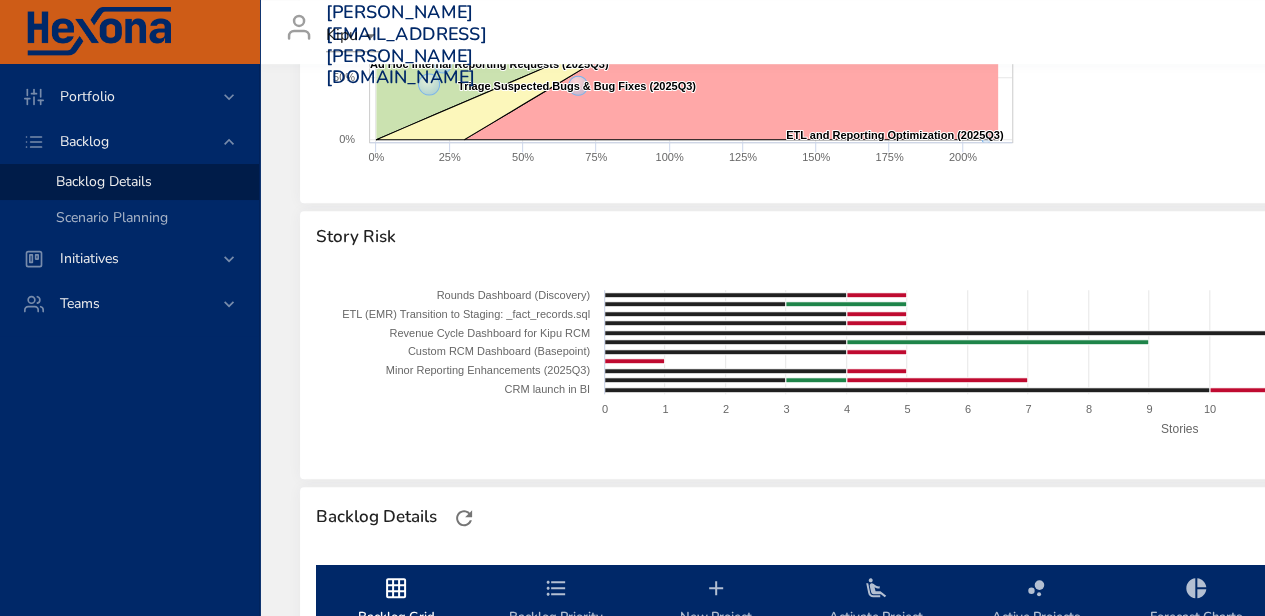 scroll, scrollTop: 700, scrollLeft: 0, axis: vertical 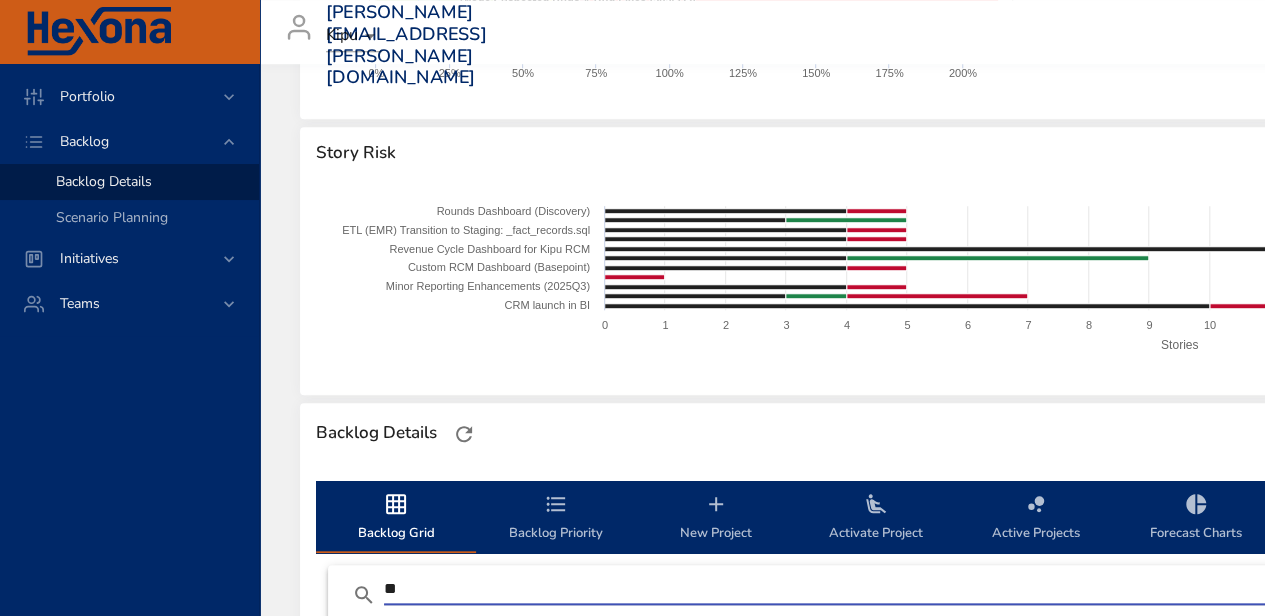 type on "*" 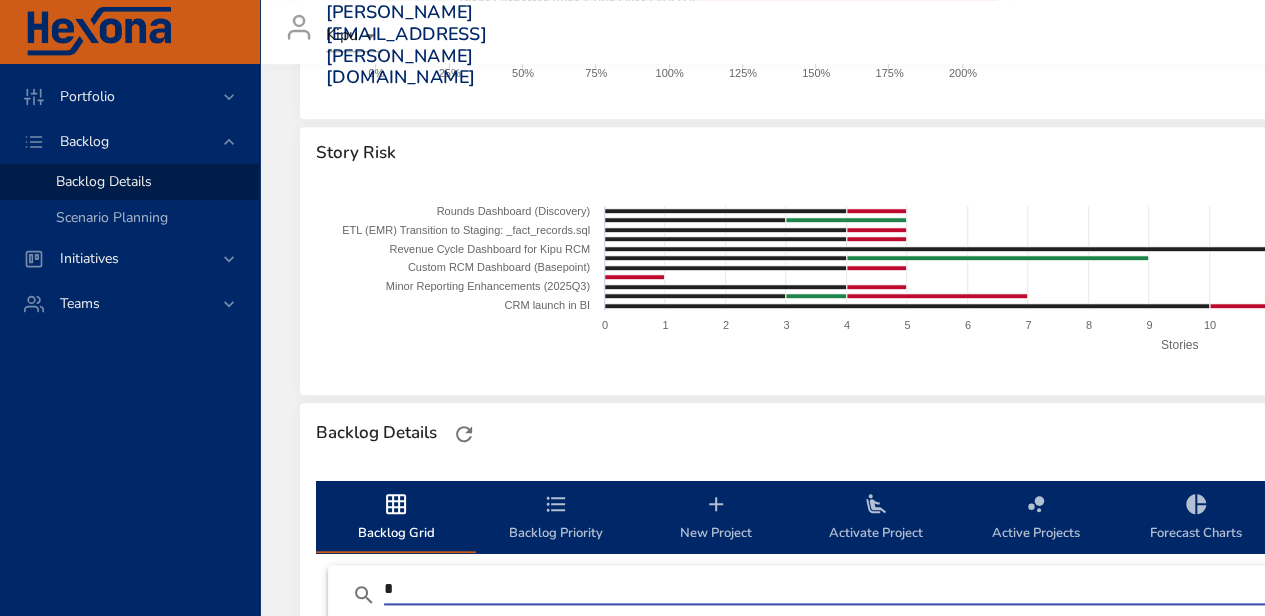 type on "*" 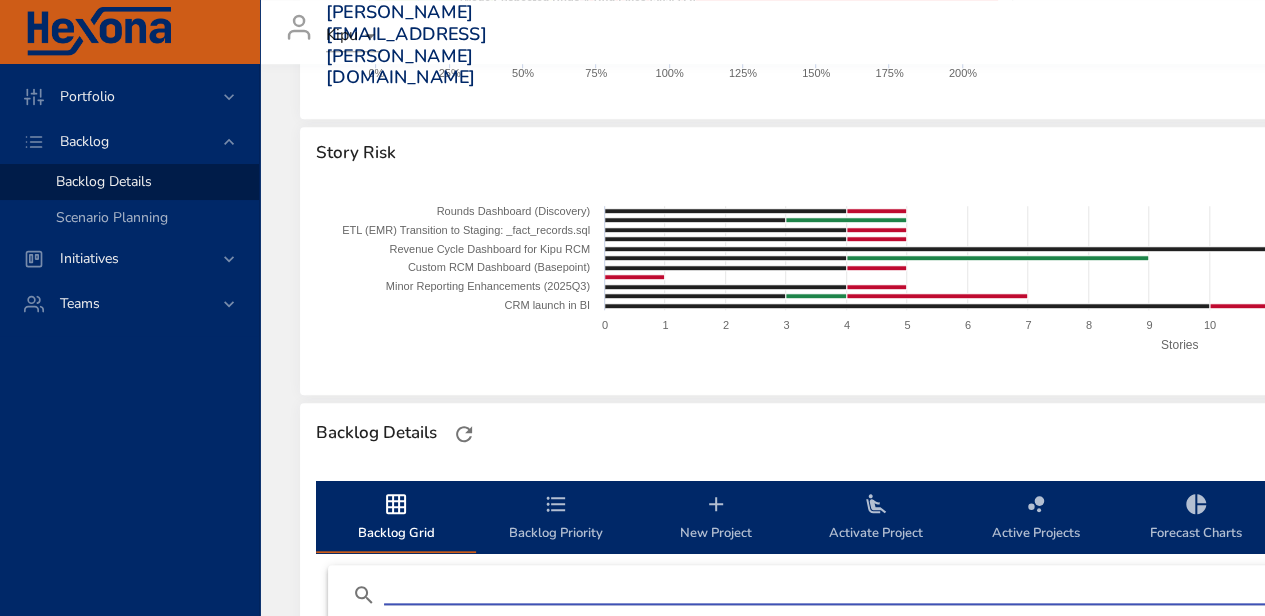 type on "*" 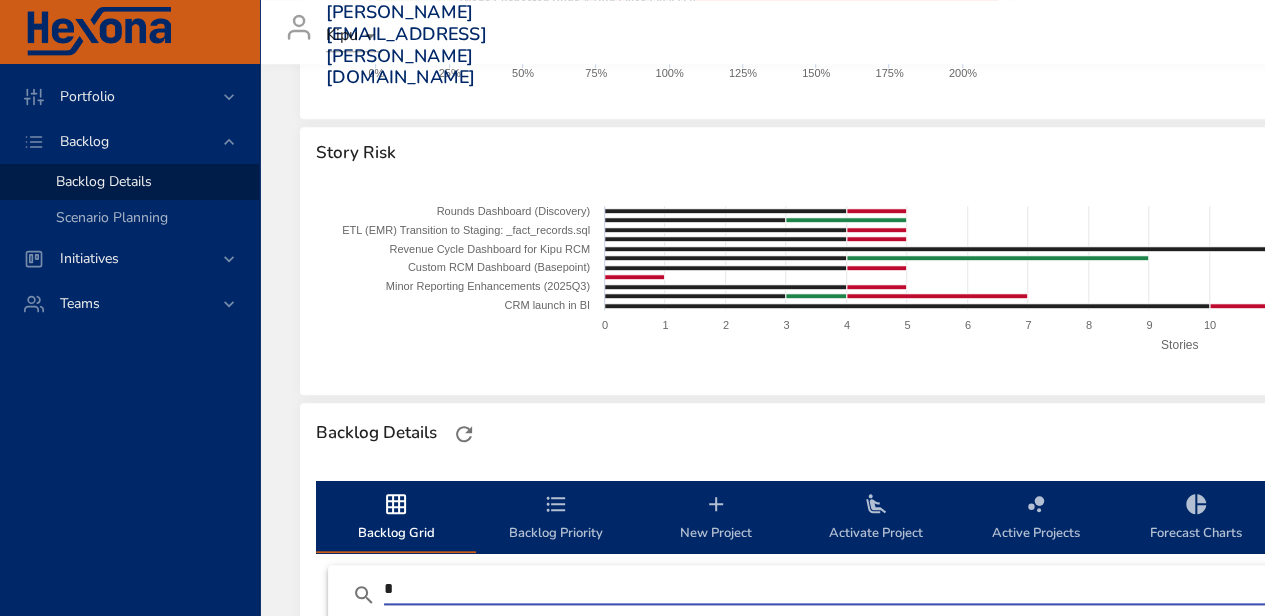 type on "**" 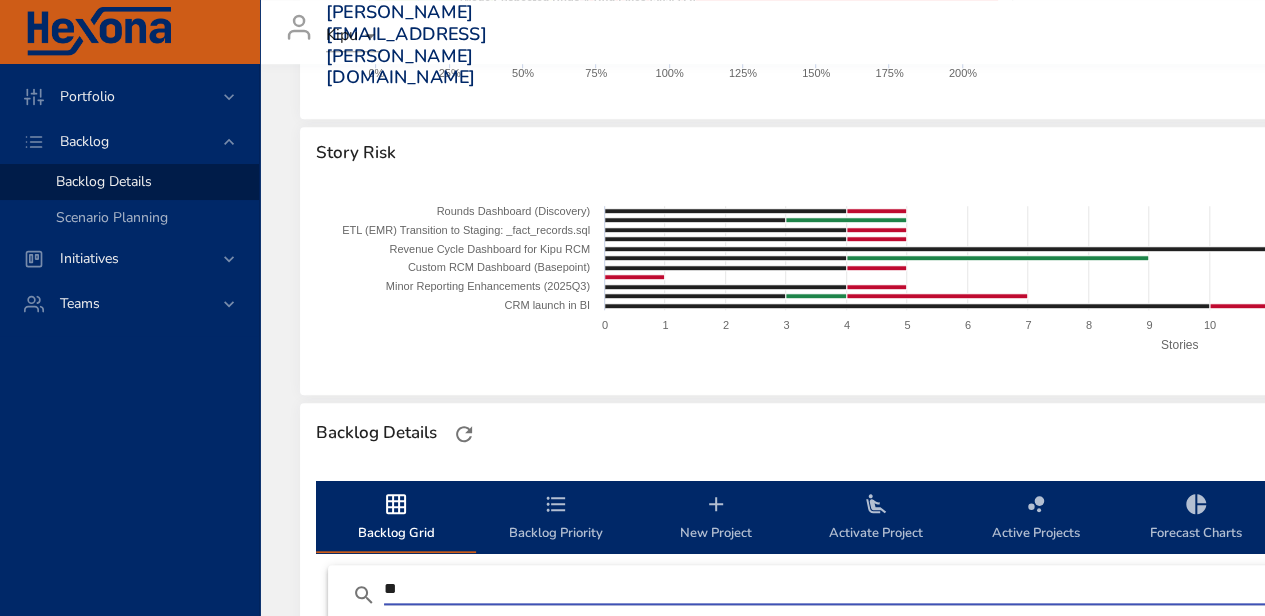 type on "**" 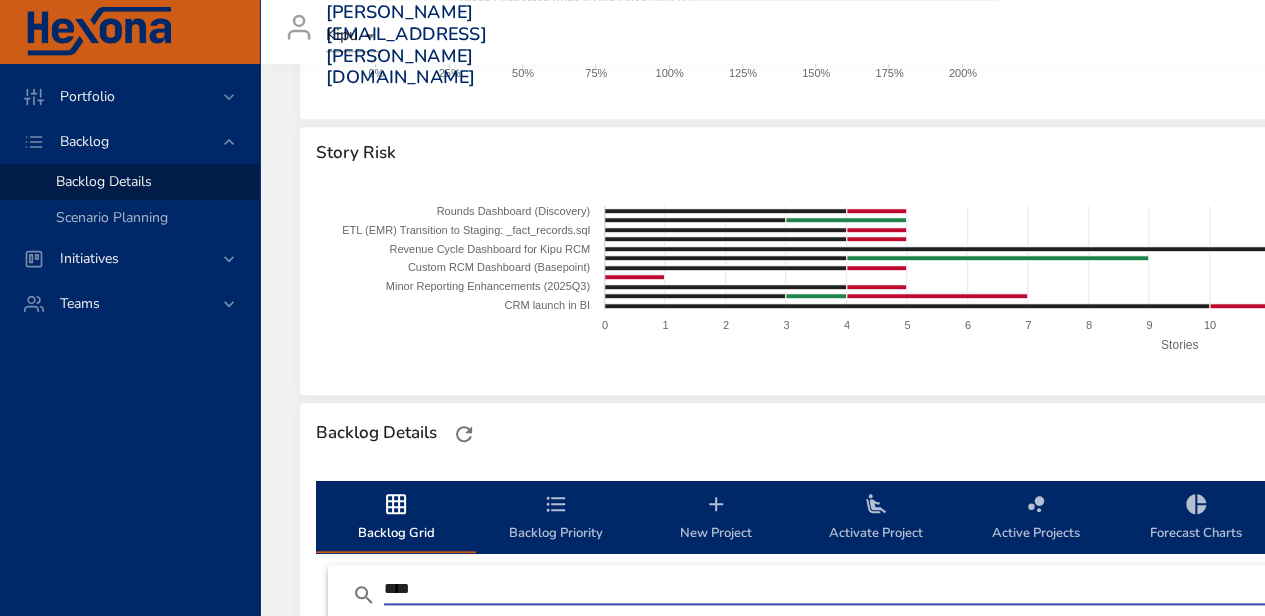 scroll, scrollTop: 616, scrollLeft: 0, axis: vertical 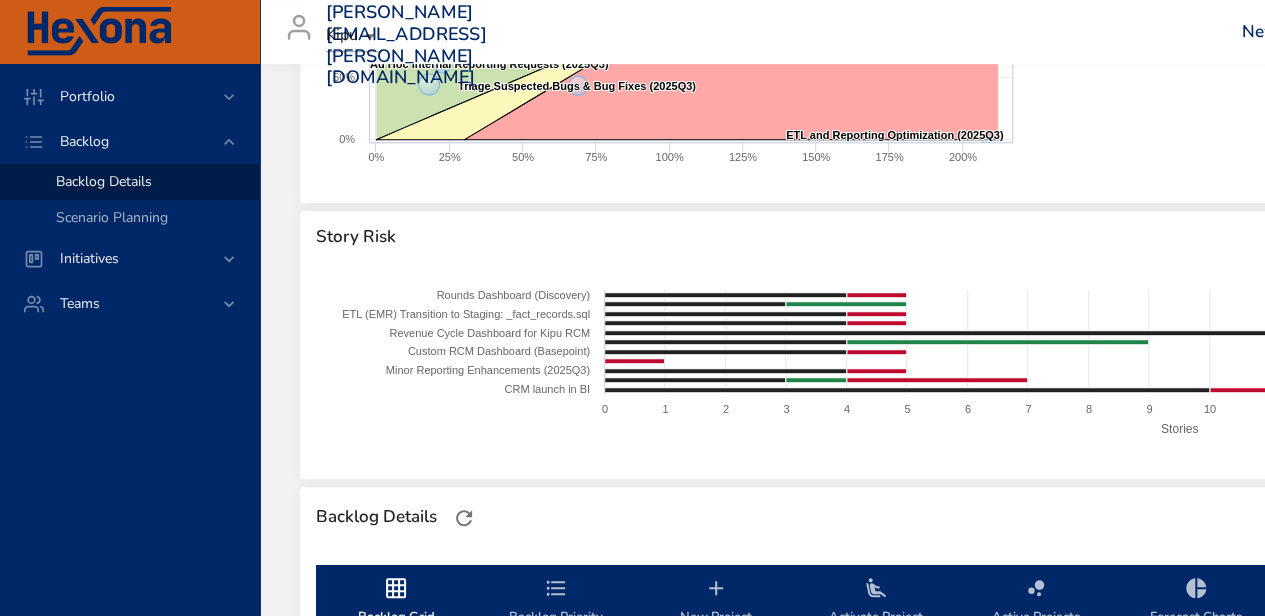 click 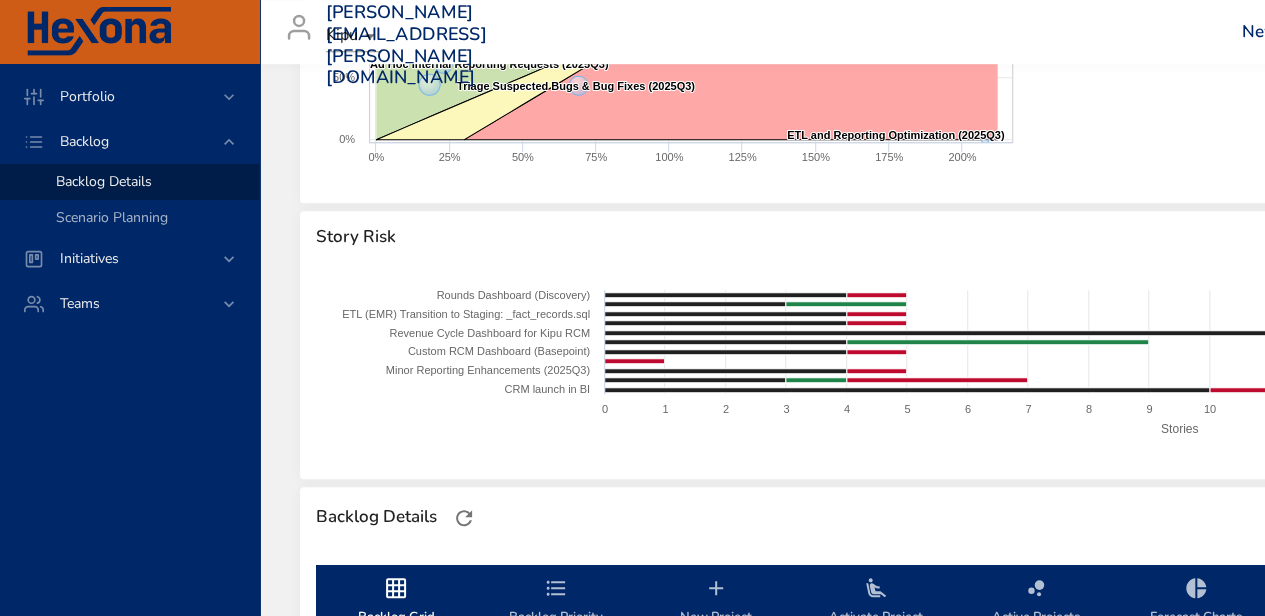 click 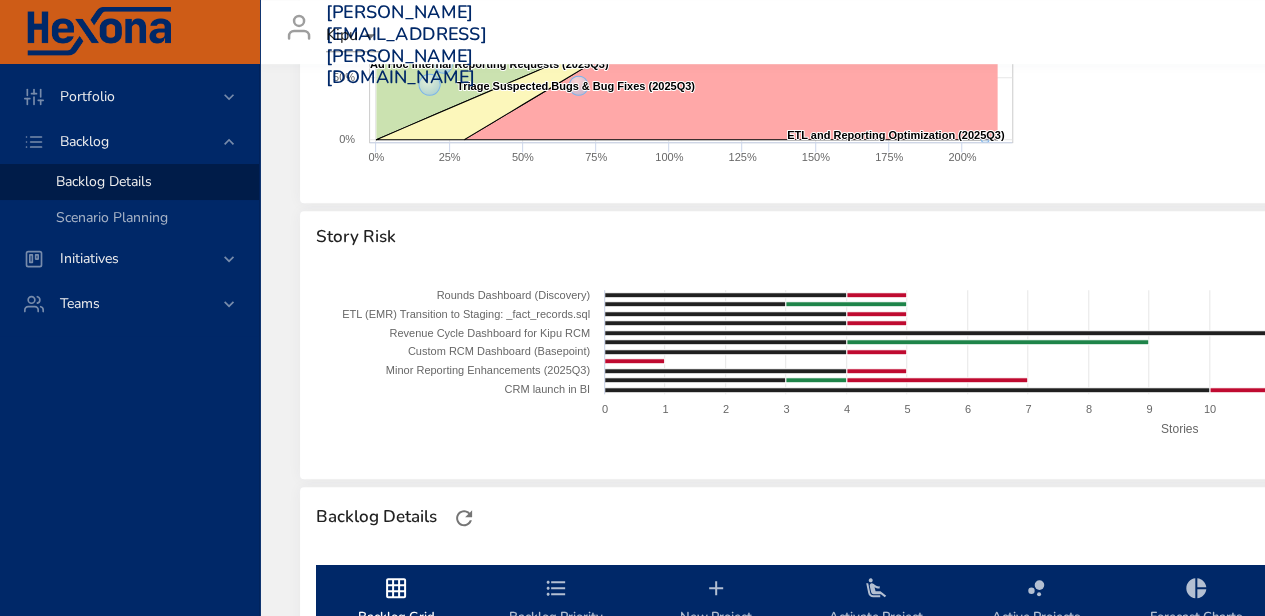 drag, startPoint x: 427, startPoint y: 181, endPoint x: 353, endPoint y: 177, distance: 74.10803 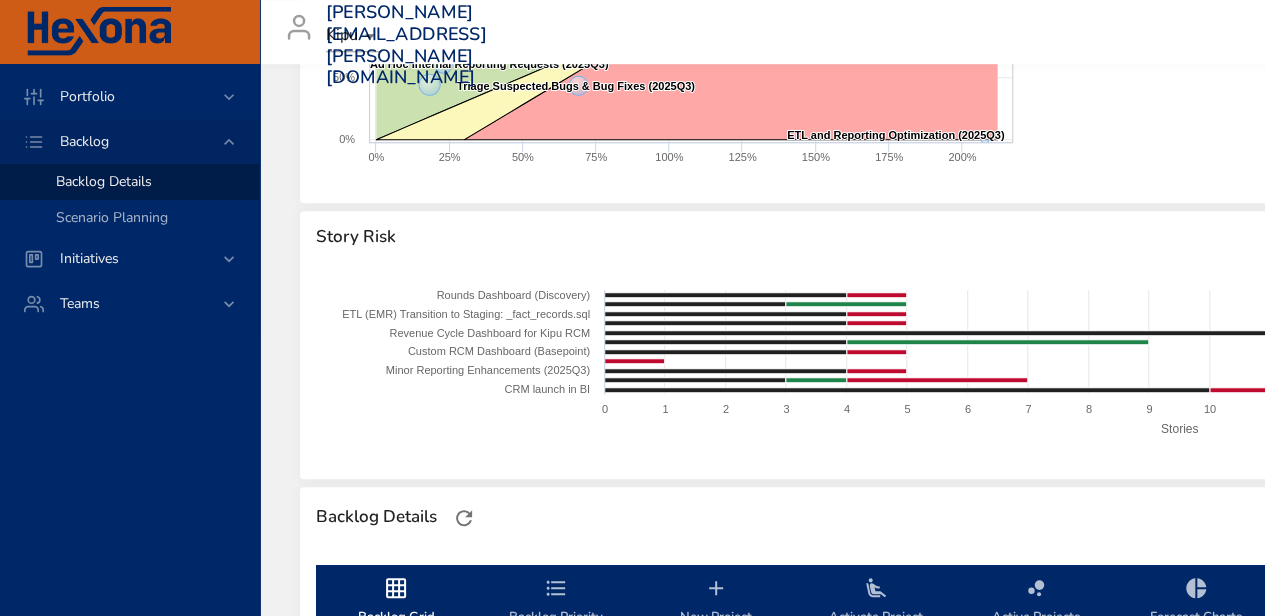 drag, startPoint x: 292, startPoint y: 161, endPoint x: 112, endPoint y: 149, distance: 180.39955 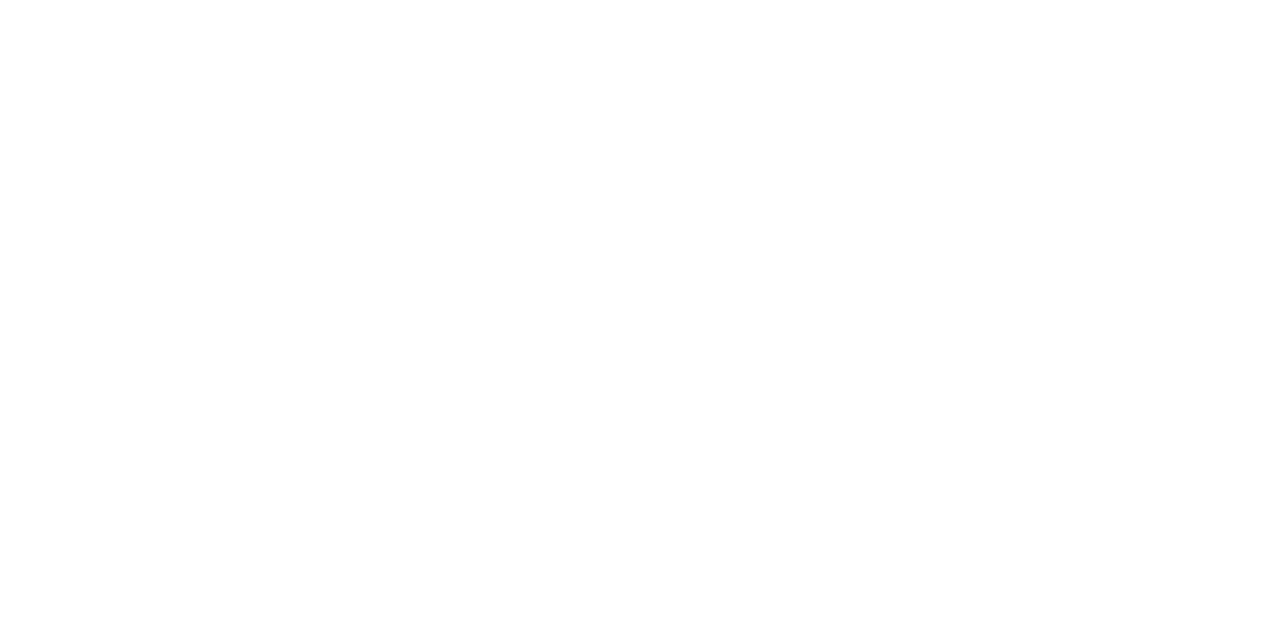 scroll, scrollTop: 0, scrollLeft: 0, axis: both 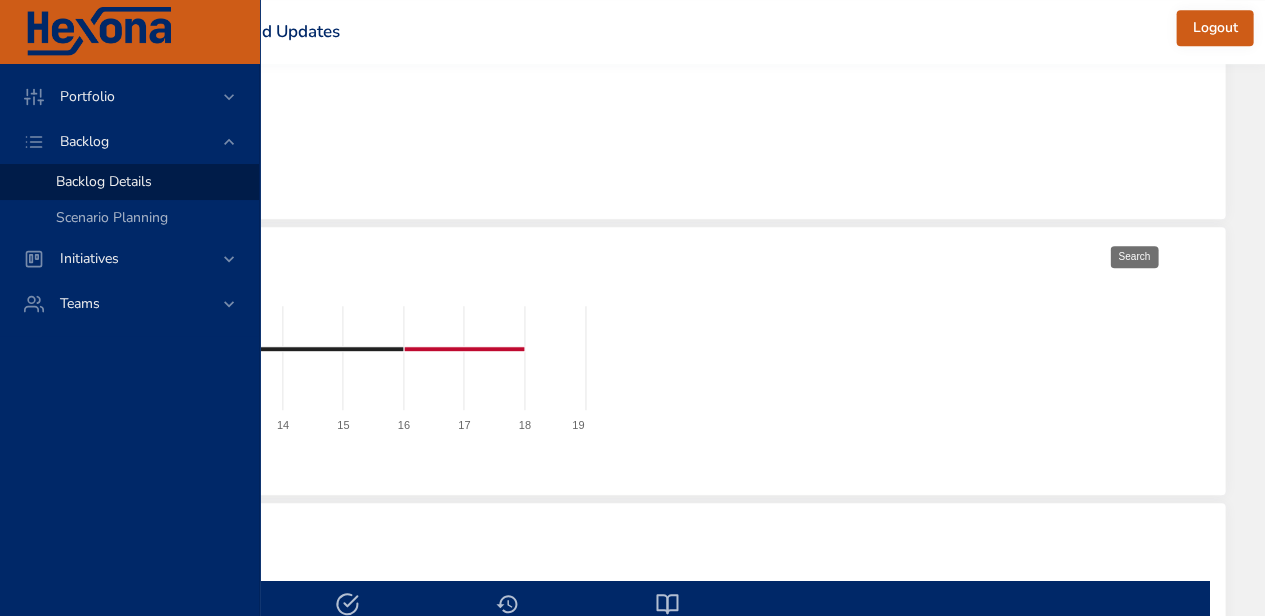 click 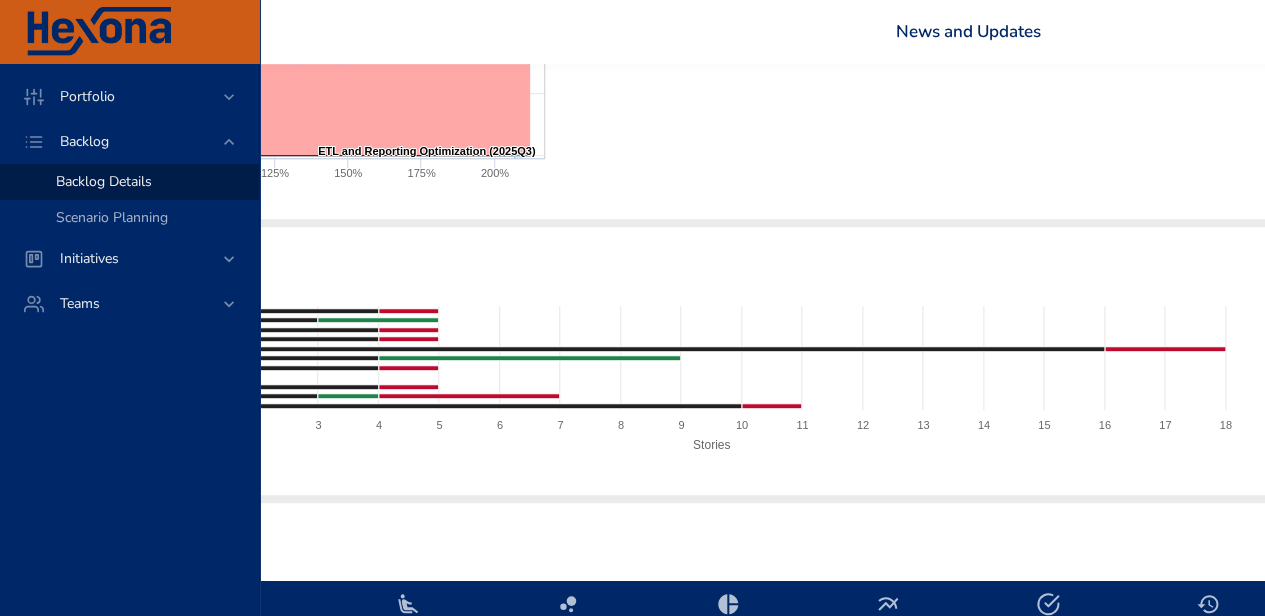 scroll, scrollTop: 600, scrollLeft: 96, axis: both 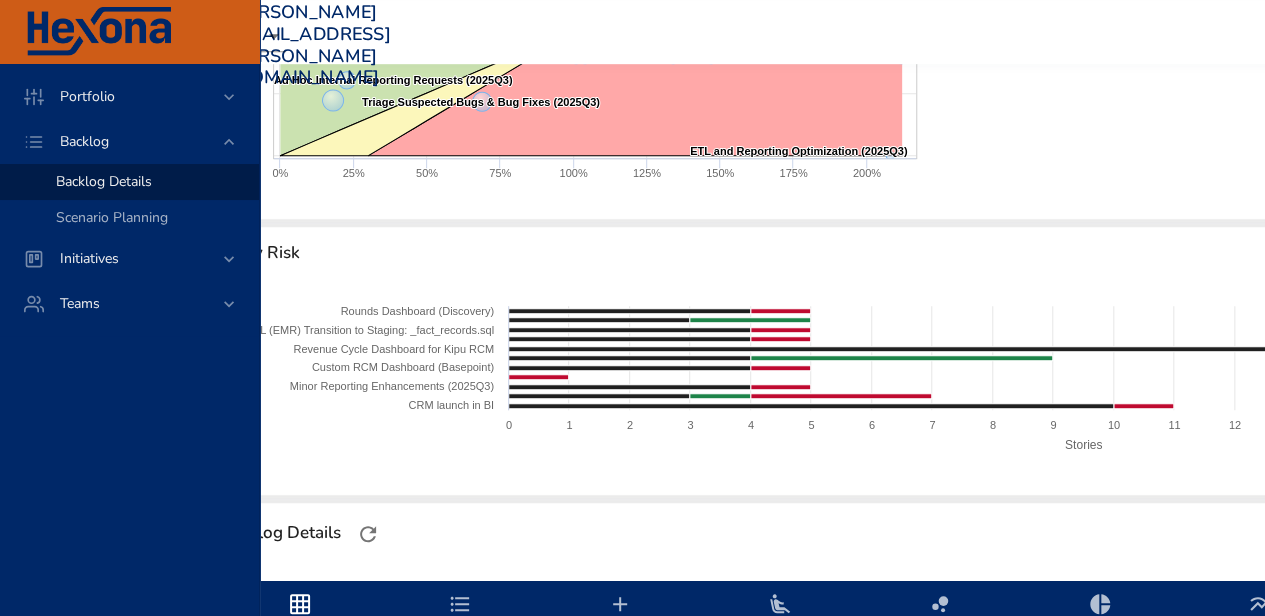 type on "**" 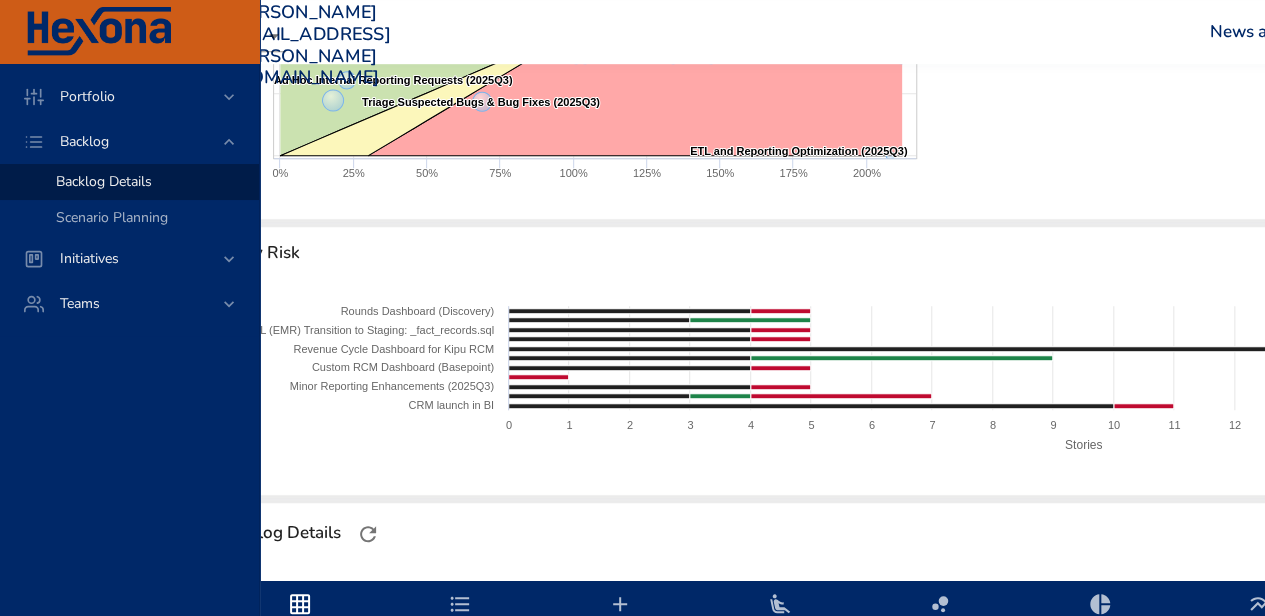 type on "***" 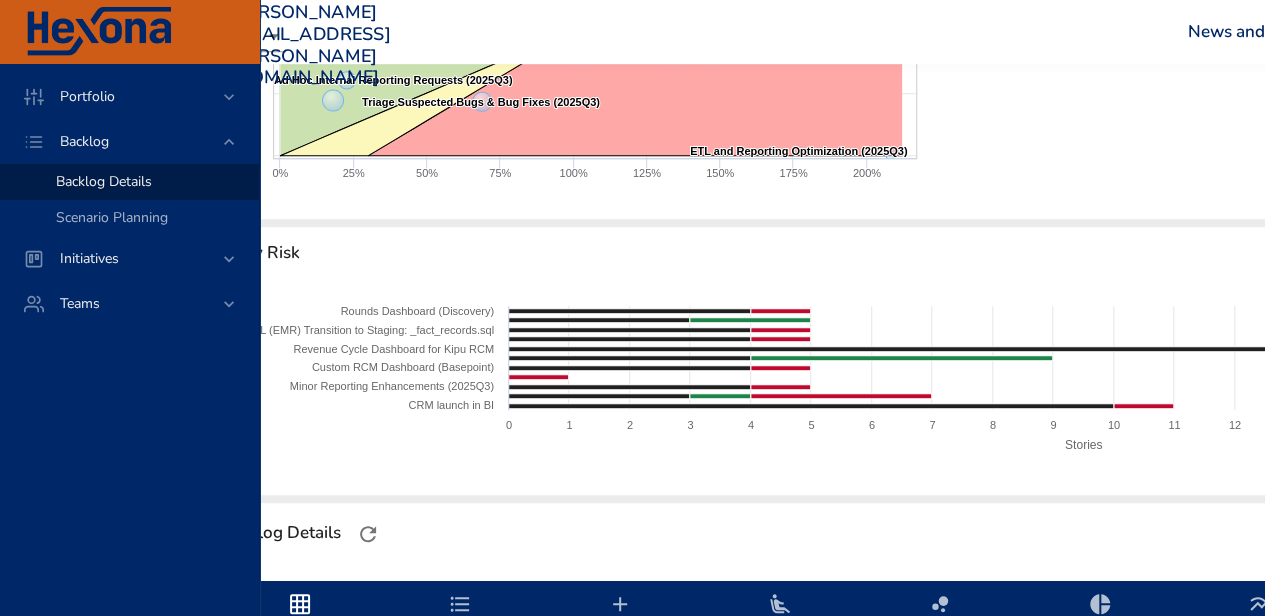 type on "**" 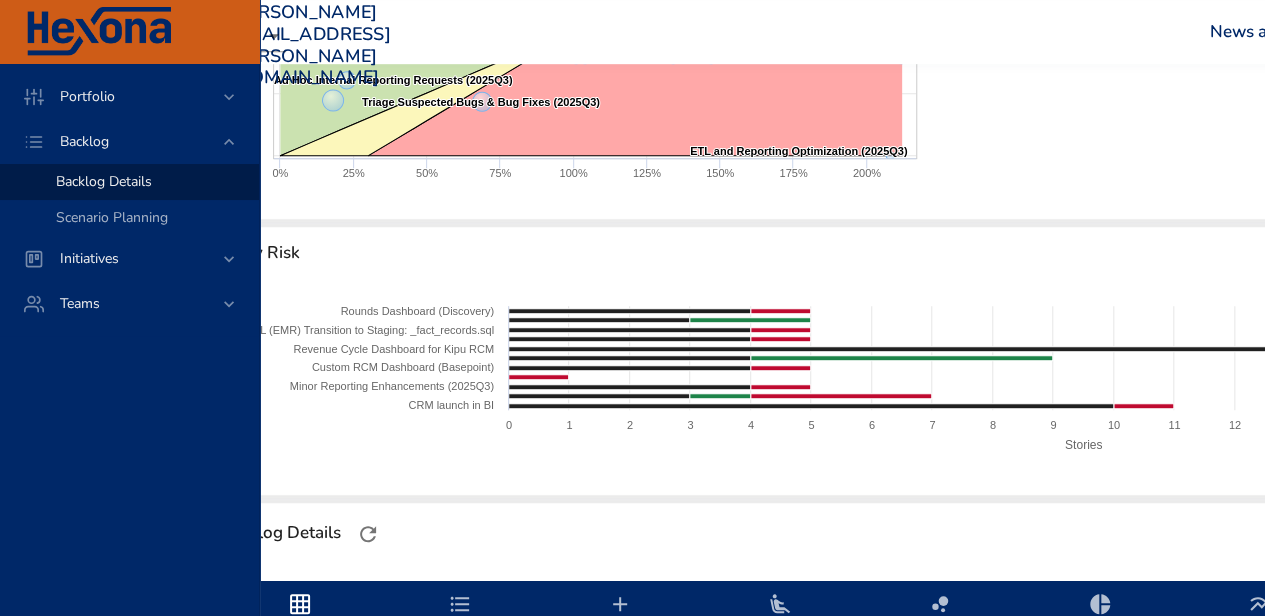 type on "*" 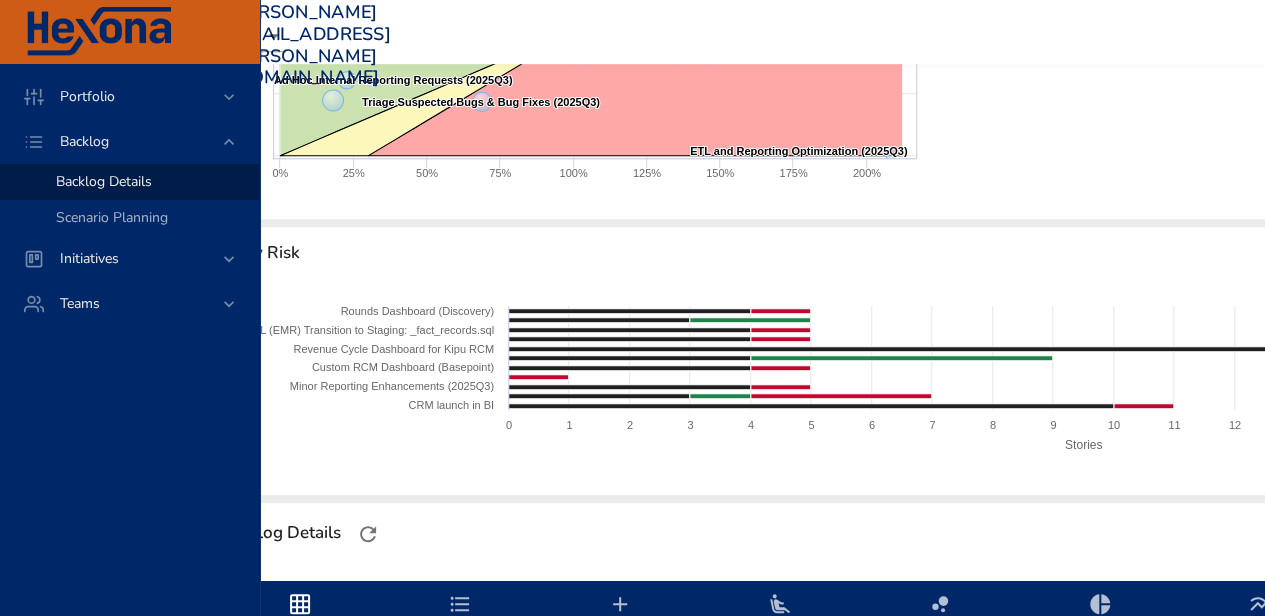 type on "*" 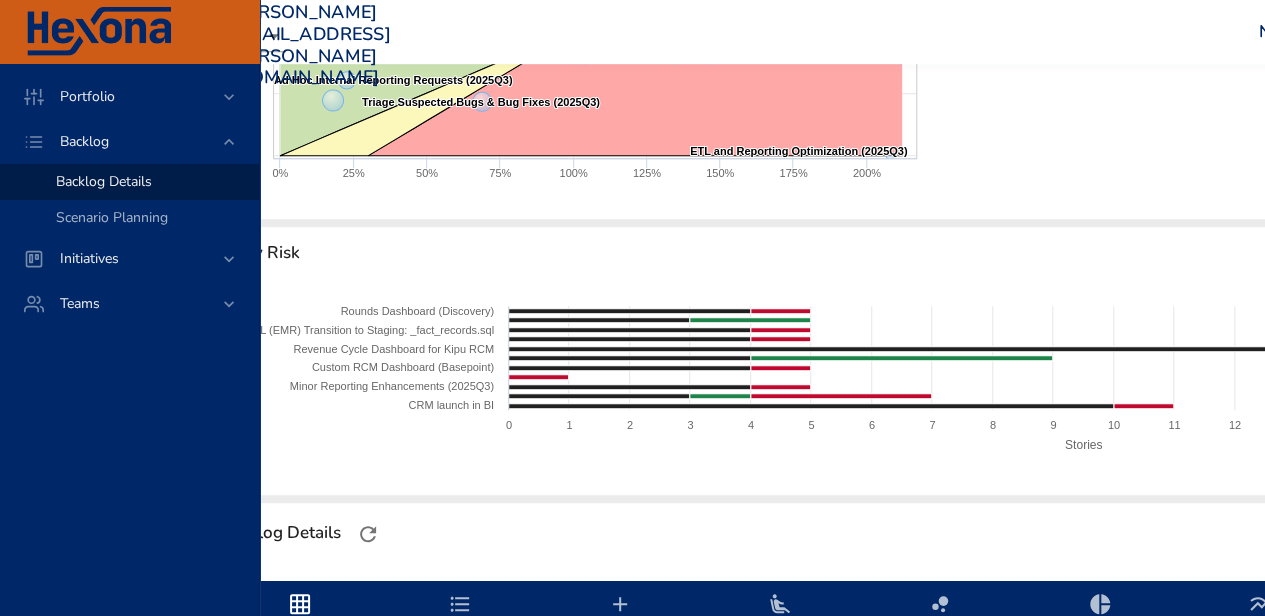 type on "**" 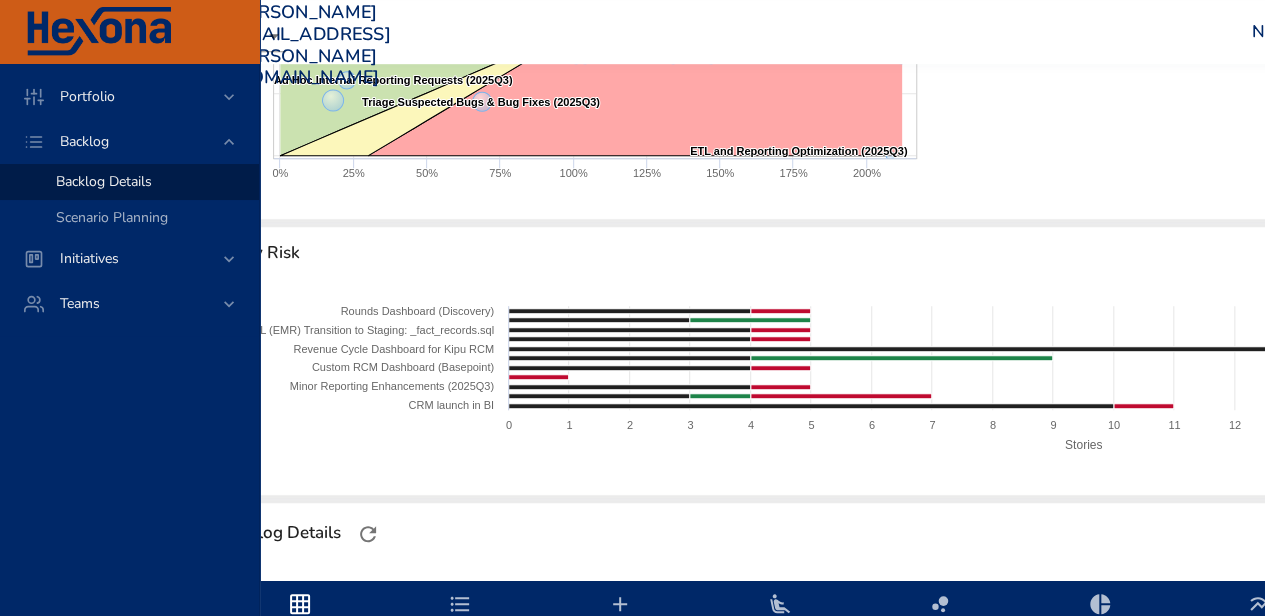 type on "***" 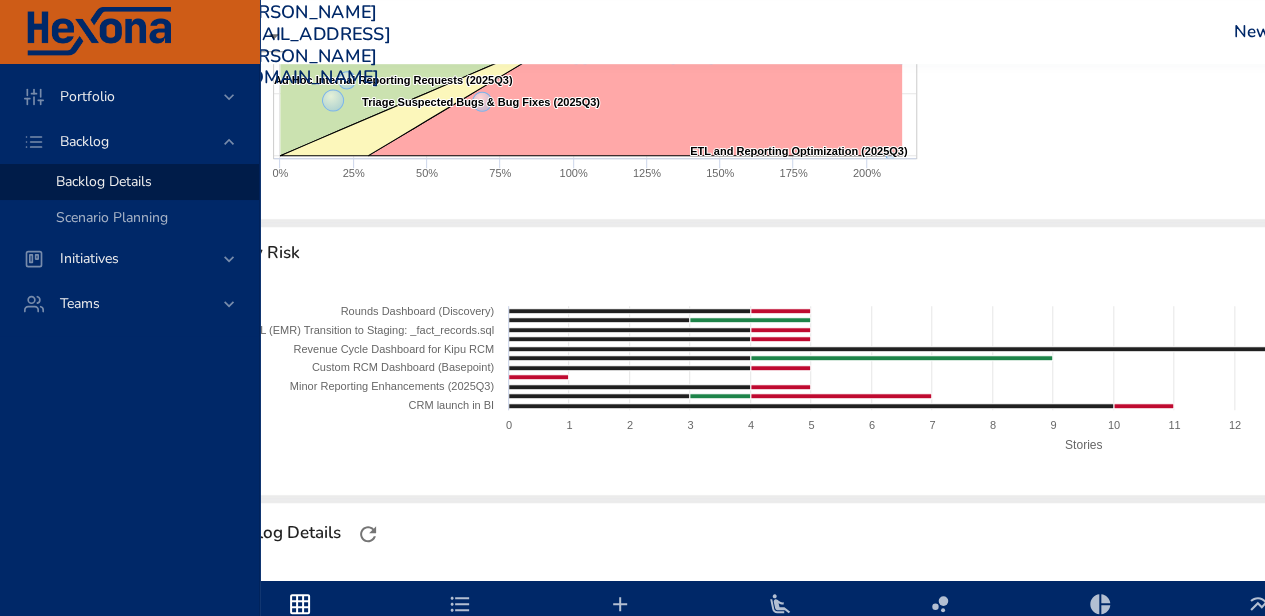 type on "**" 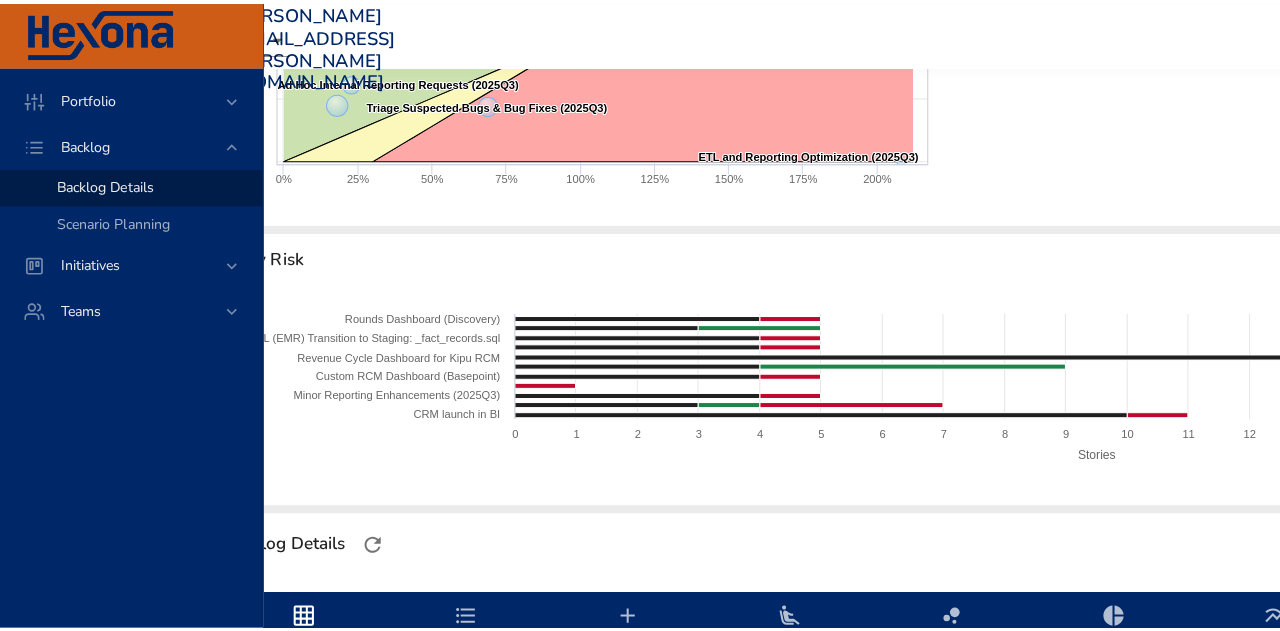 scroll, scrollTop: 600, scrollLeft: 0, axis: vertical 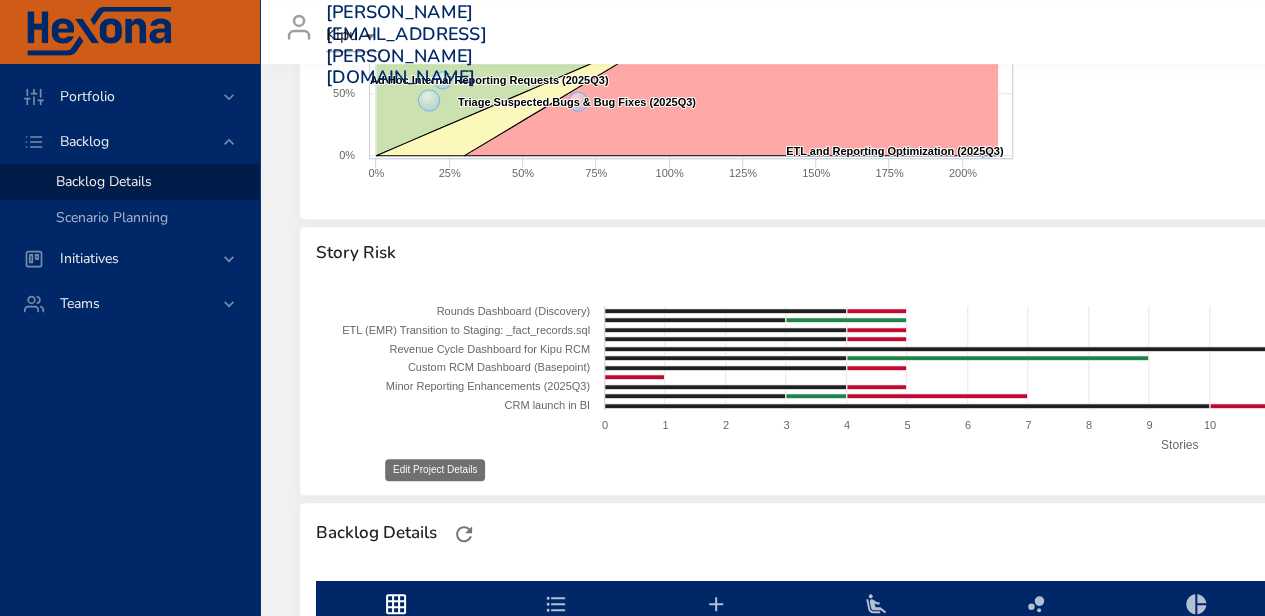 click 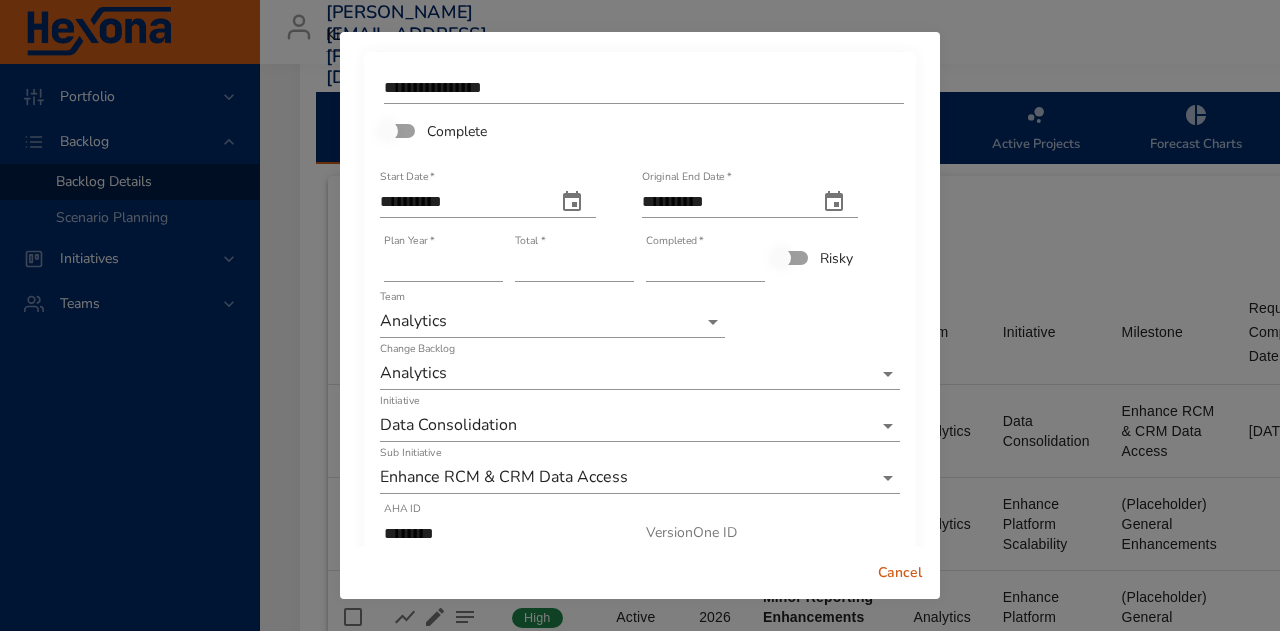 click on "**" at bounding box center (574, 266) 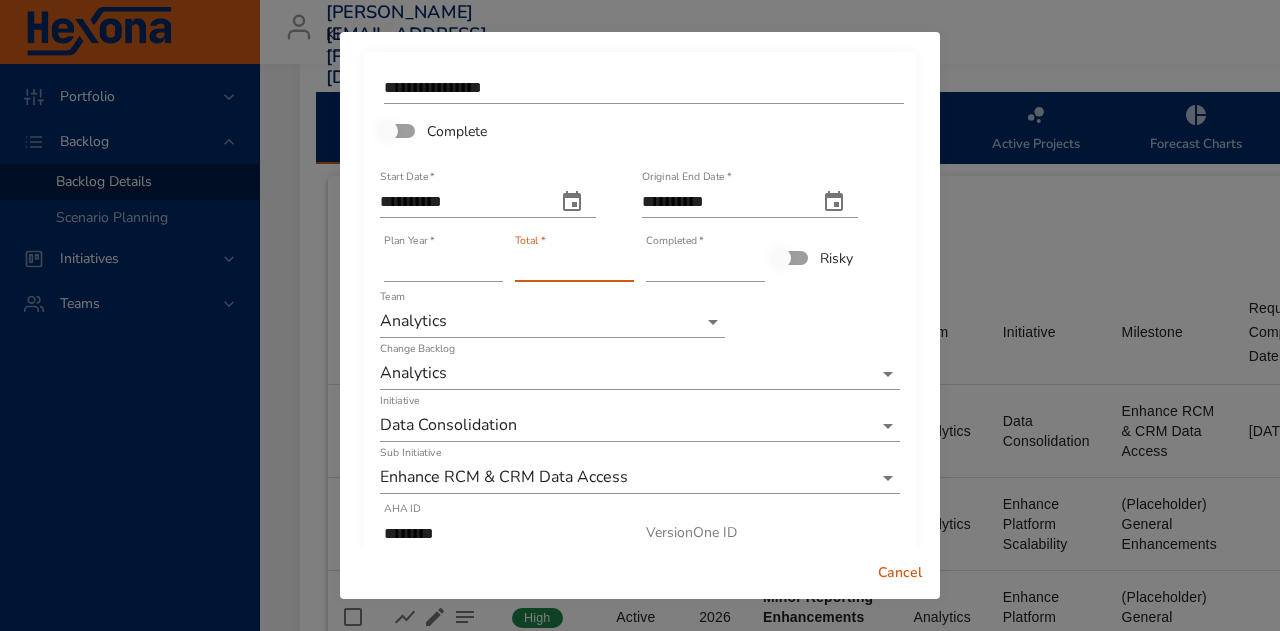 click on "**" at bounding box center (574, 266) 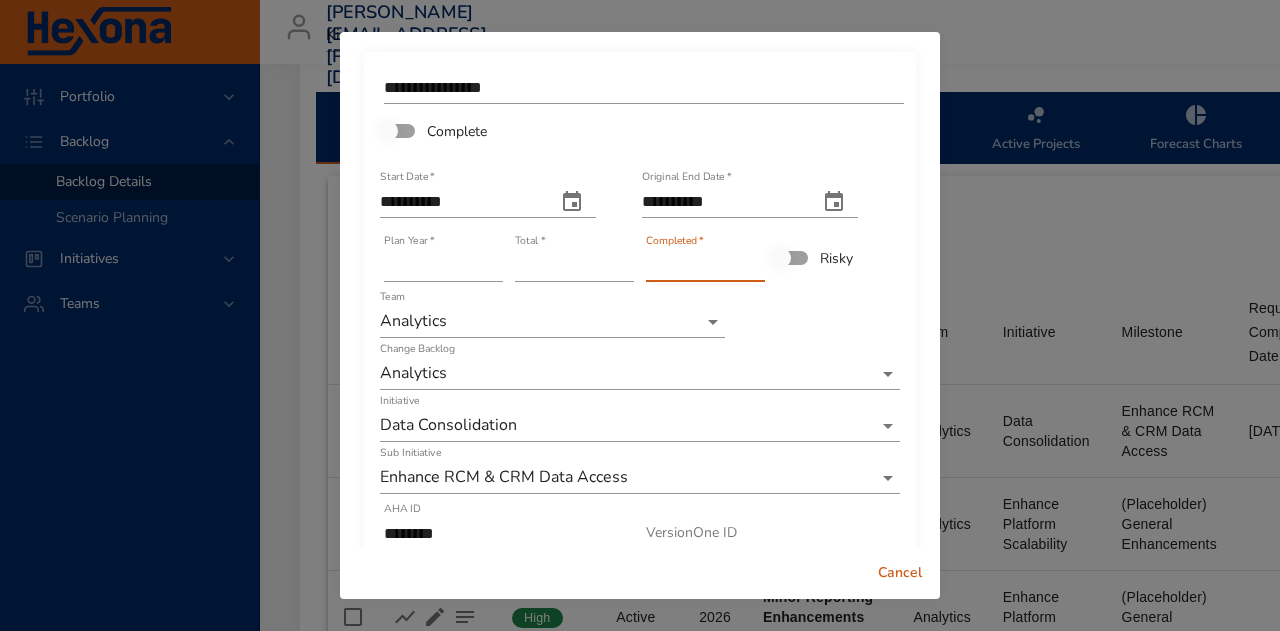 type on "**" 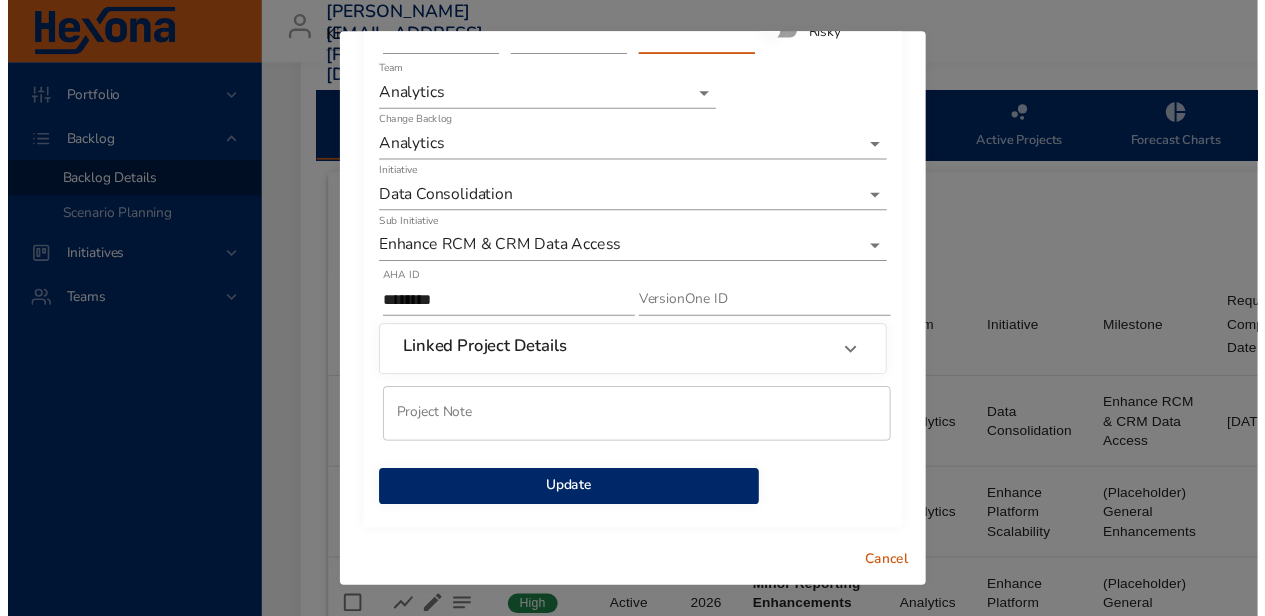 scroll, scrollTop: 231, scrollLeft: 0, axis: vertical 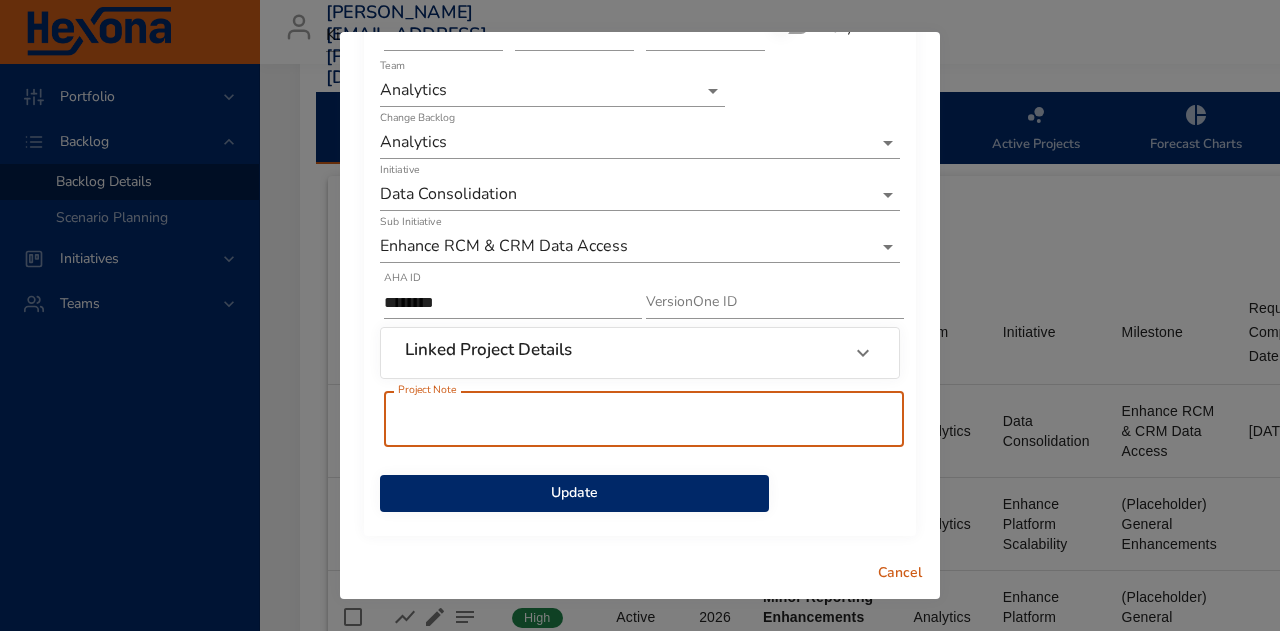 click at bounding box center [644, 419] 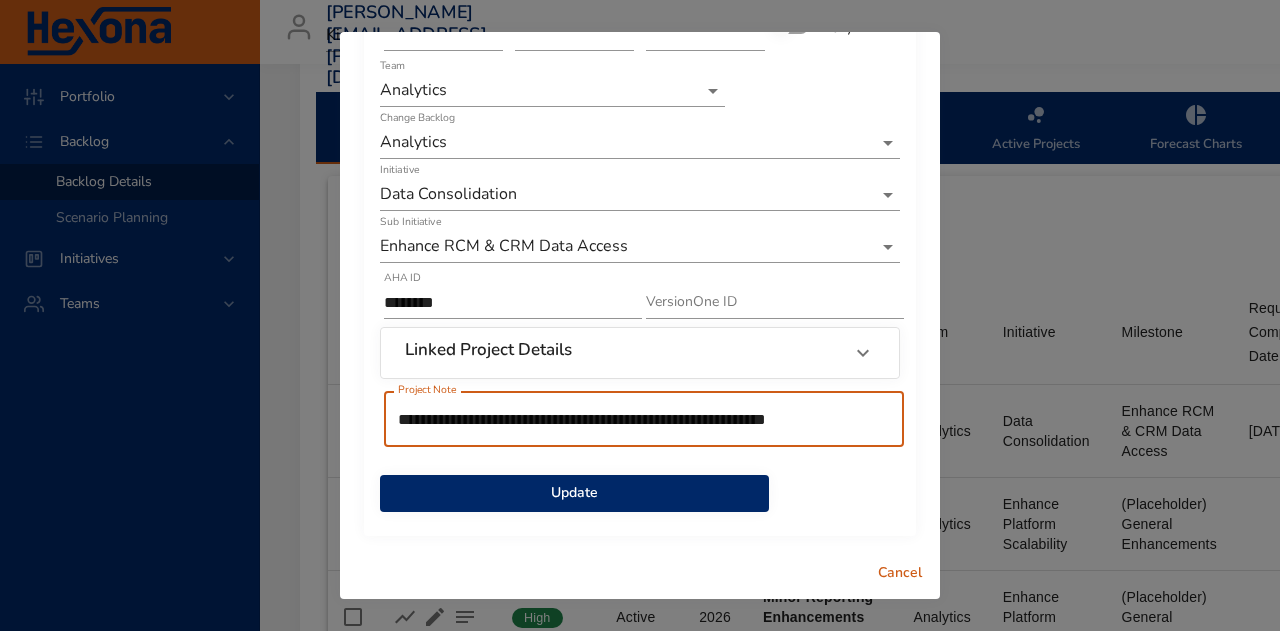 type on "**********" 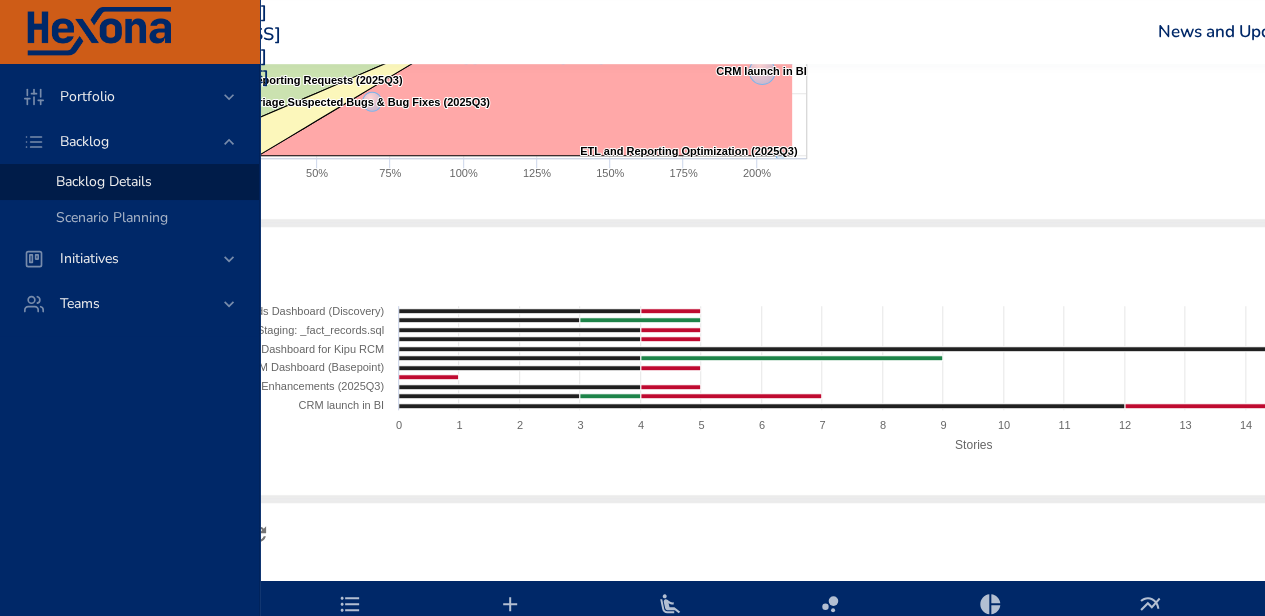 scroll, scrollTop: 600, scrollLeft: 0, axis: vertical 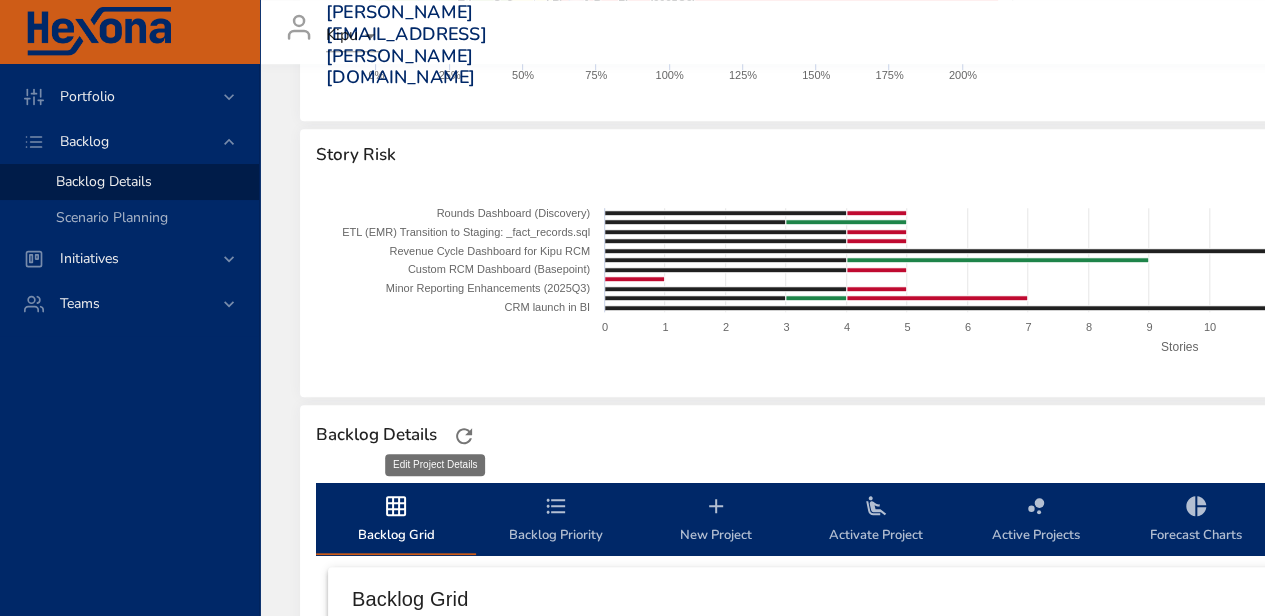 click 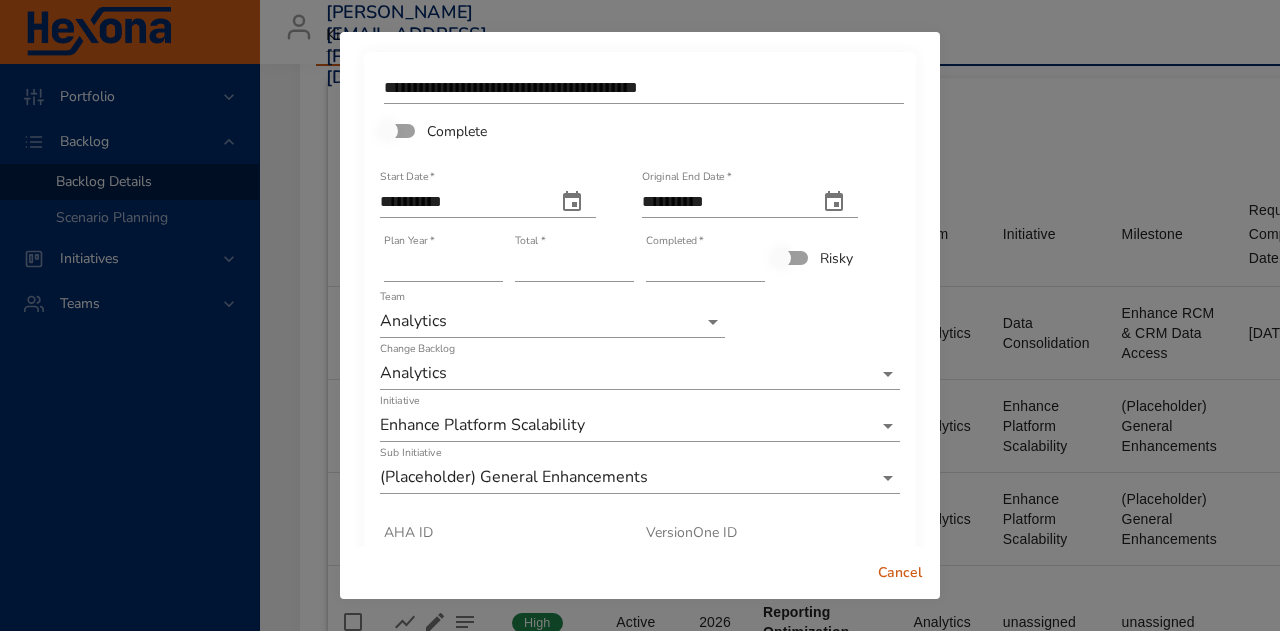 click on "*" at bounding box center [574, 266] 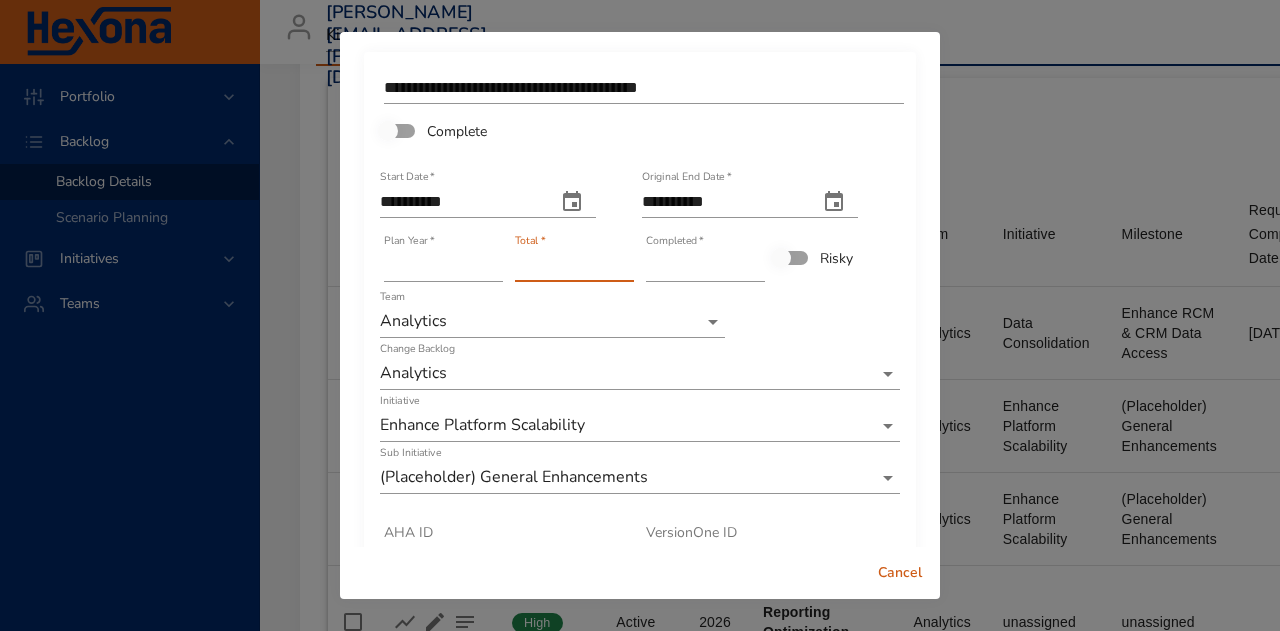 click on "*" at bounding box center (574, 266) 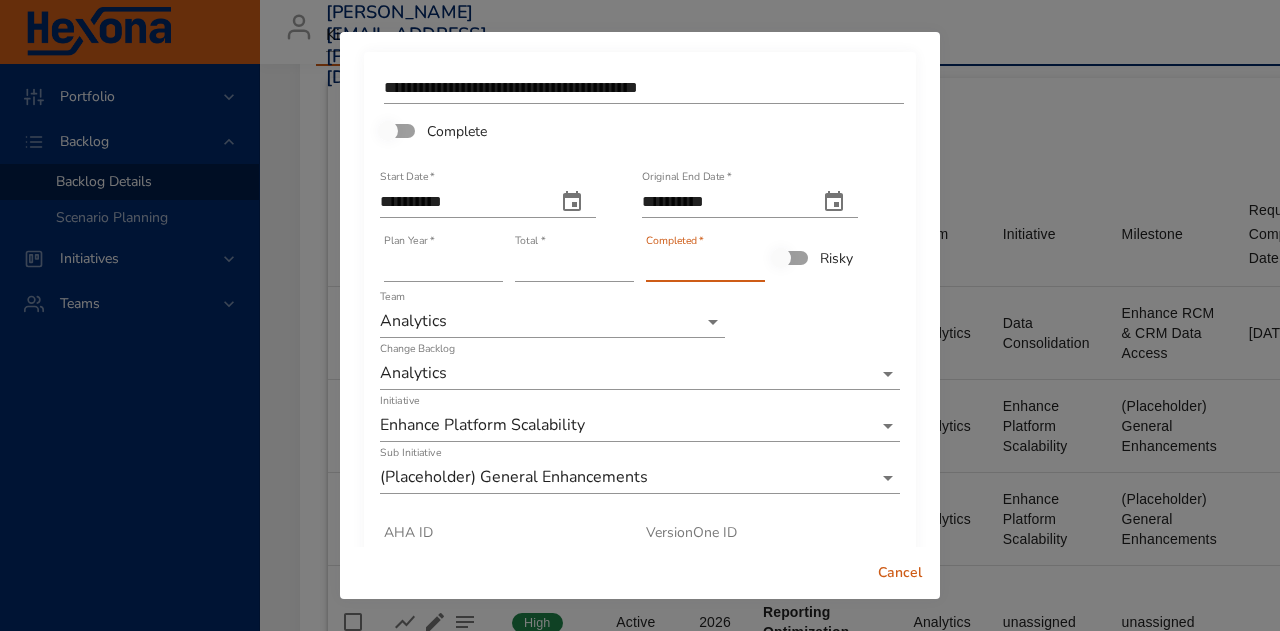 click on "*" at bounding box center (705, 266) 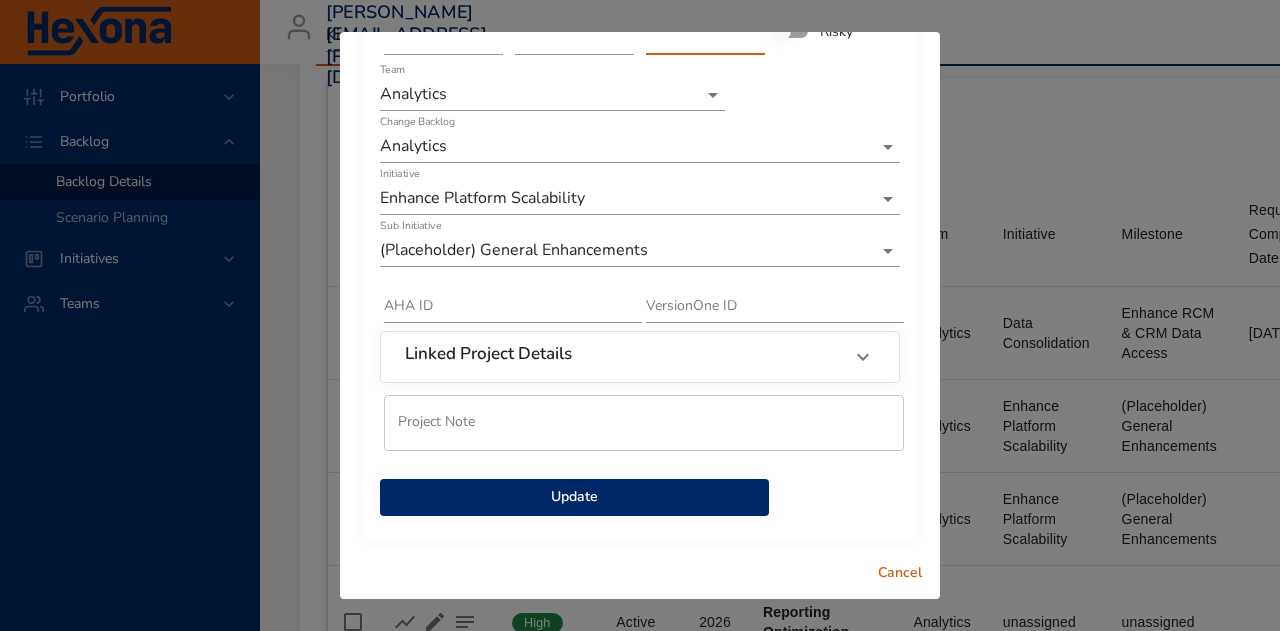 scroll, scrollTop: 231, scrollLeft: 0, axis: vertical 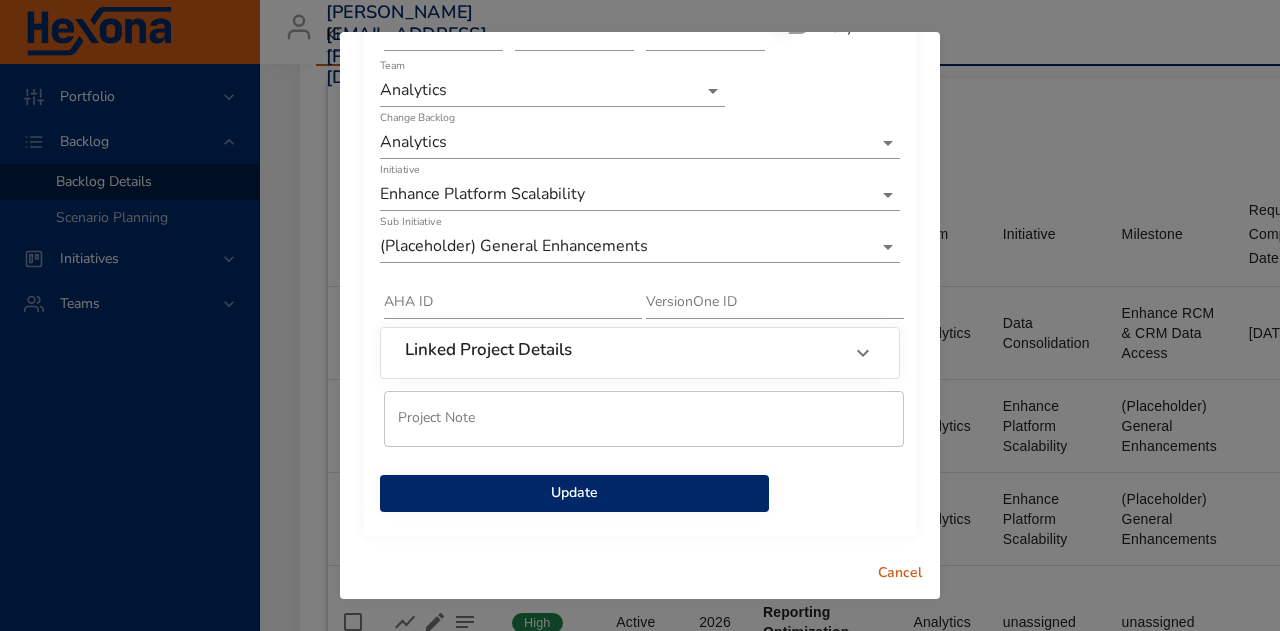 click on "Update" at bounding box center [574, 493] 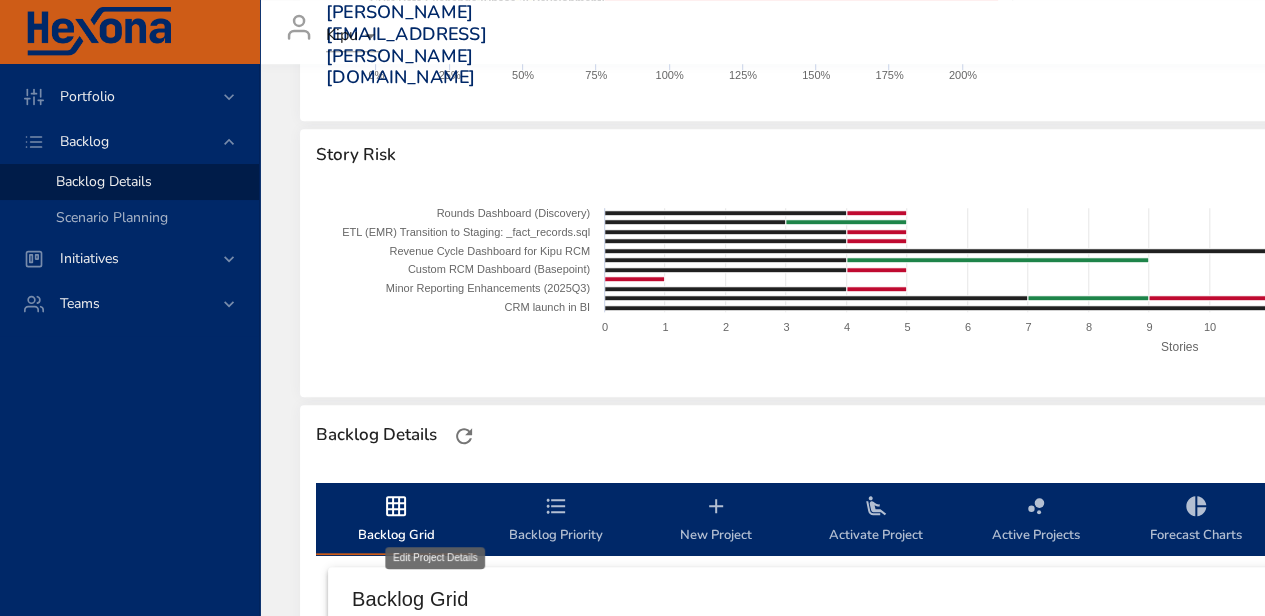 click 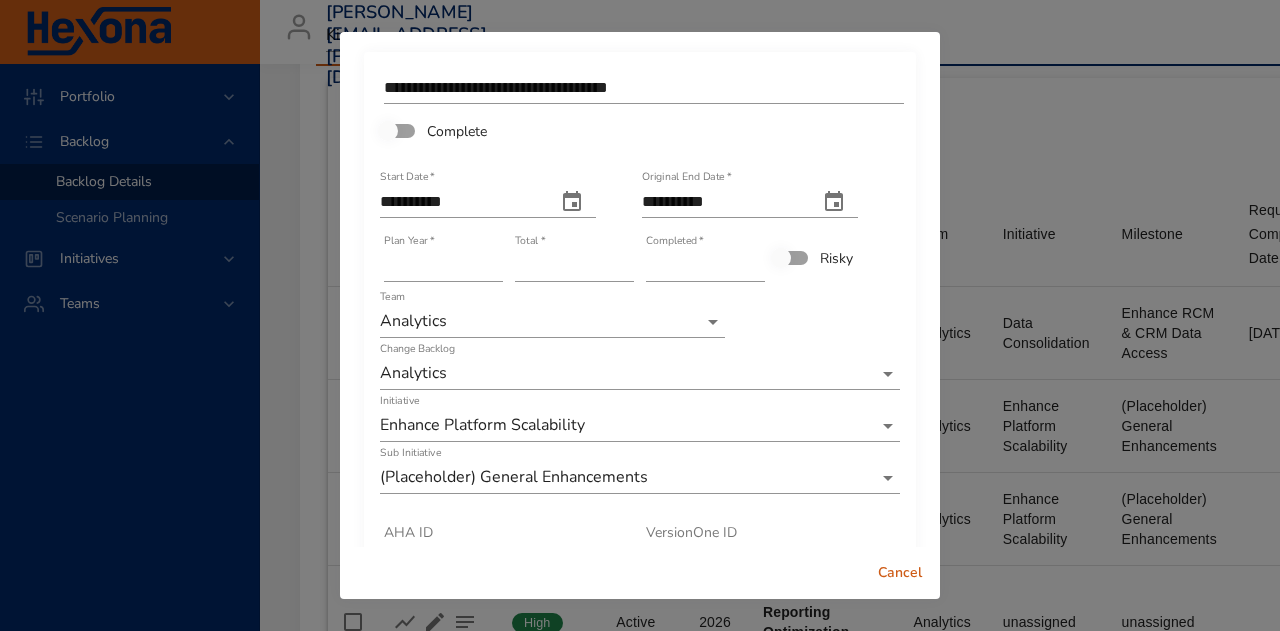 click on "*" at bounding box center (574, 266) 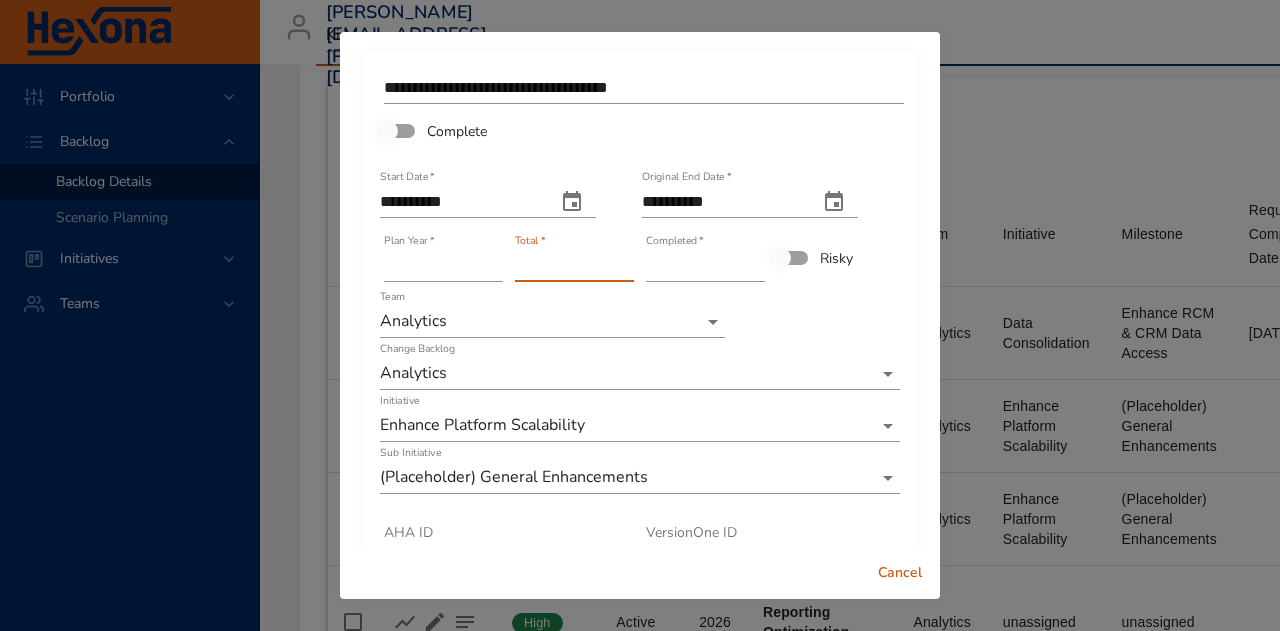 click on "*" at bounding box center (574, 266) 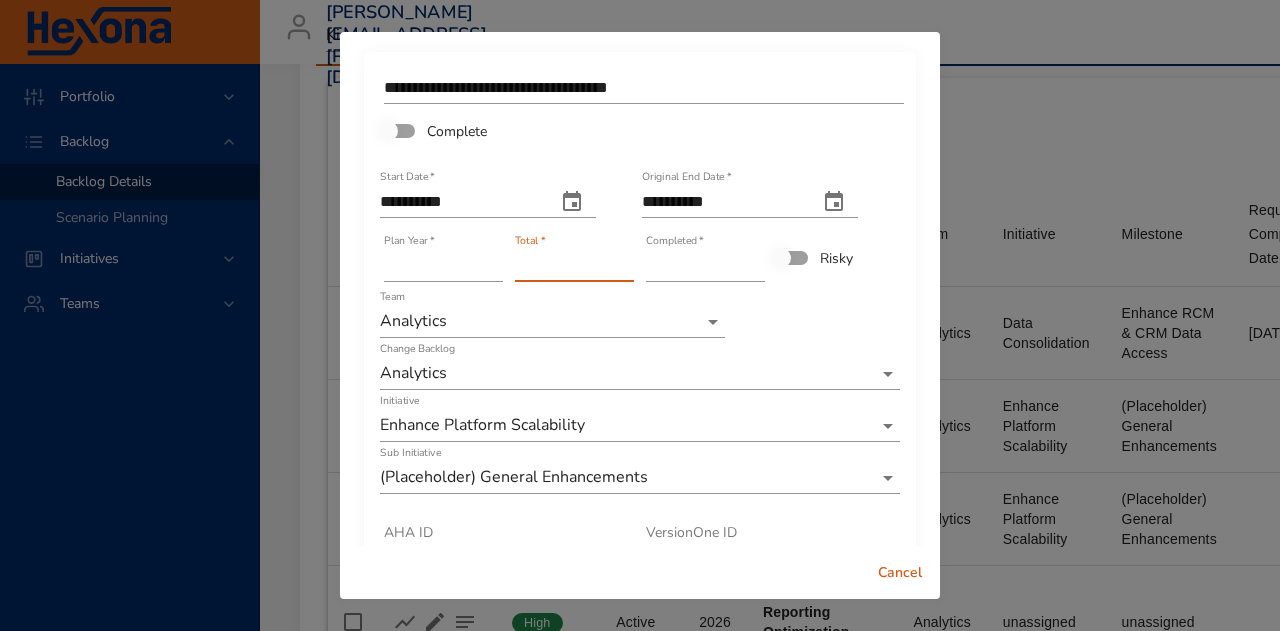 click on "*" at bounding box center (574, 266) 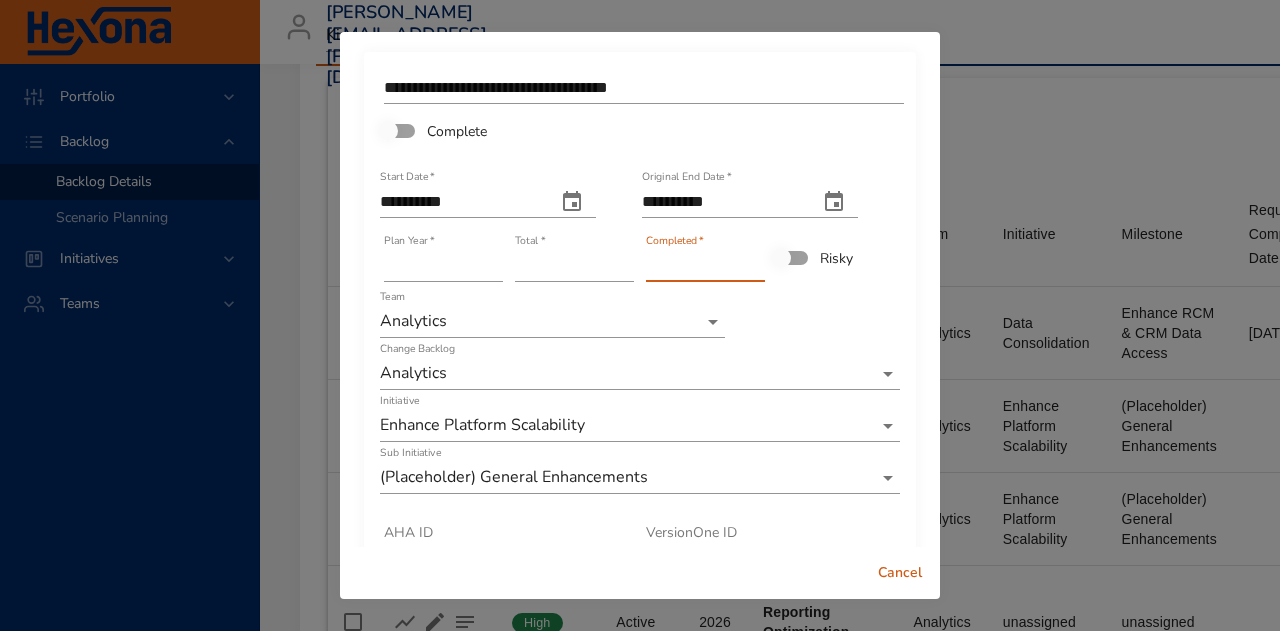 click on "*" at bounding box center [705, 266] 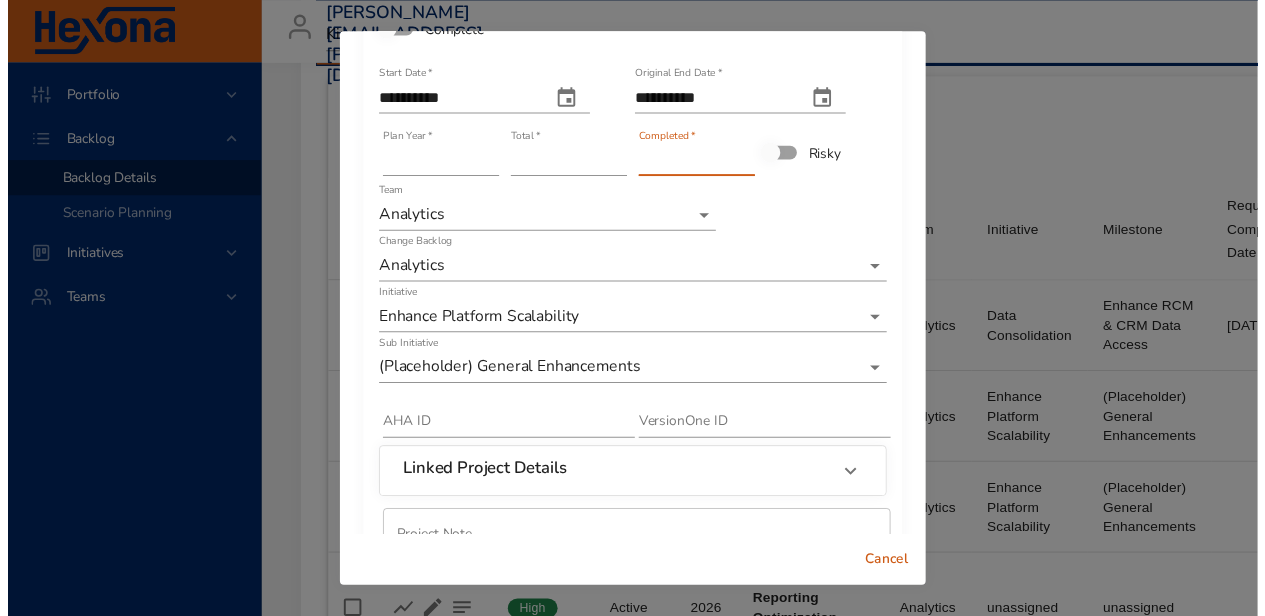 scroll, scrollTop: 200, scrollLeft: 0, axis: vertical 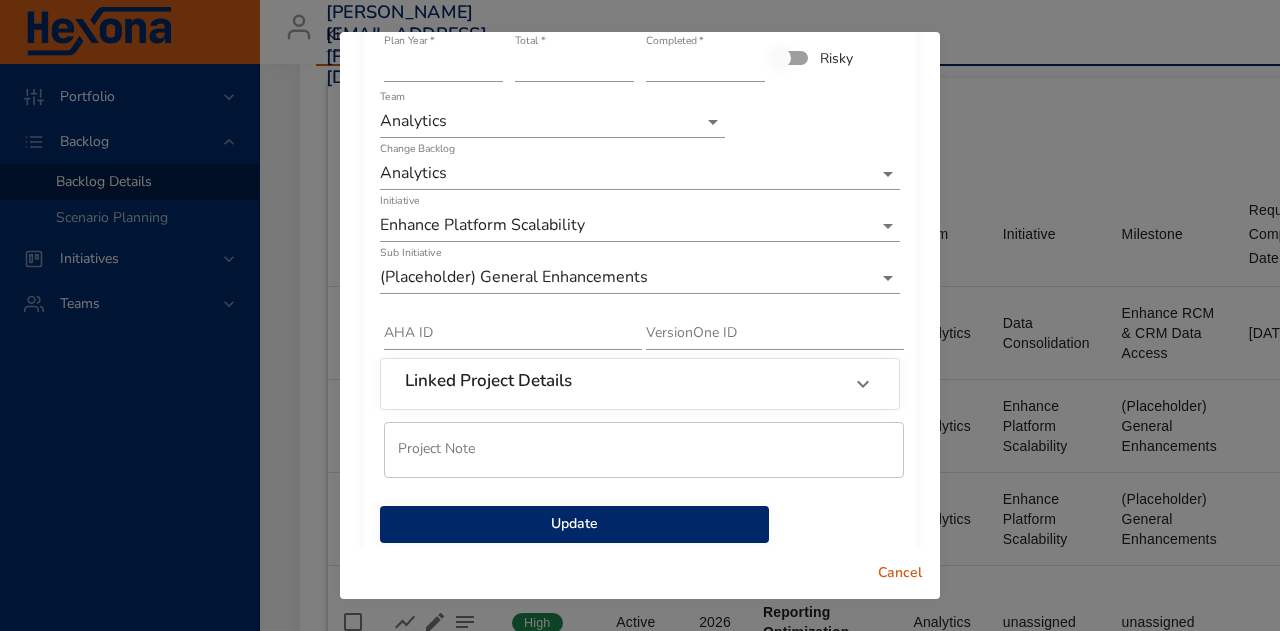 click on "Update" at bounding box center [574, 524] 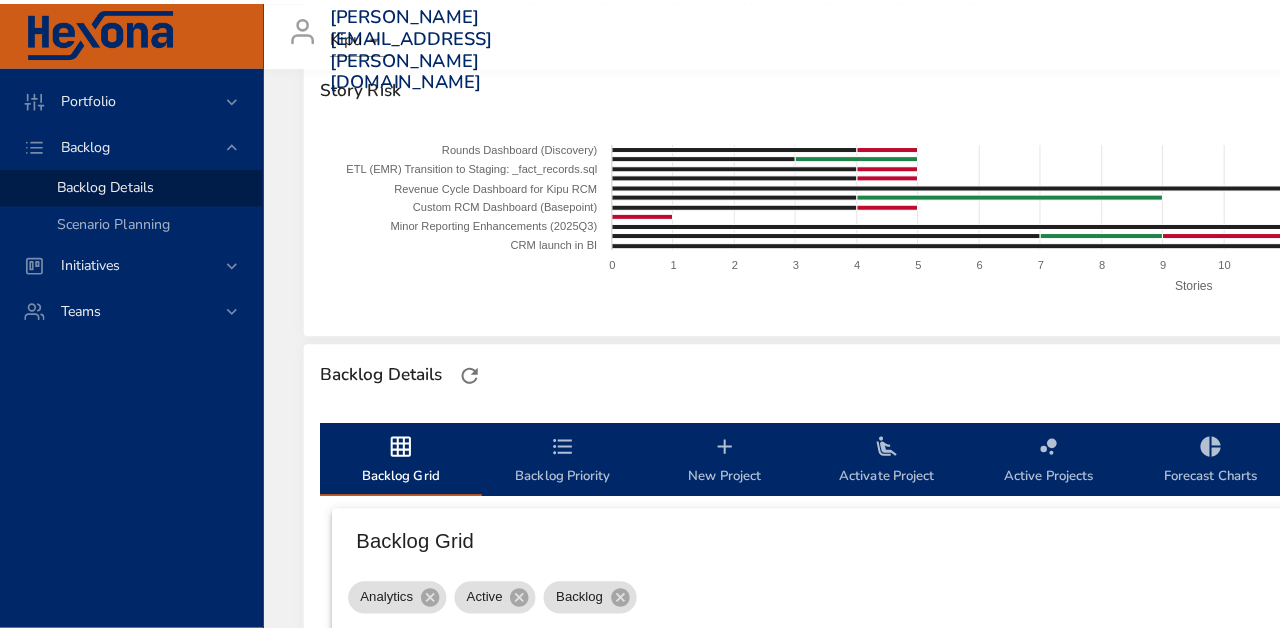 scroll, scrollTop: 798, scrollLeft: 0, axis: vertical 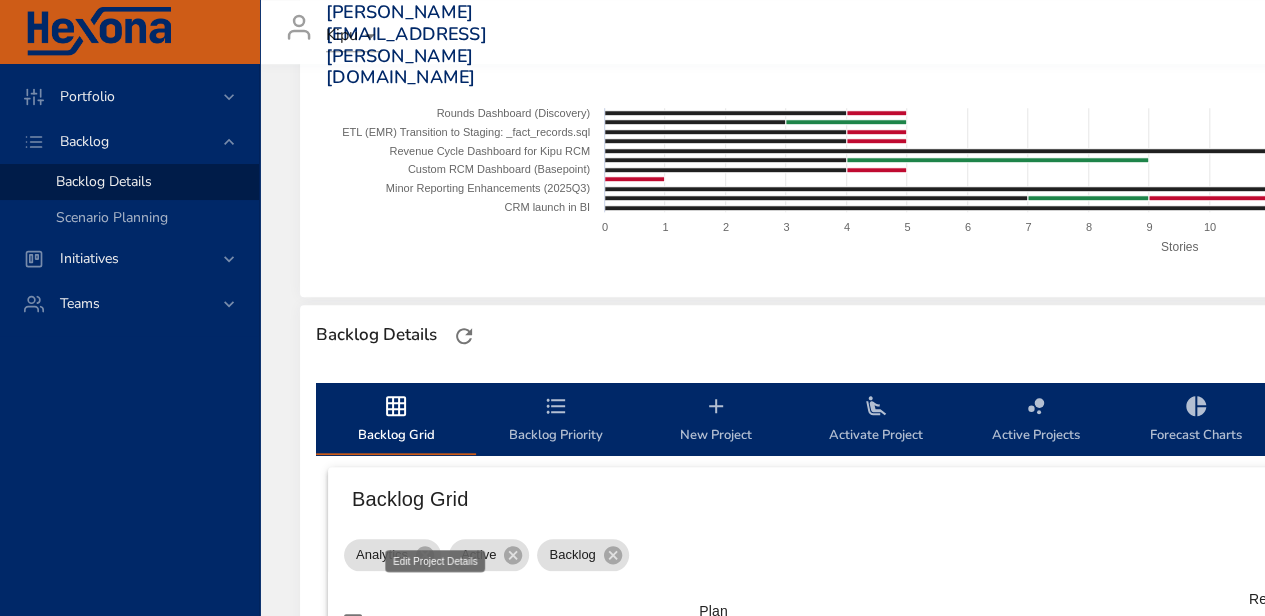 click 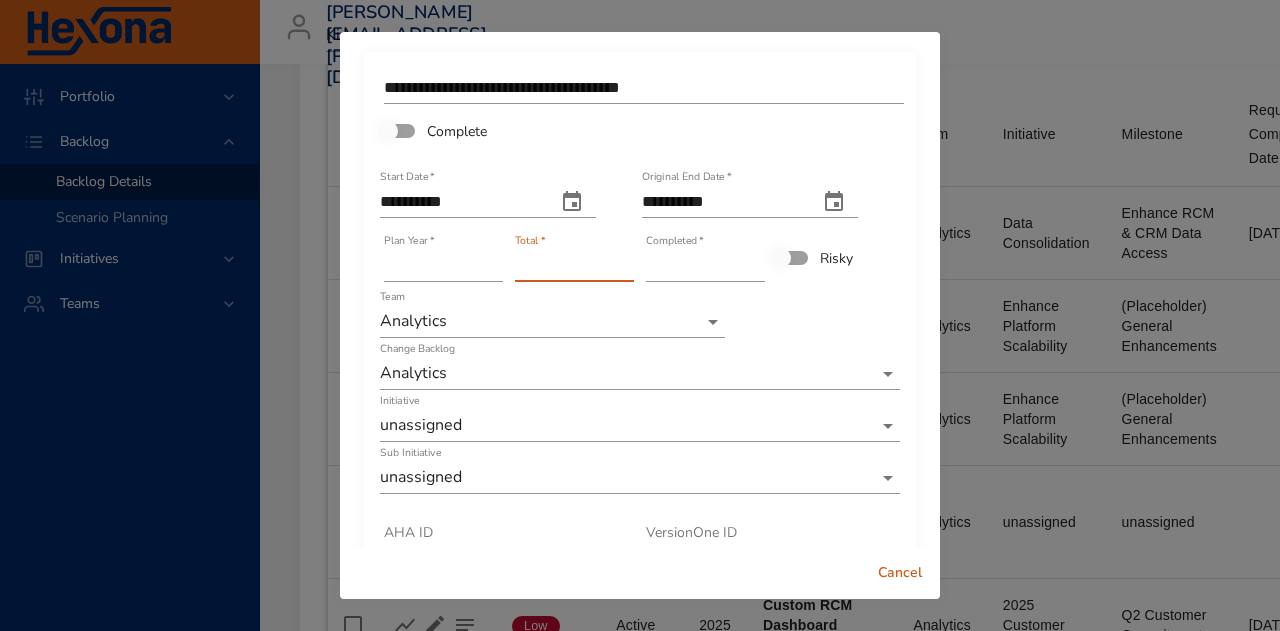type on "*" 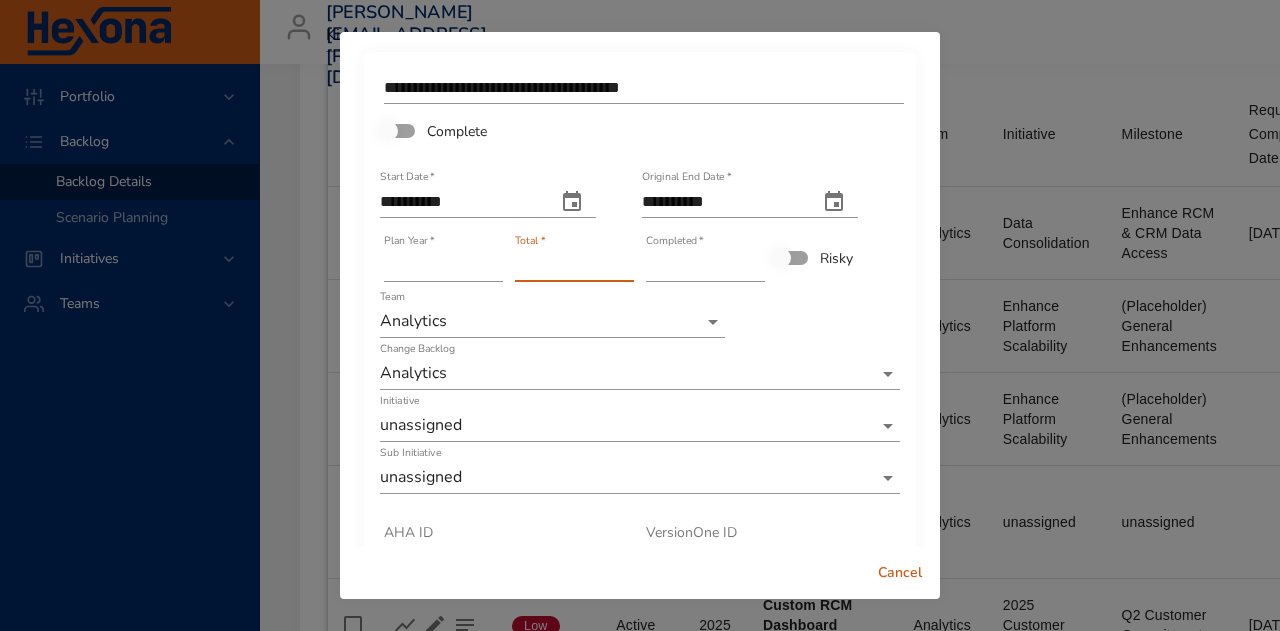 click on "*" at bounding box center [574, 266] 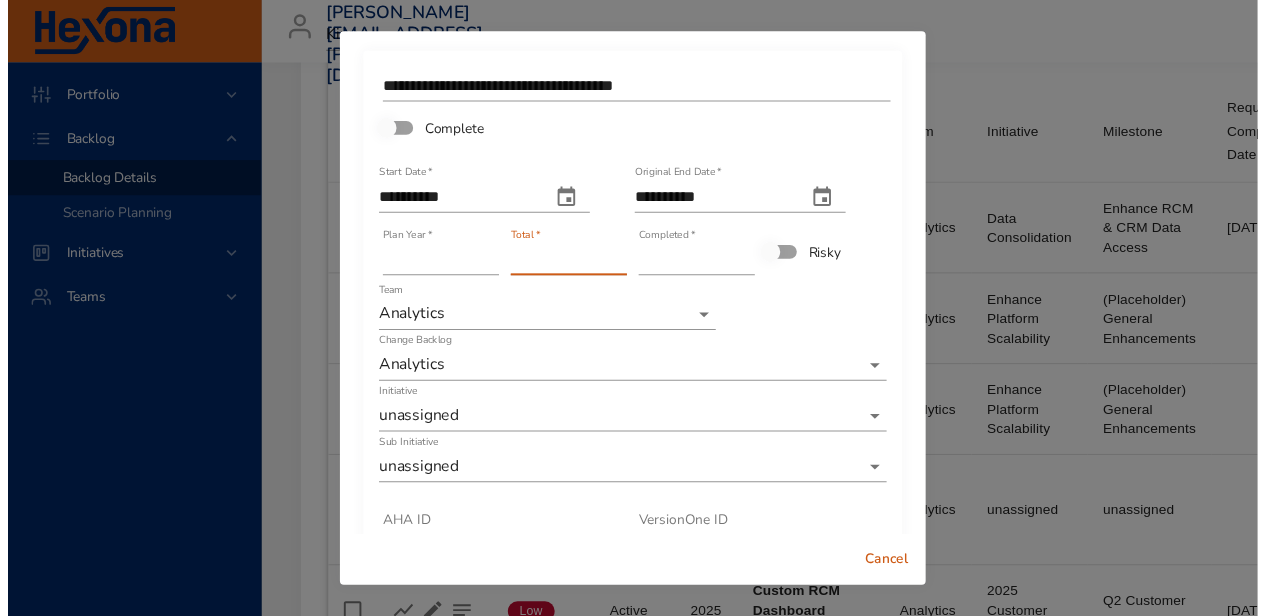 scroll, scrollTop: 231, scrollLeft: 0, axis: vertical 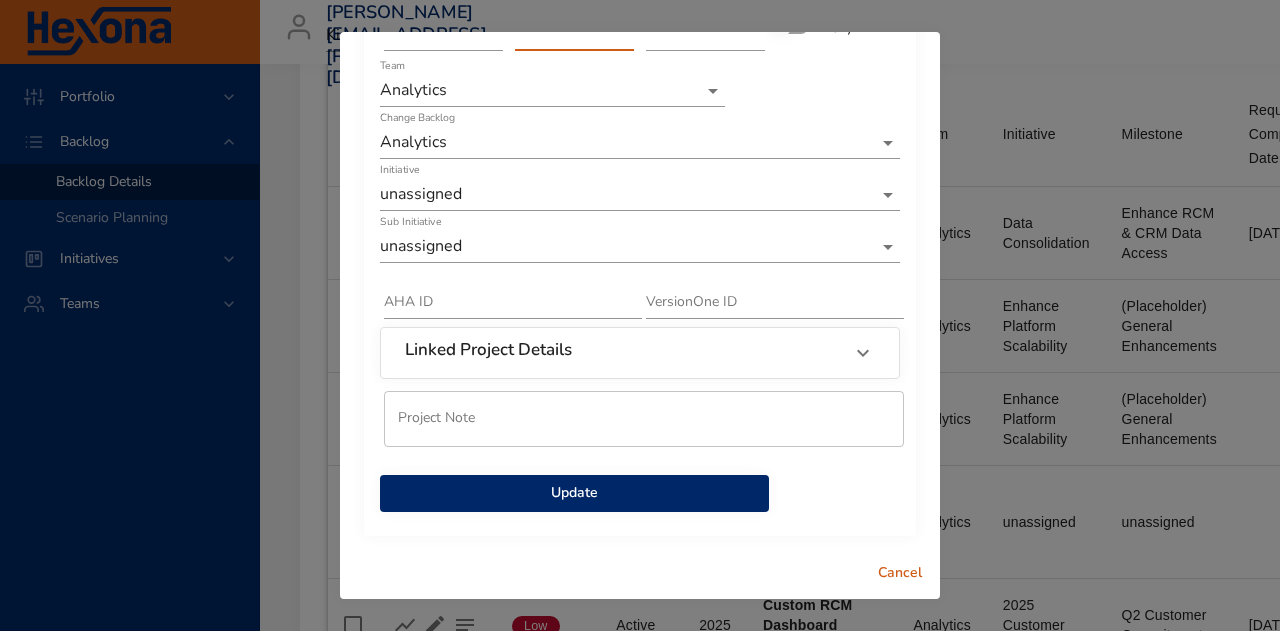 click on "Update" at bounding box center [574, 493] 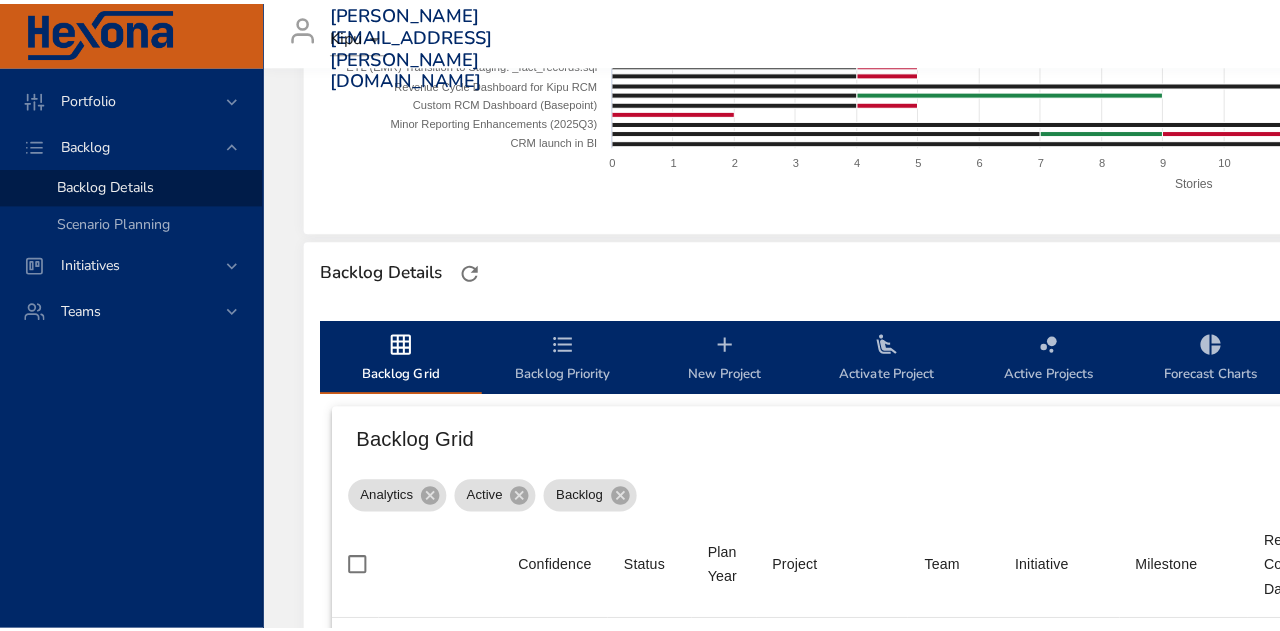 scroll, scrollTop: 898, scrollLeft: 0, axis: vertical 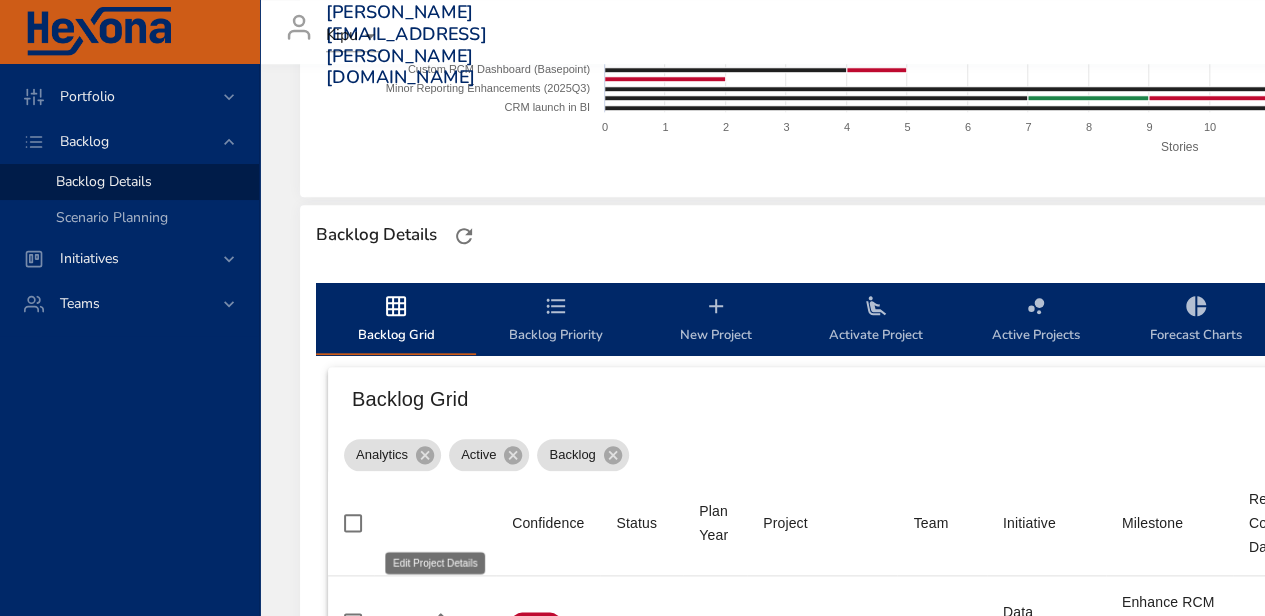 click 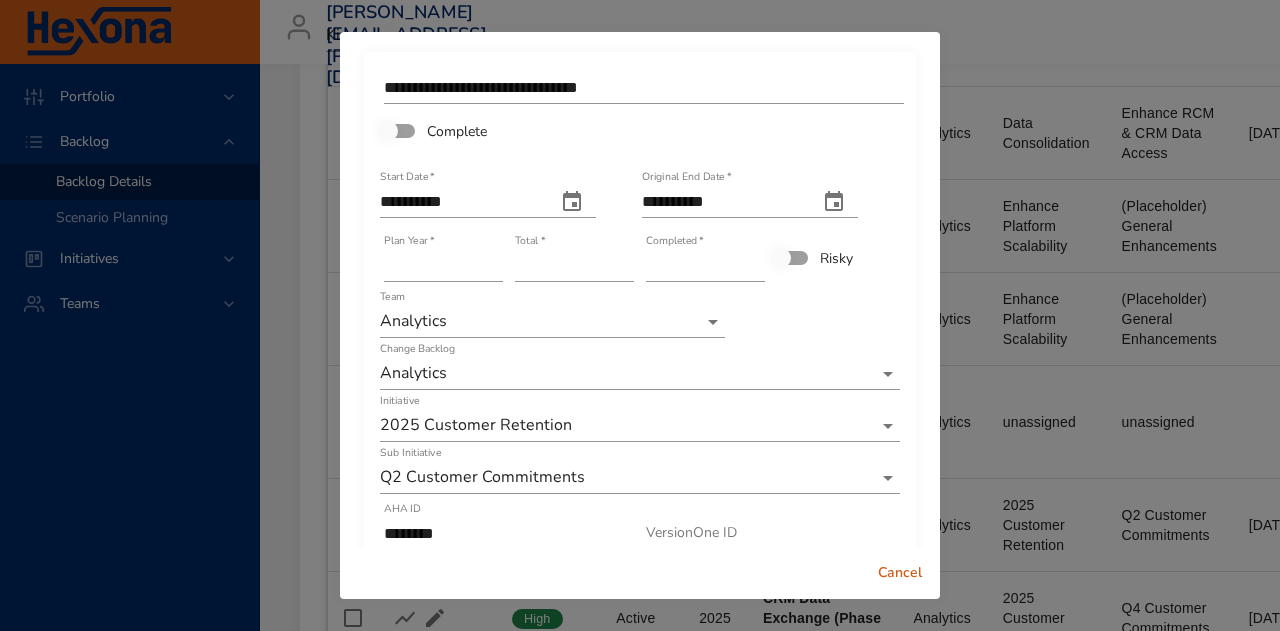 type on "*" 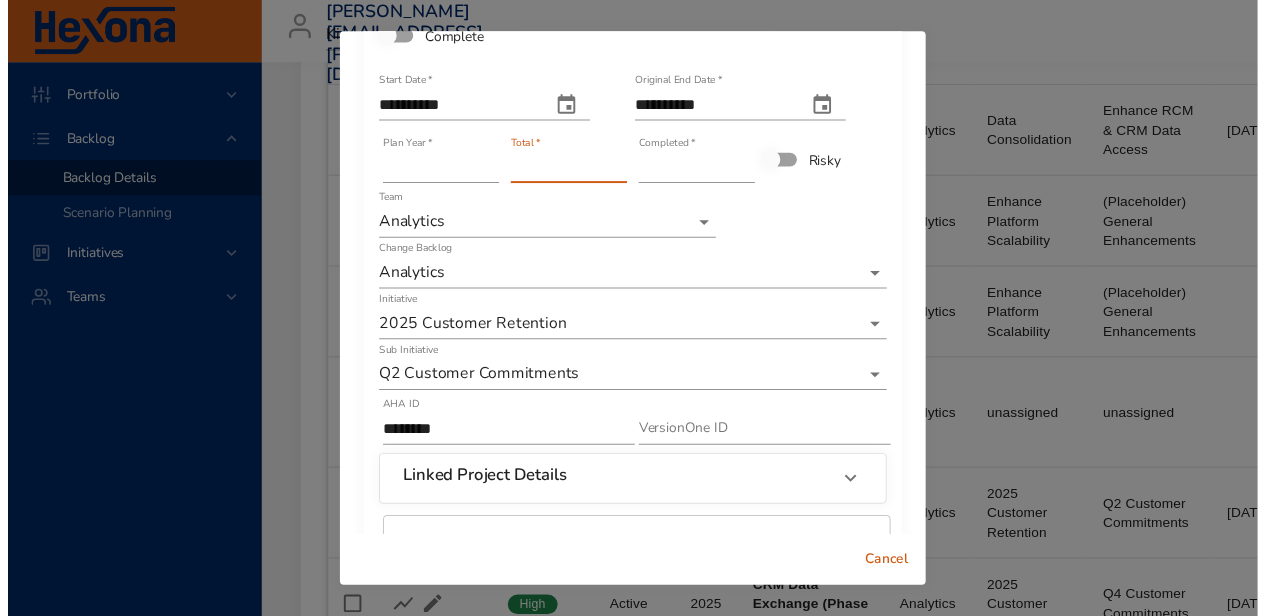 scroll, scrollTop: 200, scrollLeft: 0, axis: vertical 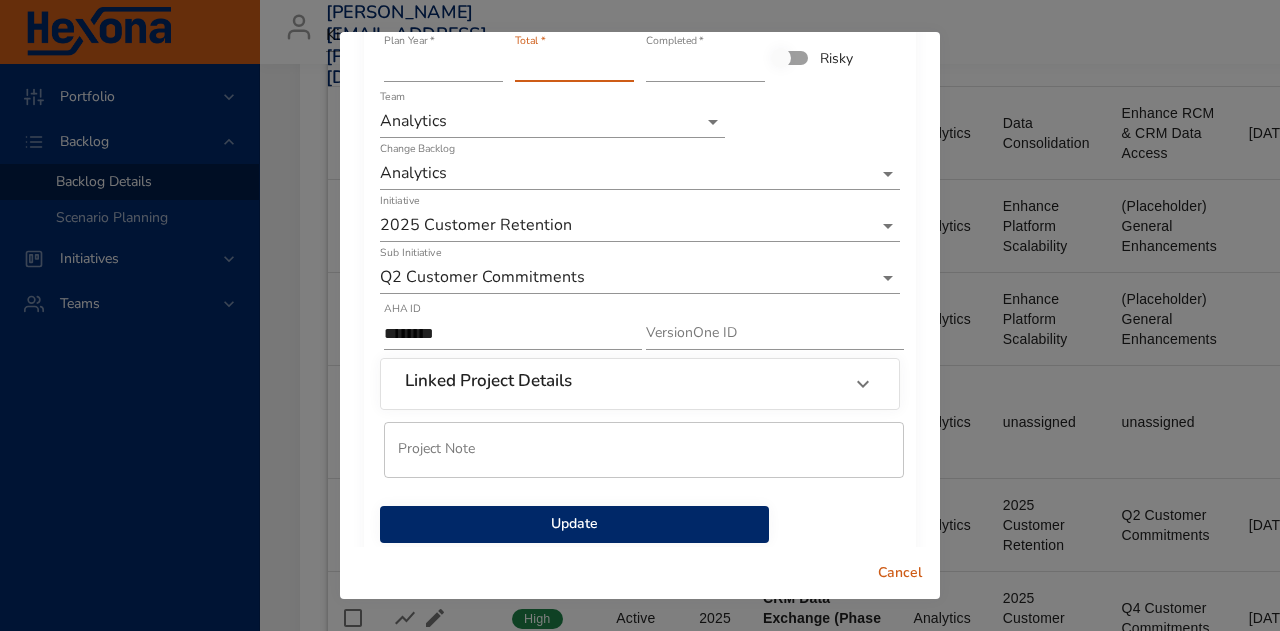 click on "Update" at bounding box center [574, 524] 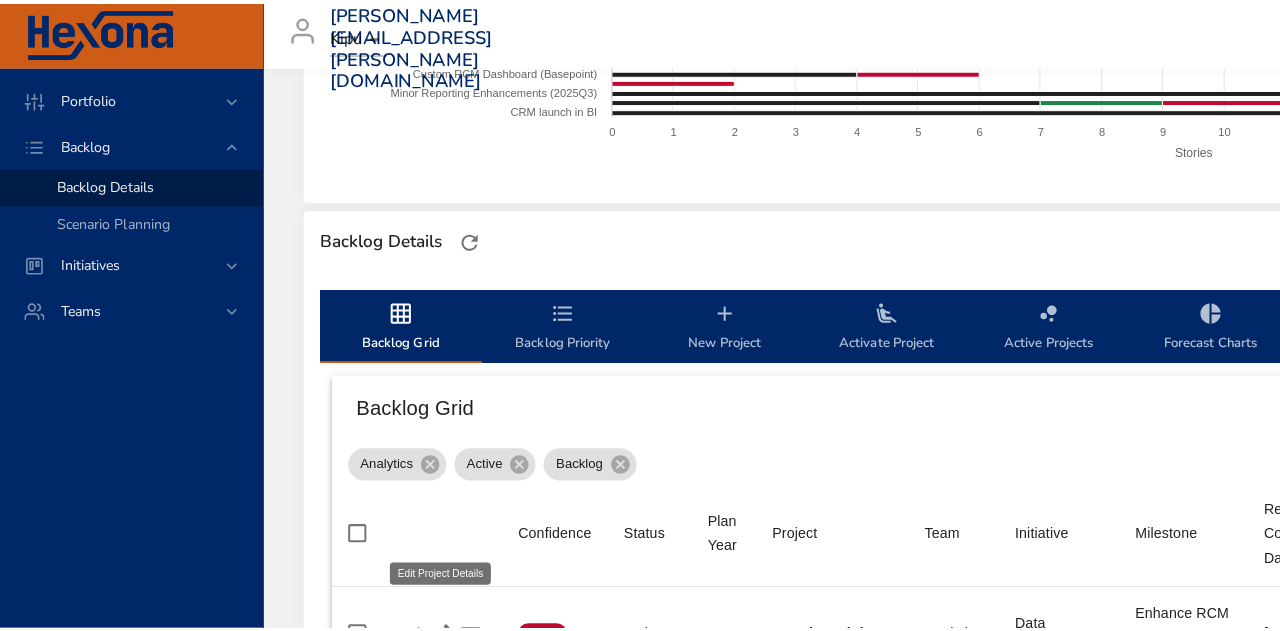 scroll, scrollTop: 998, scrollLeft: 0, axis: vertical 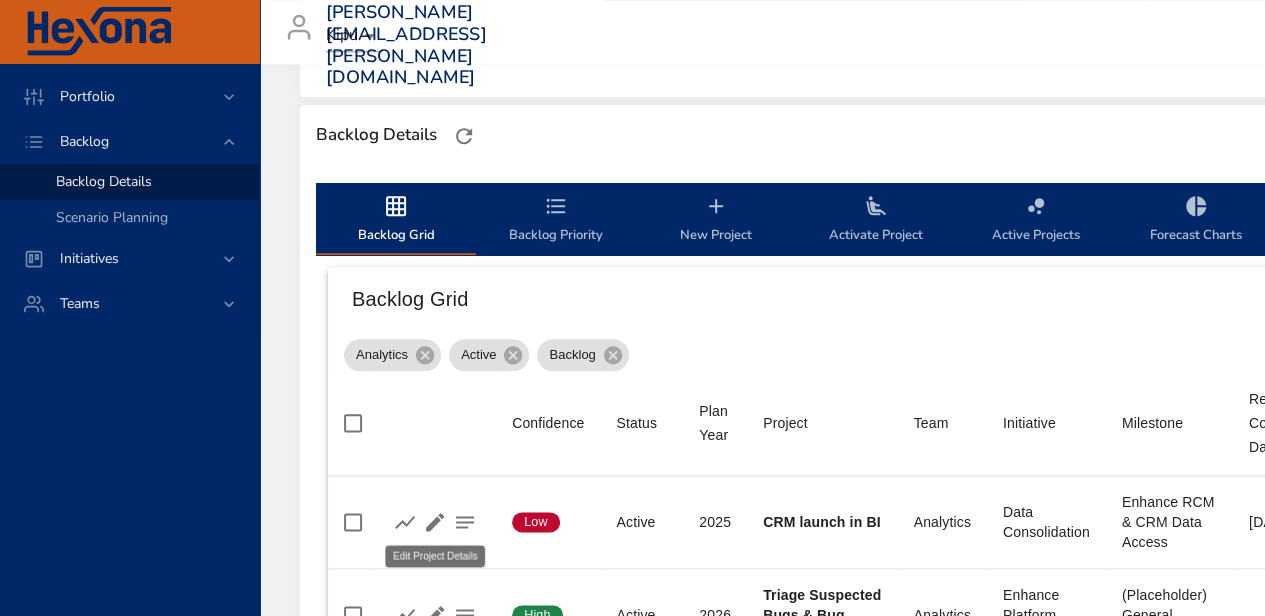 click 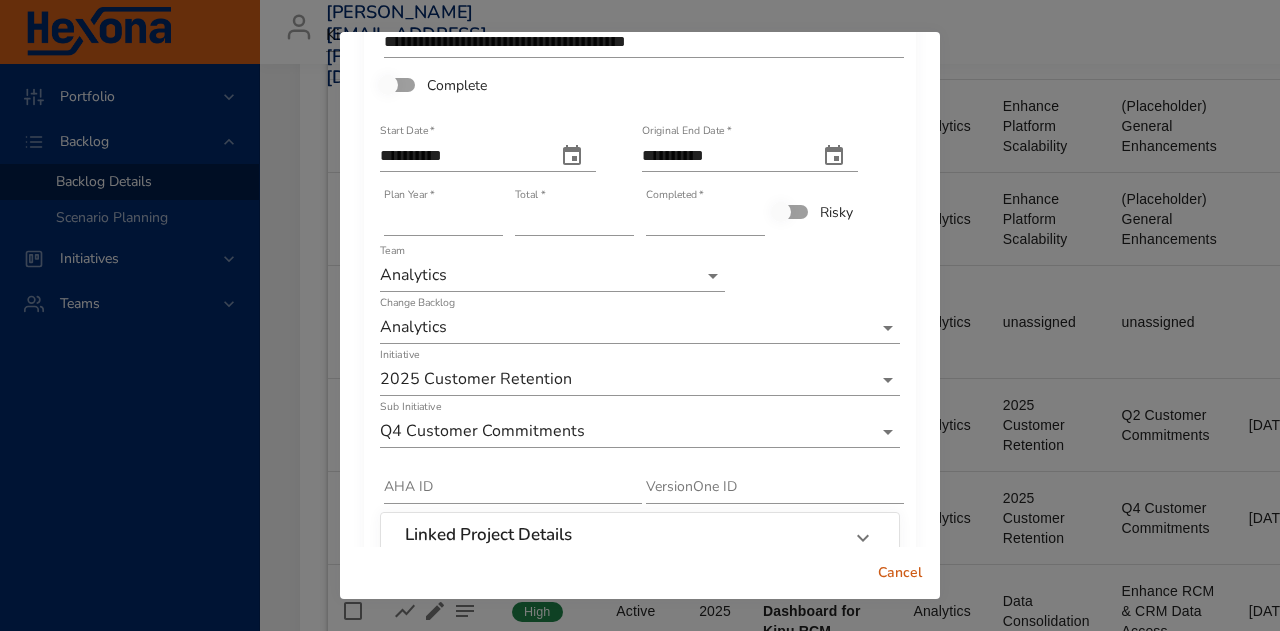 scroll, scrollTop: 0, scrollLeft: 0, axis: both 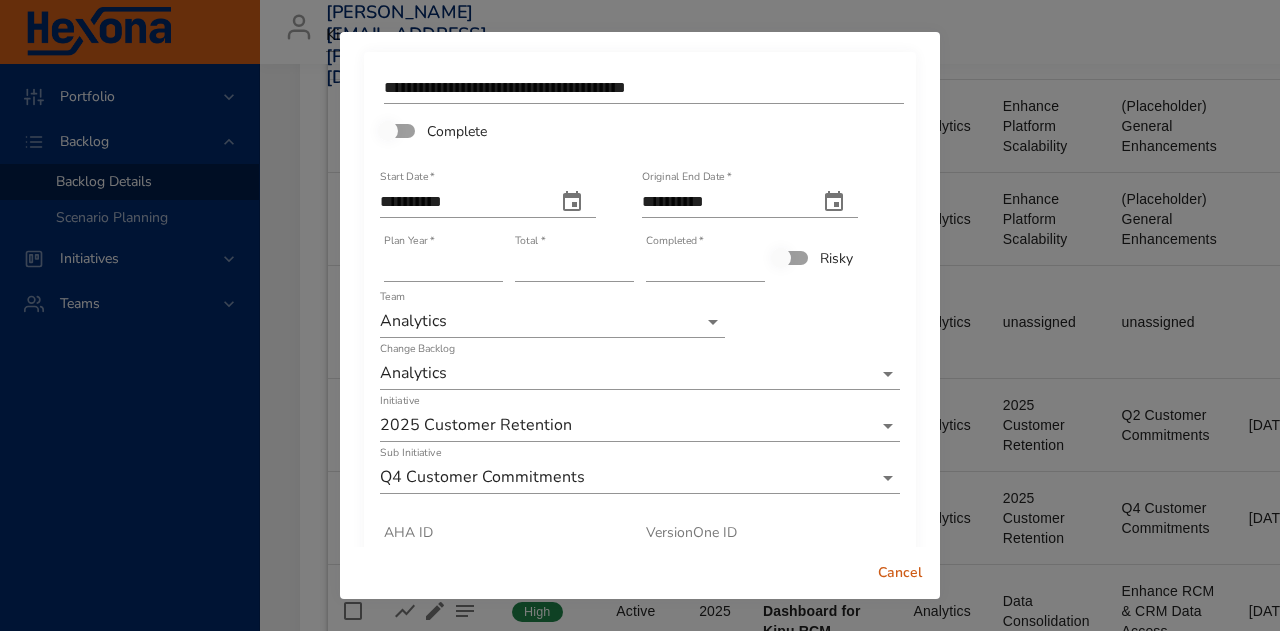 click on "*" at bounding box center (574, 266) 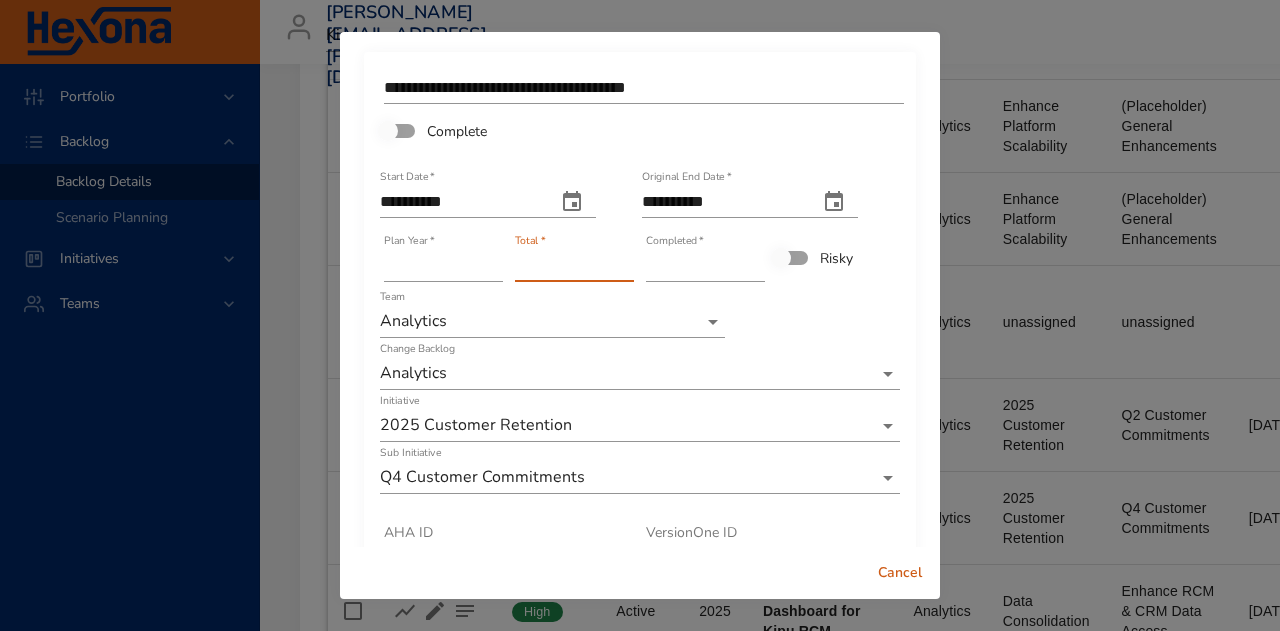 type on "*" 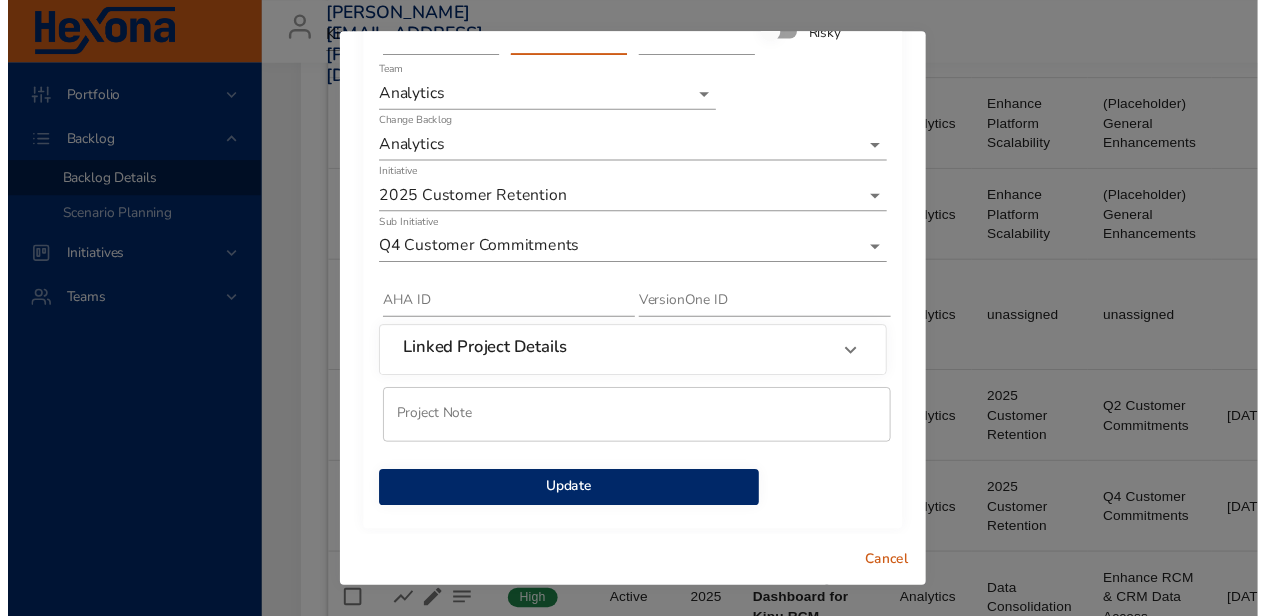 scroll, scrollTop: 231, scrollLeft: 0, axis: vertical 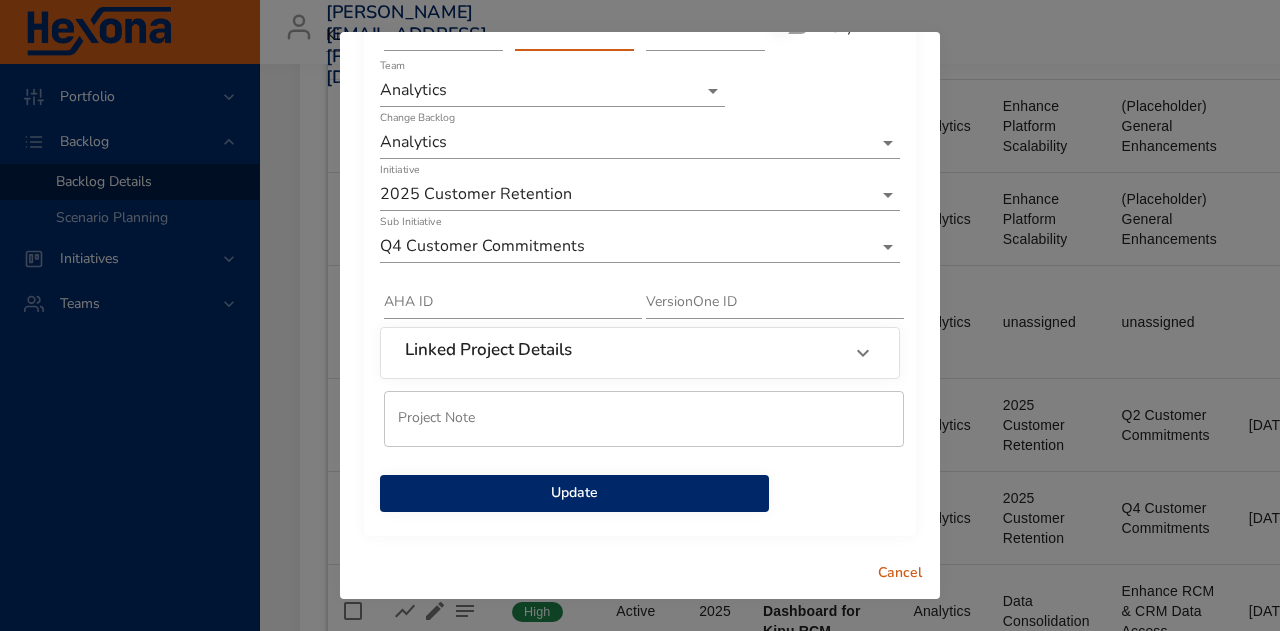 click on "Update" at bounding box center (574, 493) 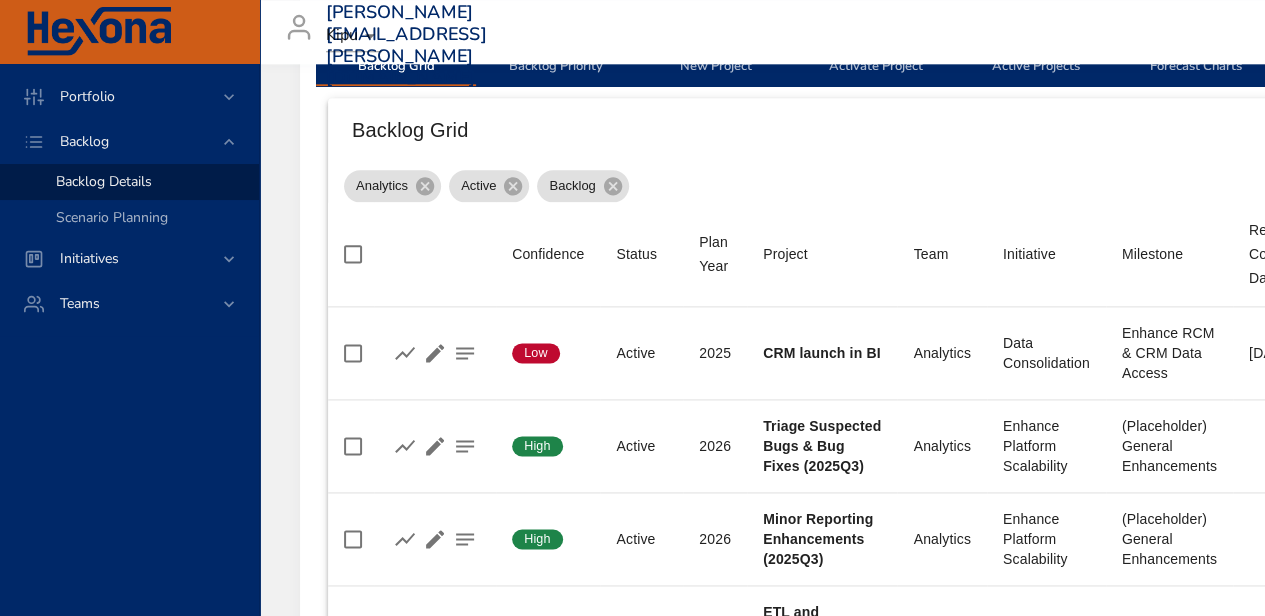 scroll, scrollTop: 1198, scrollLeft: 0, axis: vertical 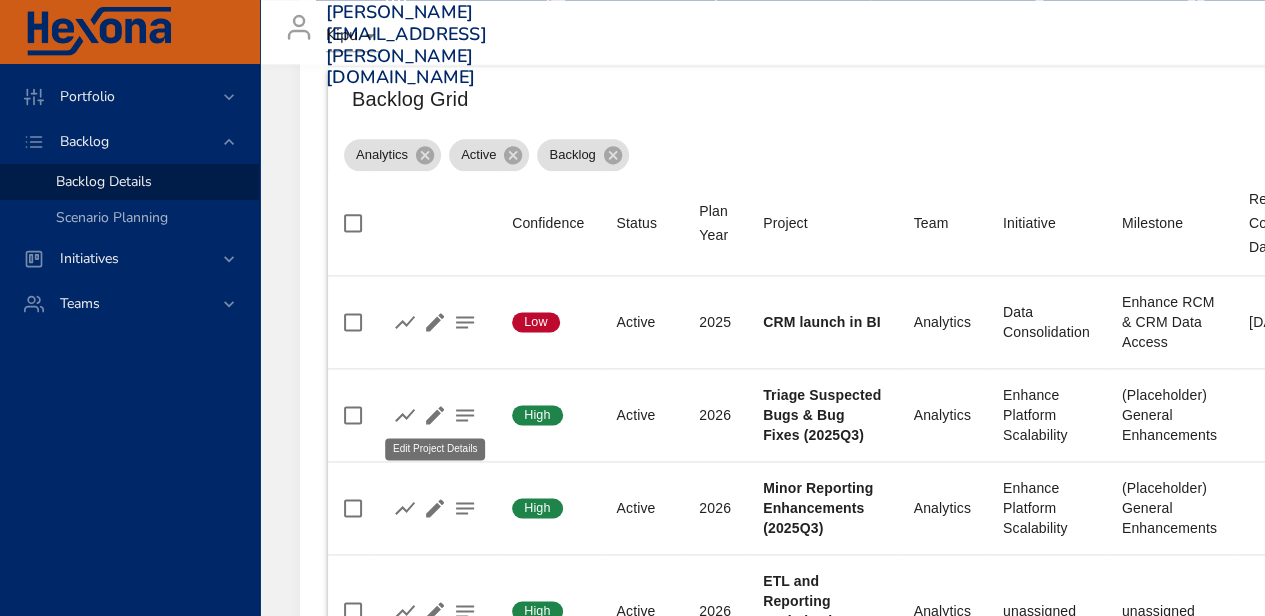 click 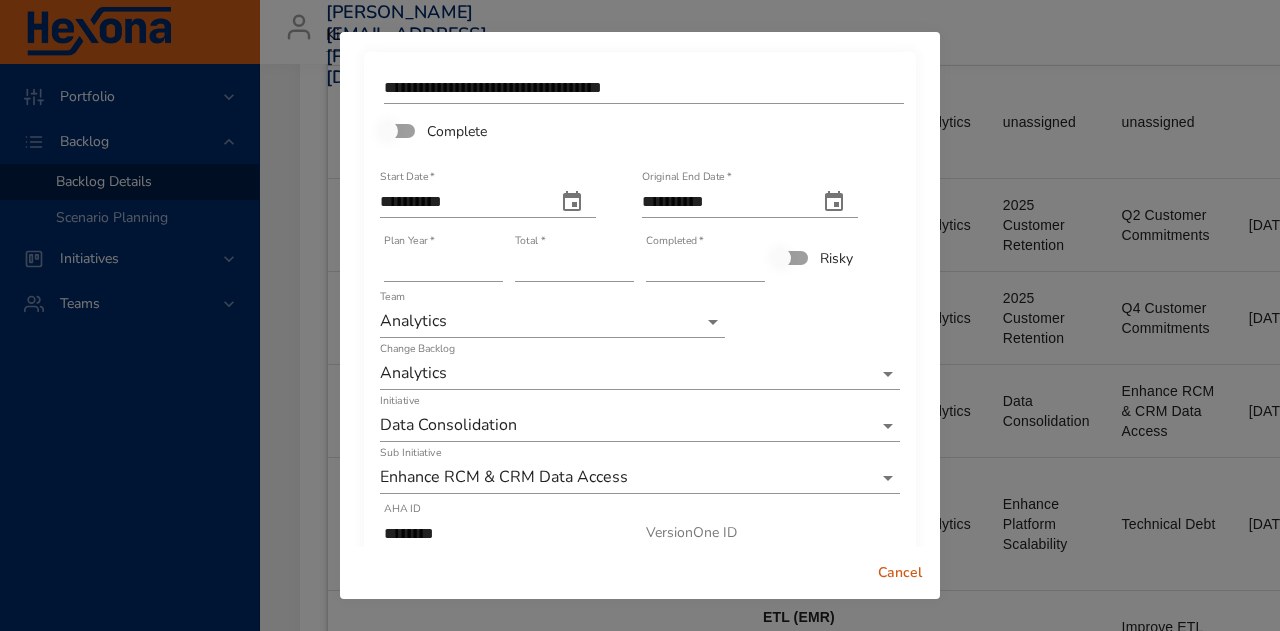click on "Cancel" at bounding box center (900, 573) 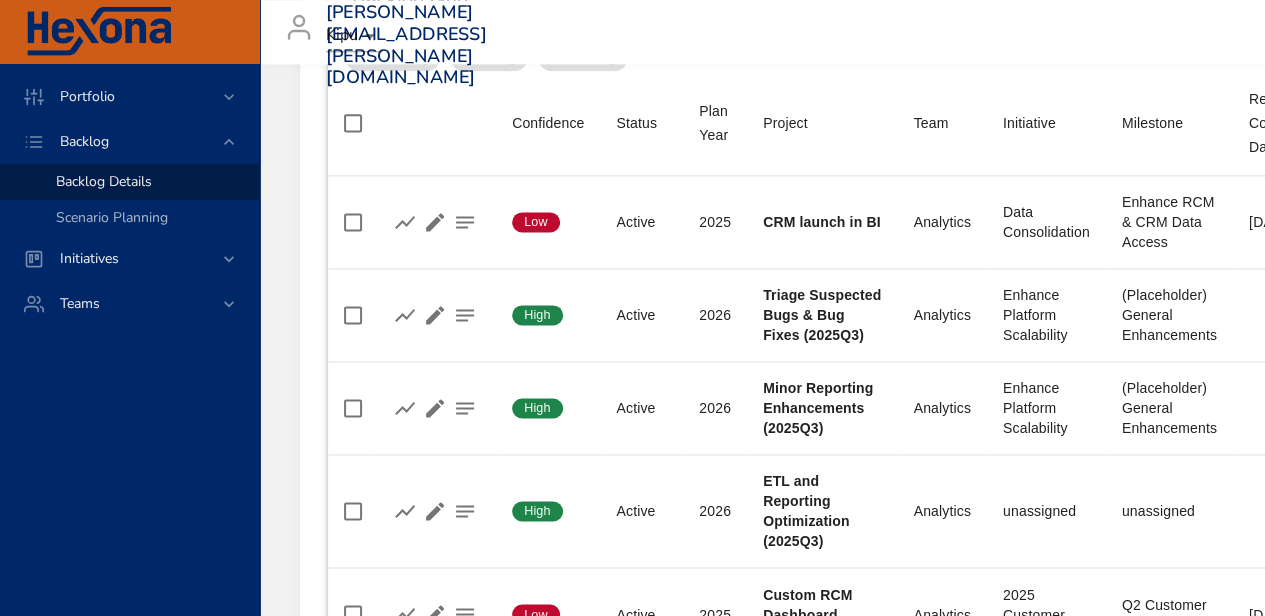 scroll, scrollTop: 1398, scrollLeft: 0, axis: vertical 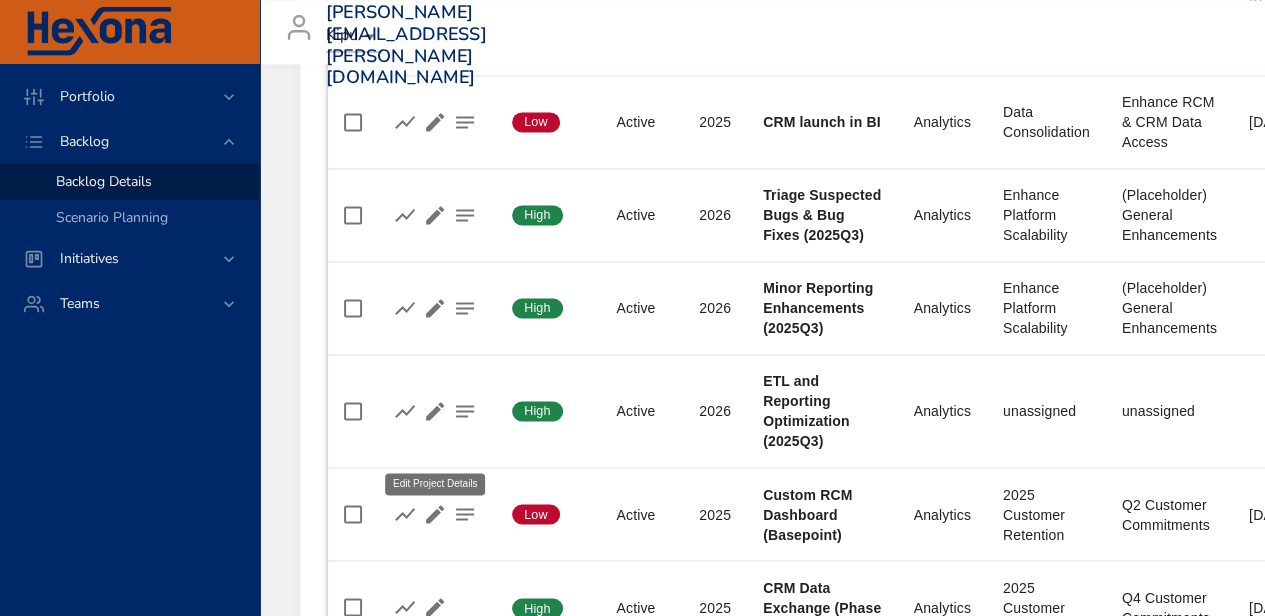 click 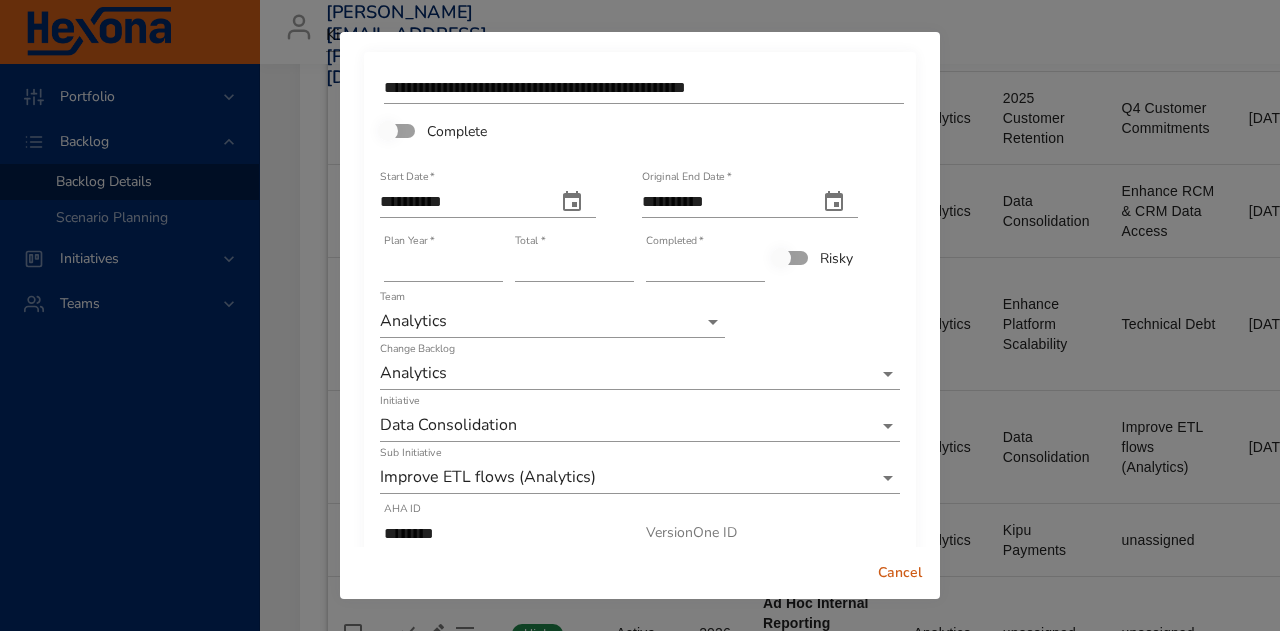 click on "Cancel" at bounding box center [900, 573] 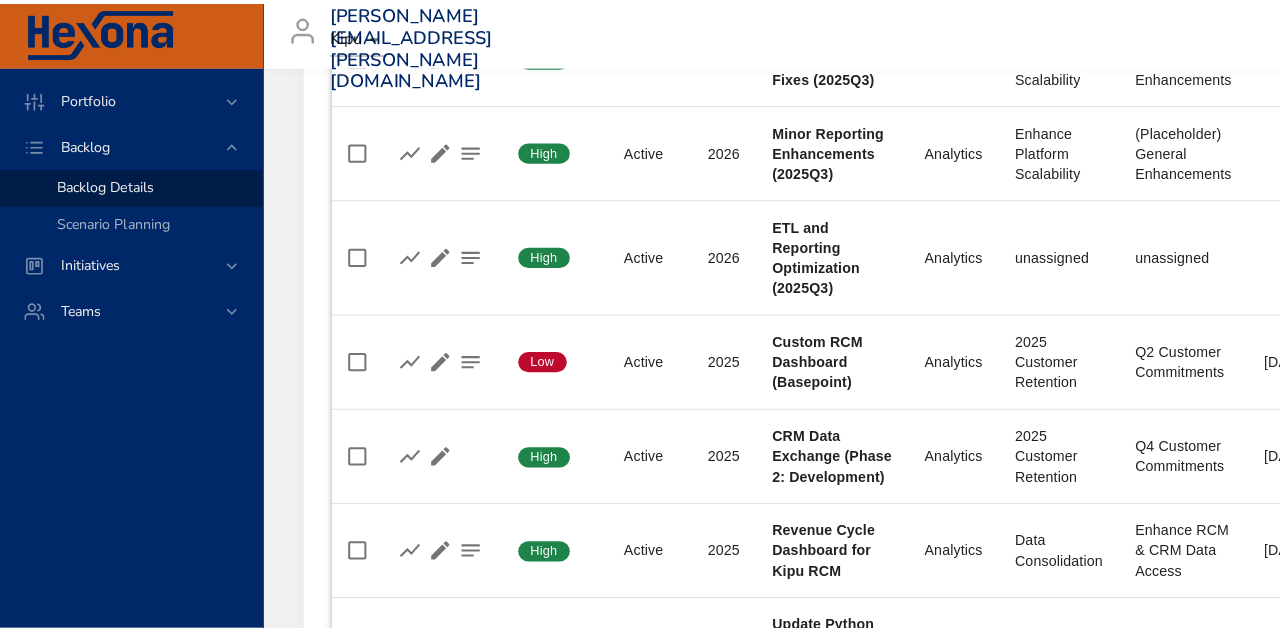 scroll, scrollTop: 1598, scrollLeft: 0, axis: vertical 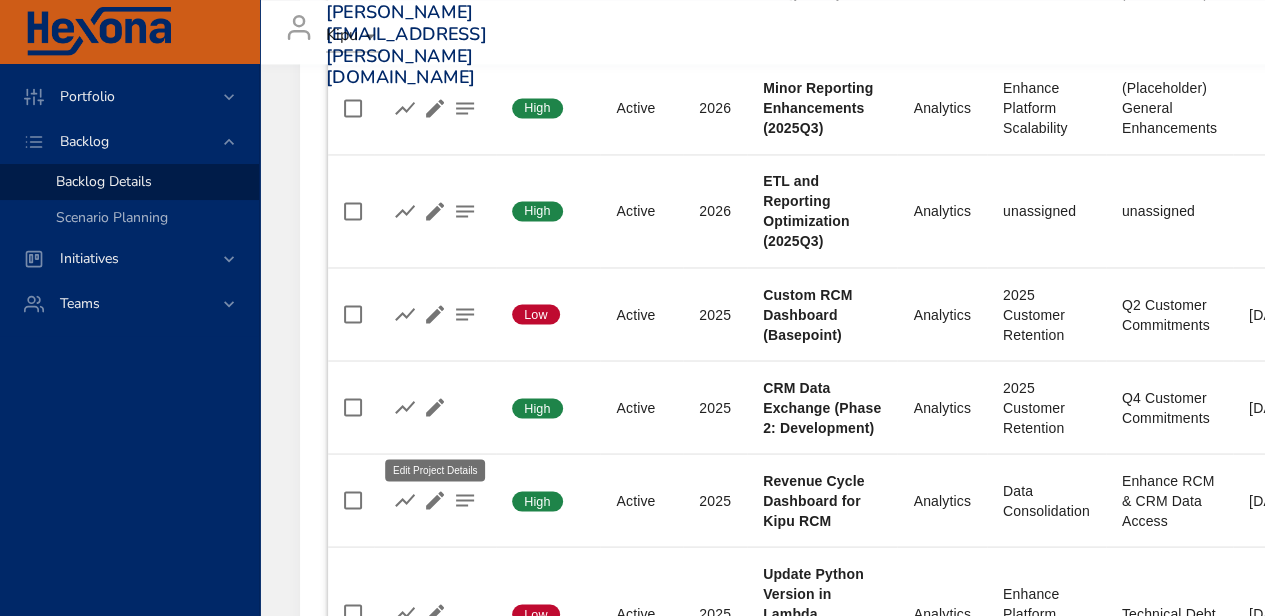 click 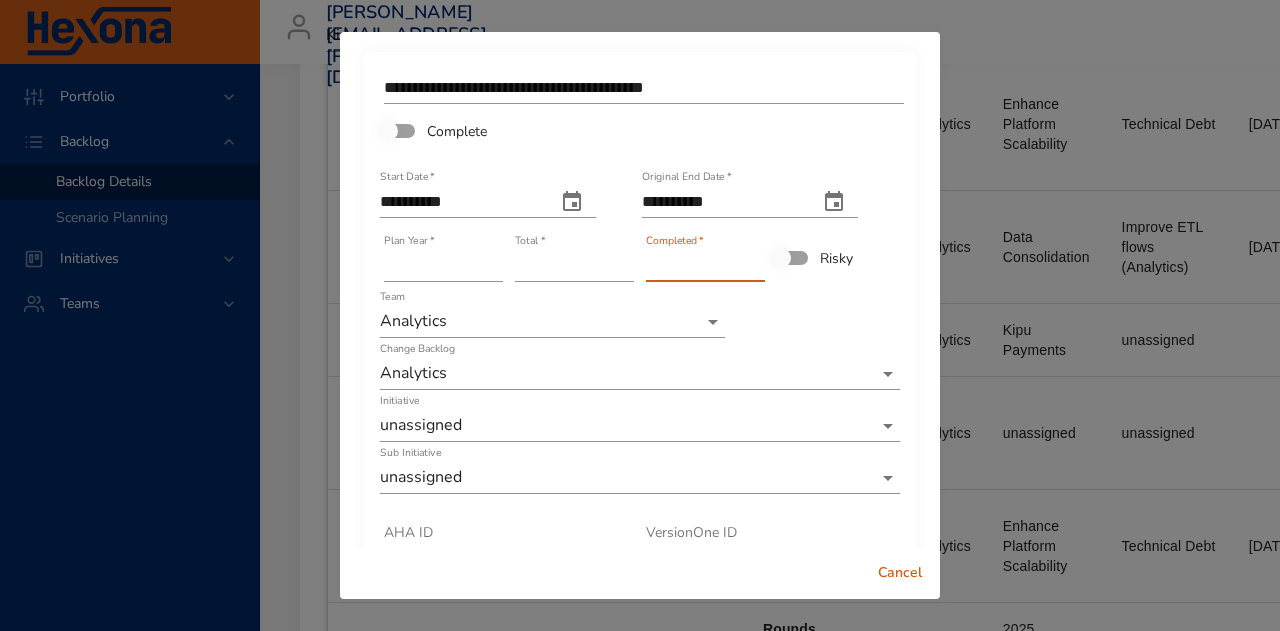 click on "*" at bounding box center [705, 266] 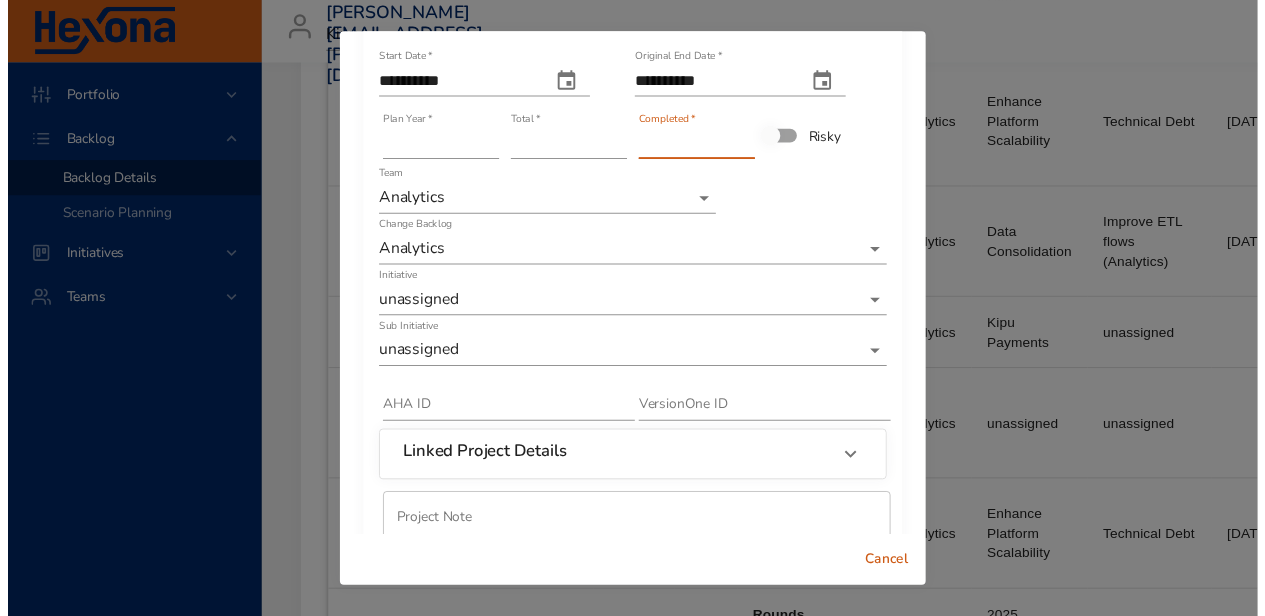 scroll, scrollTop: 231, scrollLeft: 0, axis: vertical 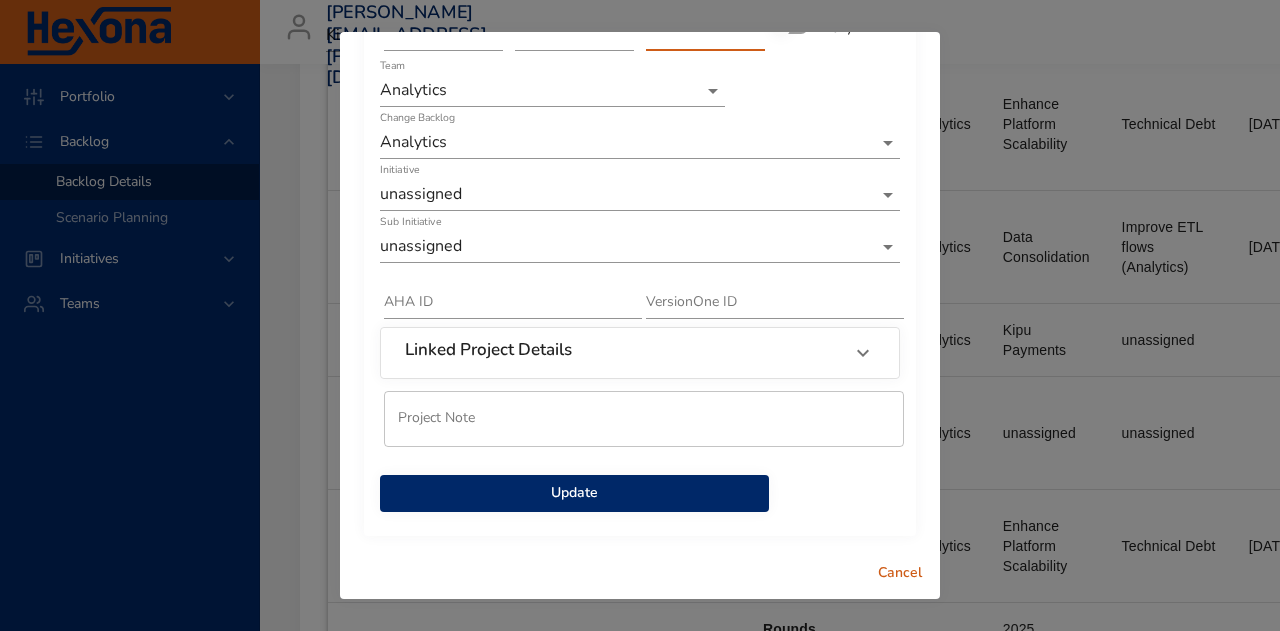 click on "Update" at bounding box center (574, 493) 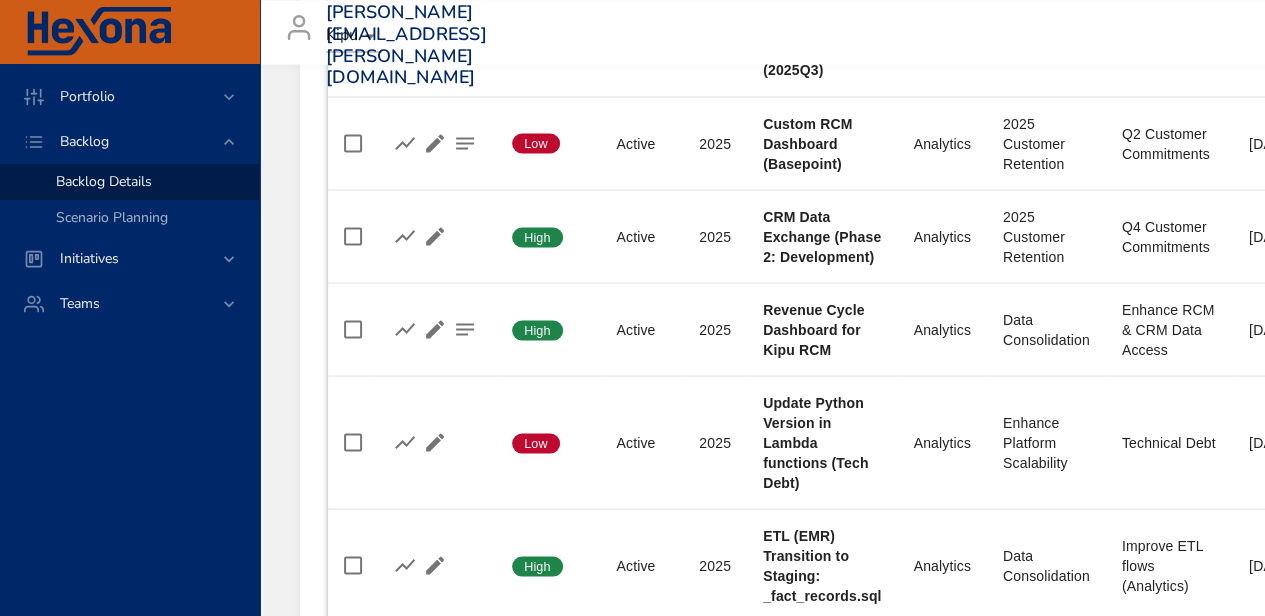 scroll, scrollTop: 1798, scrollLeft: 0, axis: vertical 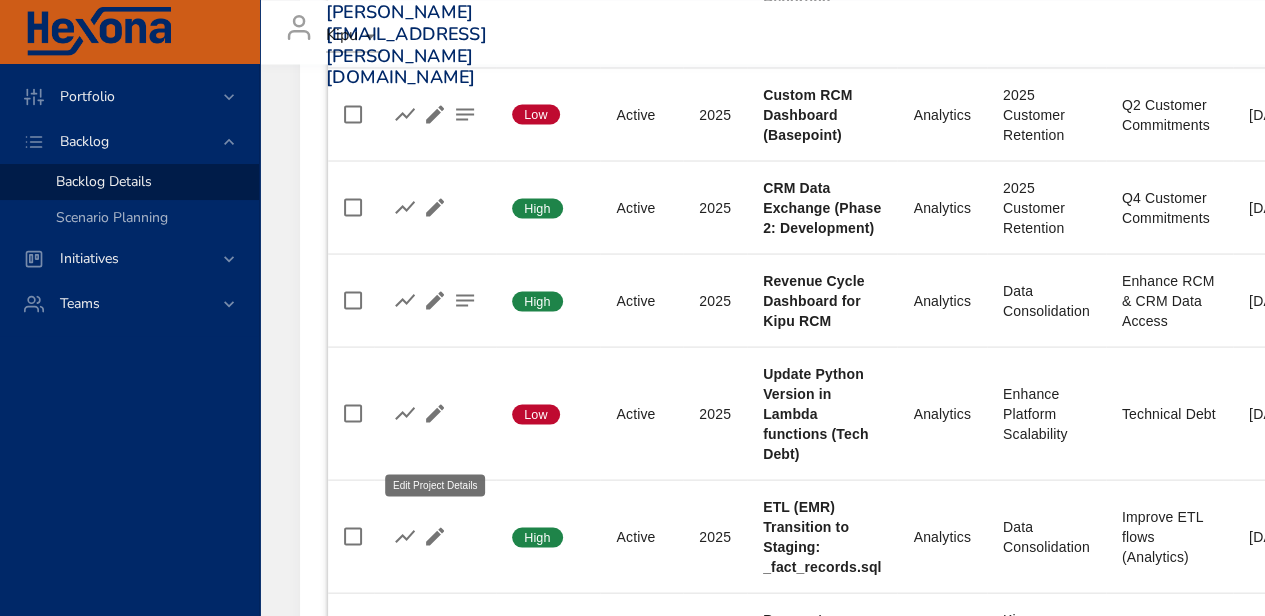 click 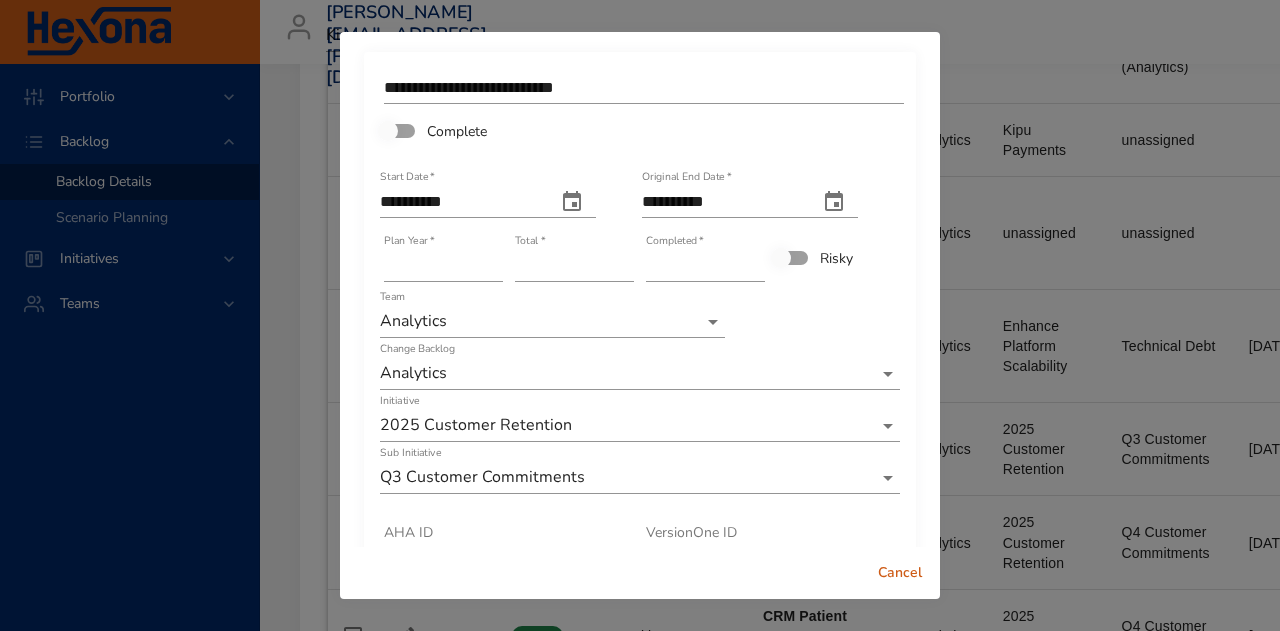 click on "Cancel" at bounding box center (900, 573) 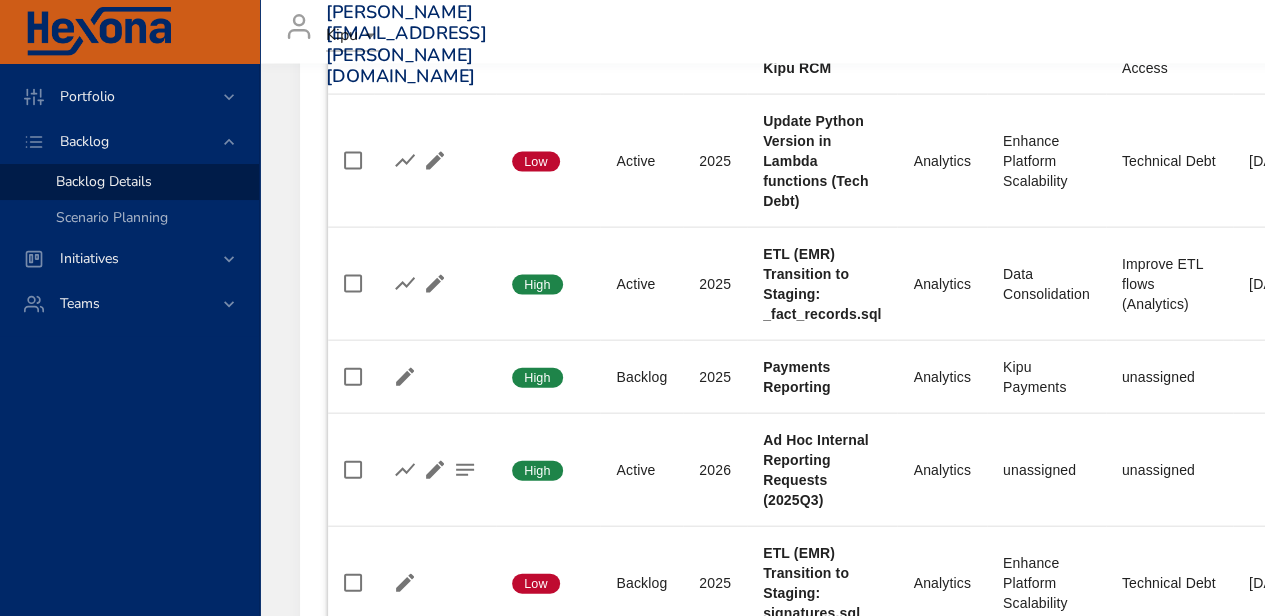 scroll, scrollTop: 1950, scrollLeft: 0, axis: vertical 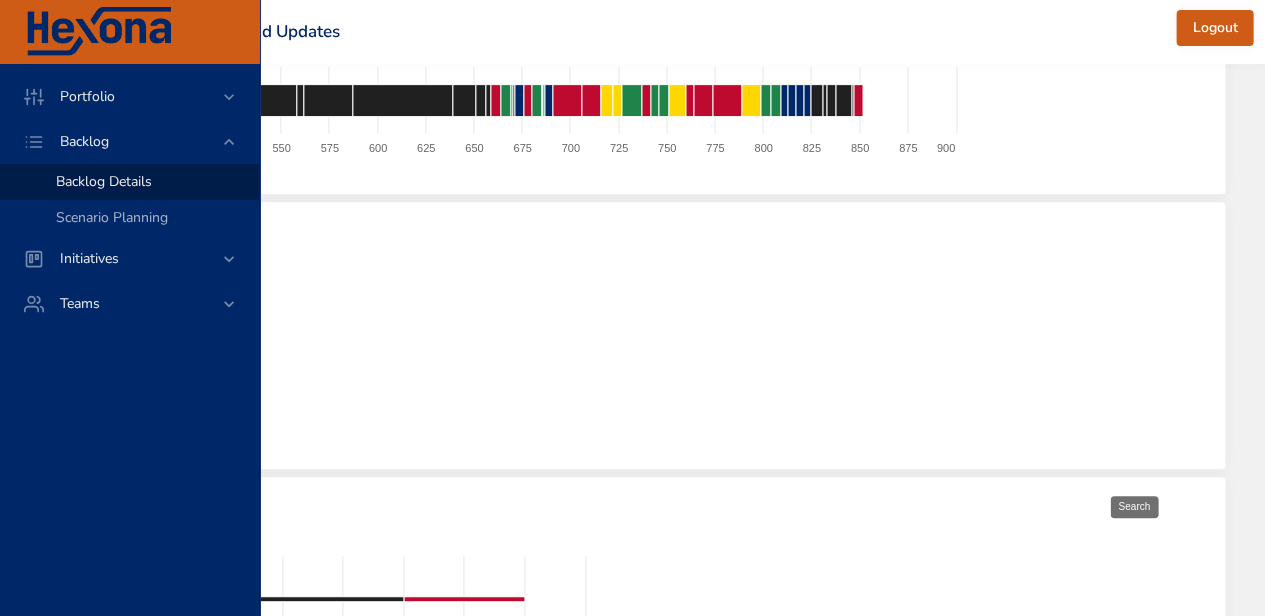 click 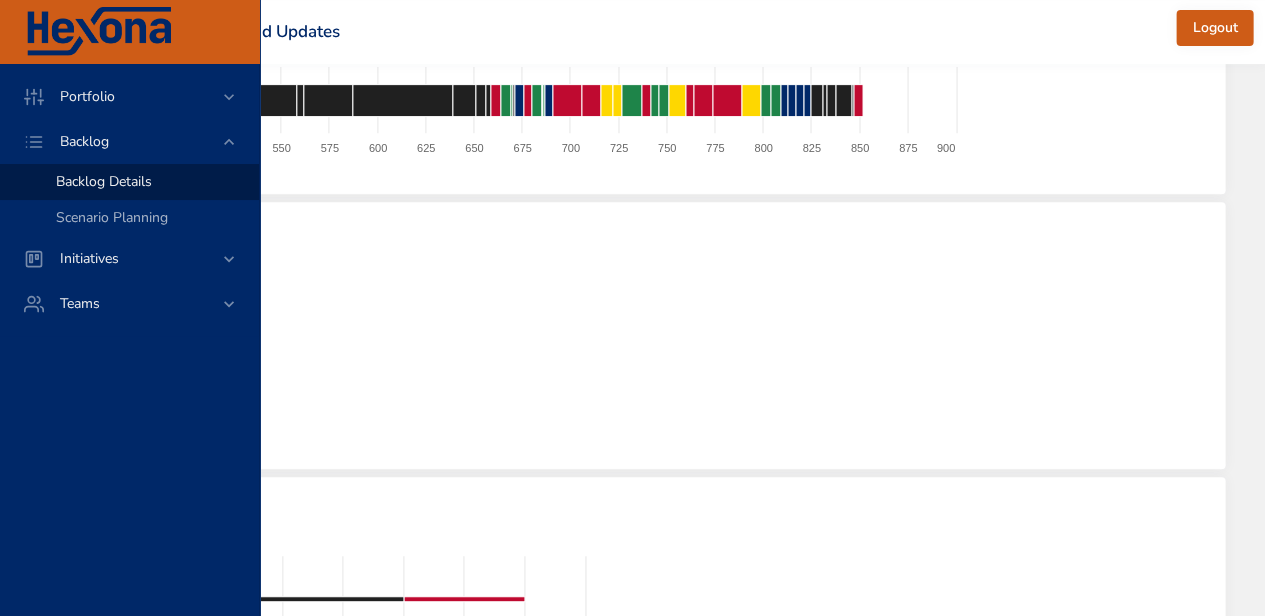 scroll, scrollTop: 350, scrollLeft: 604, axis: both 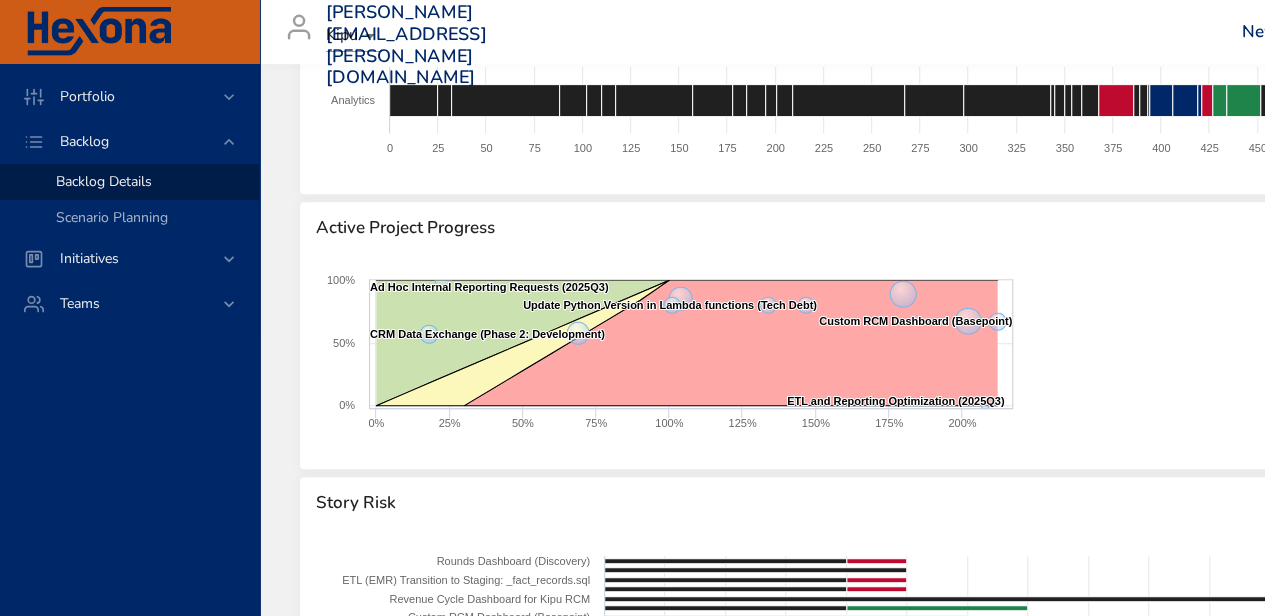 type on "***" 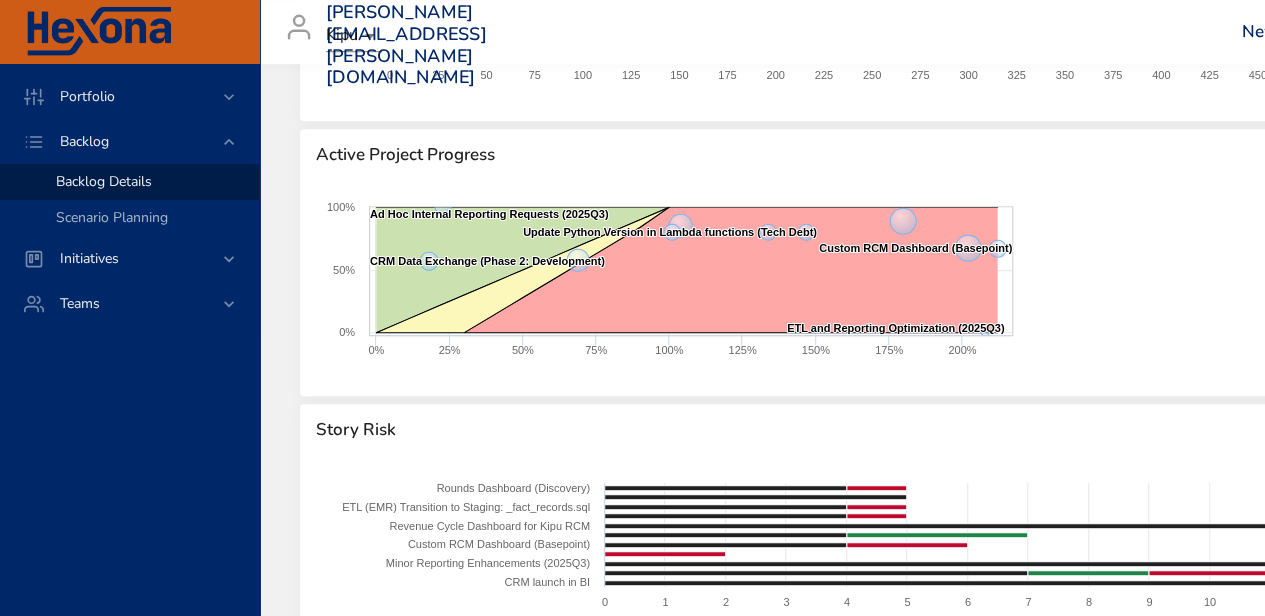 scroll, scrollTop: 416, scrollLeft: 0, axis: vertical 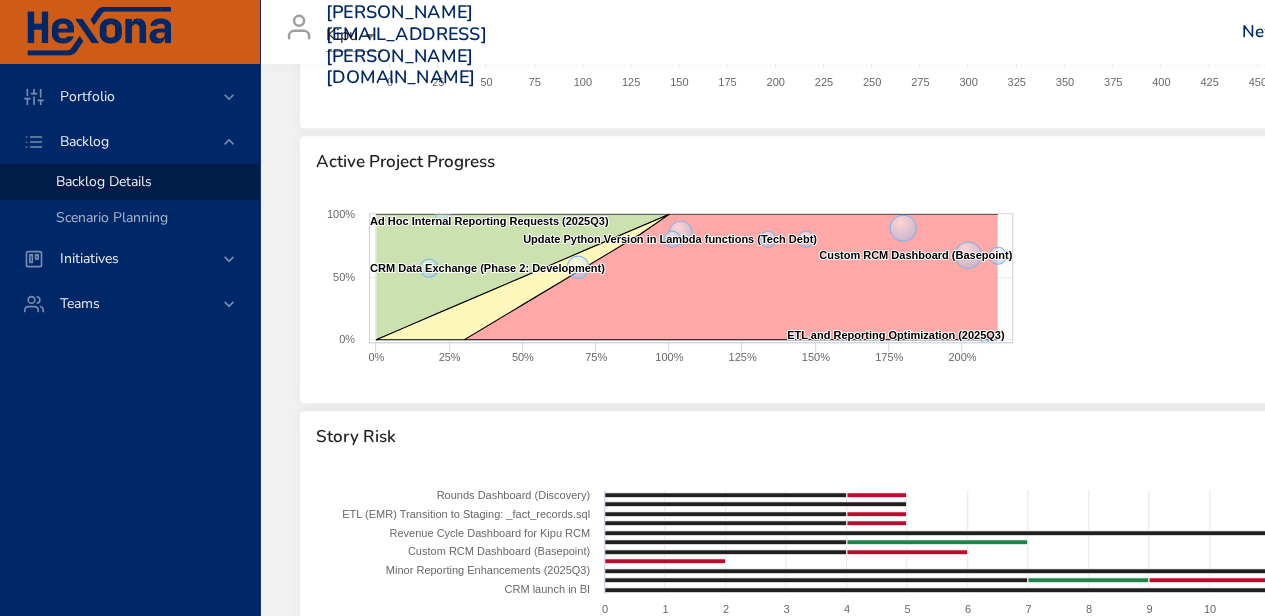 click 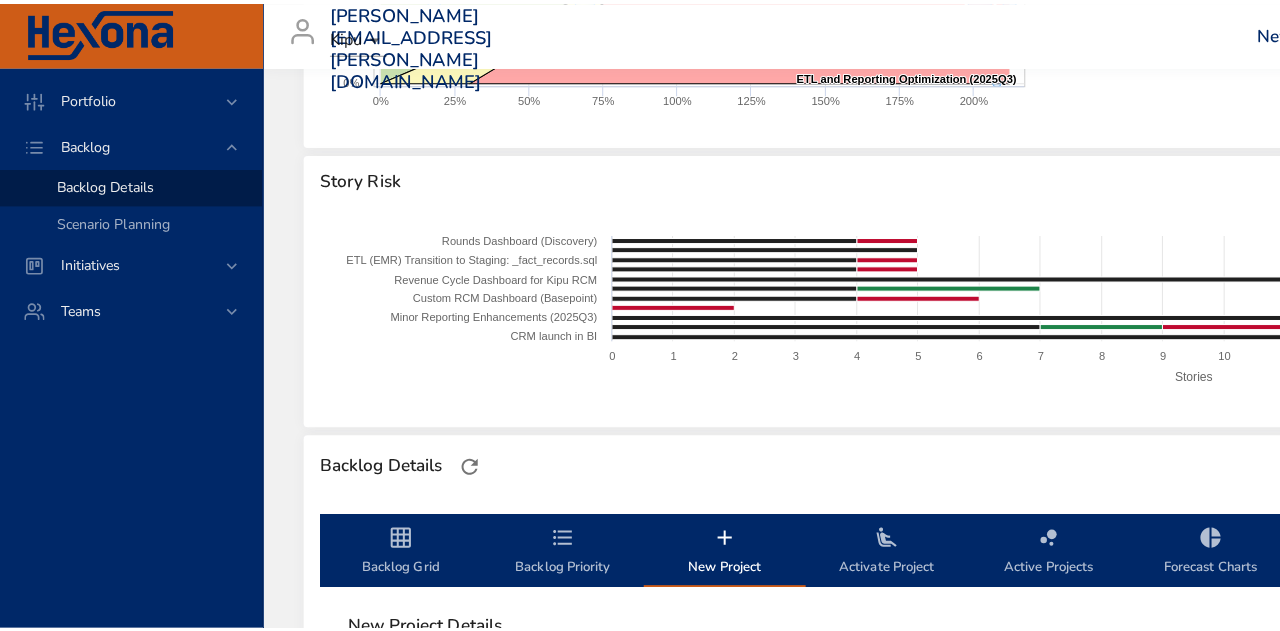 scroll, scrollTop: 716, scrollLeft: 0, axis: vertical 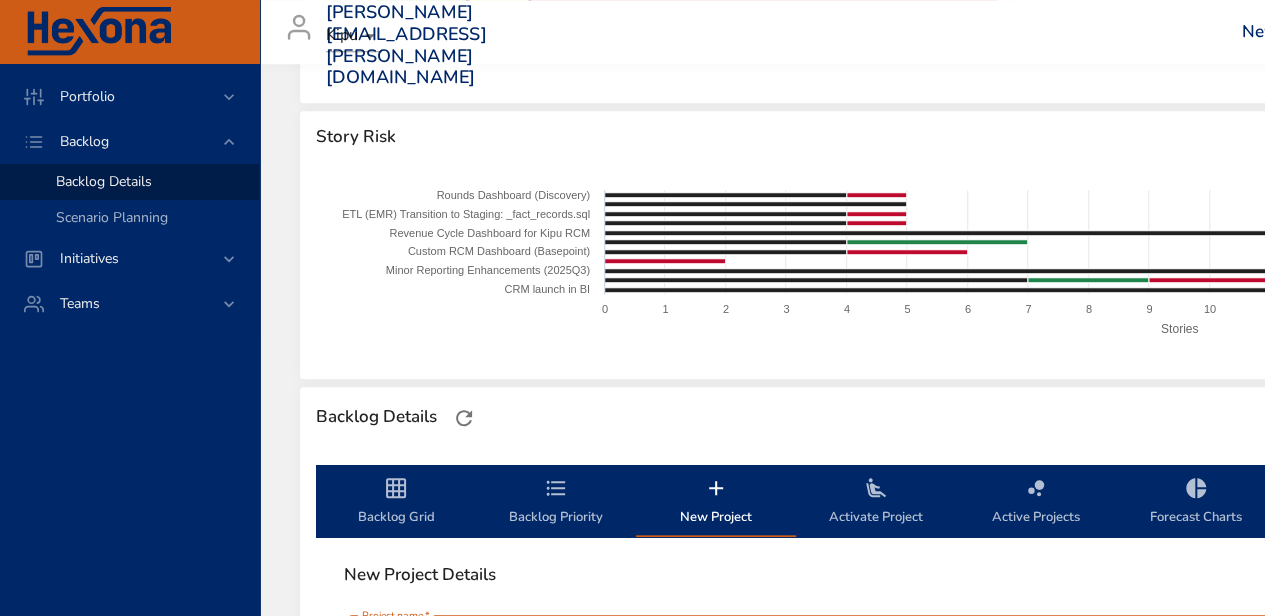 type on "**********" 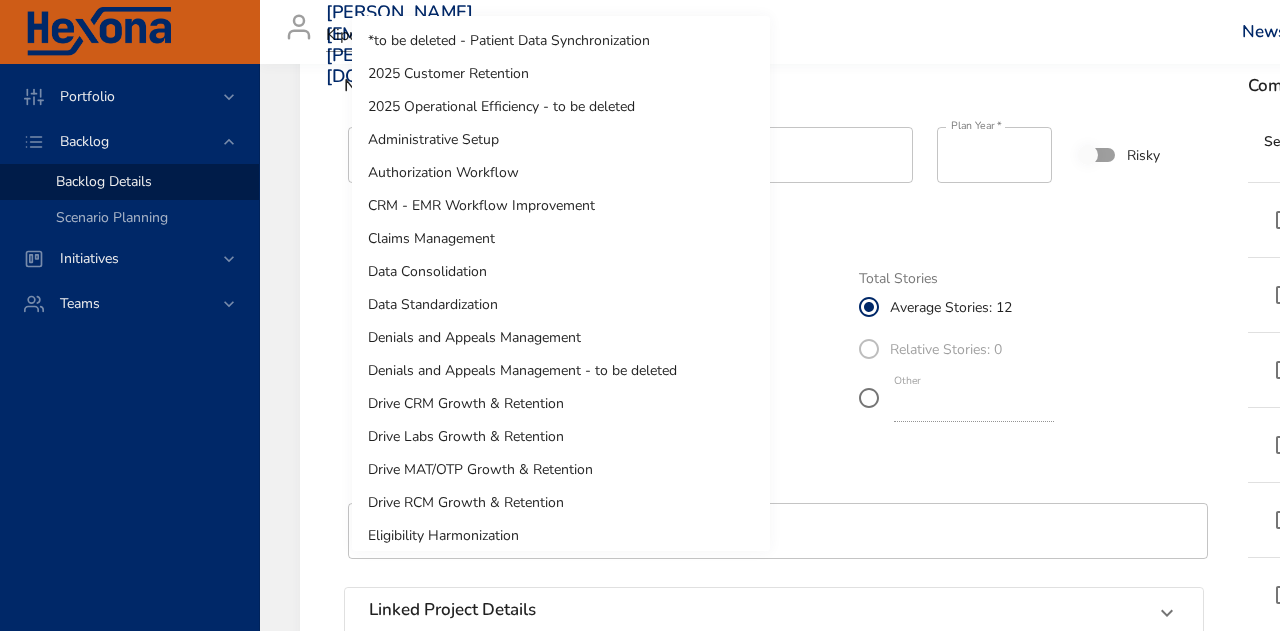 click on "Portfolio Backlog Backlog Details Scenario Planning Initiatives Teams julie.davis@kipuhealth.com   Kipu News and Updates Logout Selected Backlog Analytics Active Backlogs Only Backlog Risk Created with Highcharts 9.0.1 Analytics 0 25 50 75 100 125 150 175 200 225 250 275 300 325 350 375 400 425 450 475 500 525 550 575 600 625 650 675 700 725 750 775 800 825 850 875 900 Active Project Progress Created with Highcharts 9.0.1 Revenue Cycle Dashboard for Kipu RCM ​ Revenue Cycle Dashboard for Kipu RCM CRM launch in BI ​ CRM launch in BI Minor Reporting Enhancements (2025Q3) ​ Minor Reporting Enhancements (2025Q3) Triage Suspected Bugs & Bug Fixes (2025Q3) ​ Triage Suspected Bugs & Bug Fixes (2025Q3) CRM Data Exchange (Phase 2: Development) ​ CRM Data Exchange (Phase 2: Development) Custom RCM Dashboard (Basepoint) ​ Custom RCM Dashboard (Basepoint) Rounds Dashboard (Discovery) ​ Rounds Dashboard (Discovery) Ad Hoc Internal Reporting Requests (2025Q3) ​ Ad Hoc Internal Reporting Requests (2025Q3) 0%" at bounding box center (640, -401) 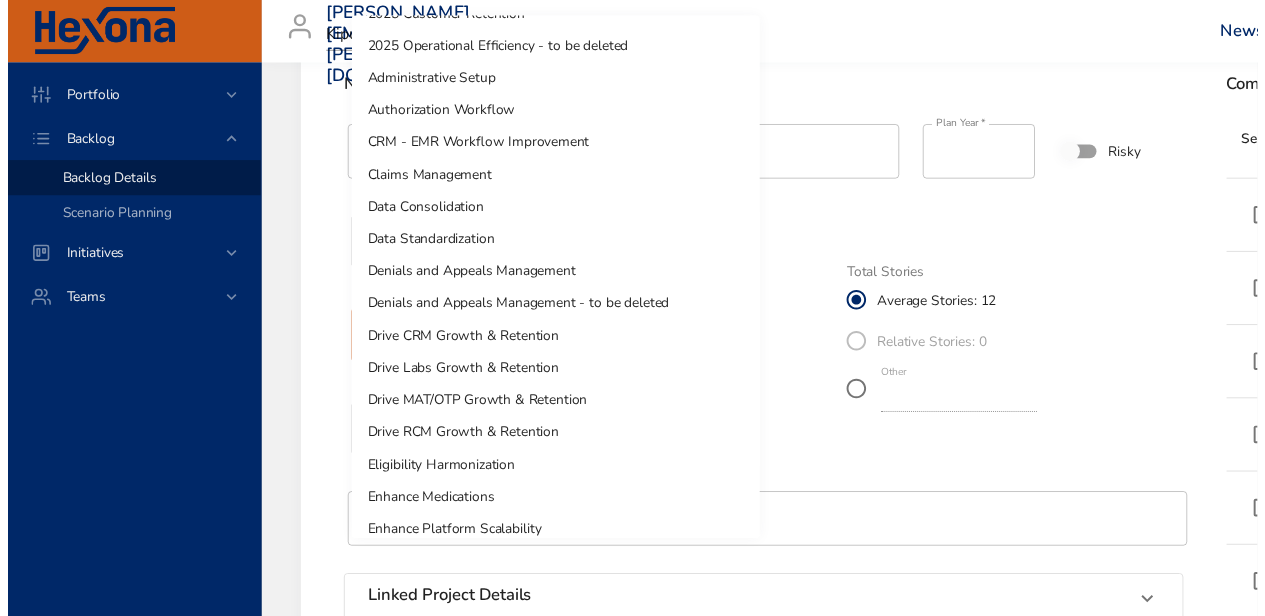 scroll, scrollTop: 0, scrollLeft: 0, axis: both 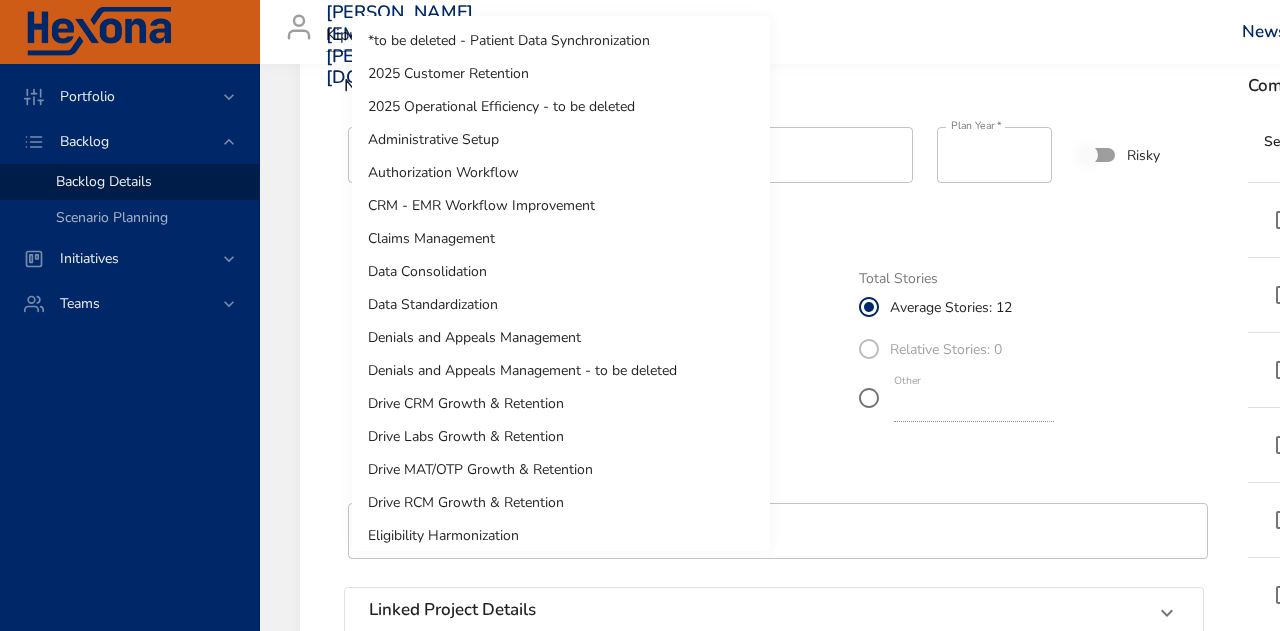 click on "2025 Customer Retention" at bounding box center (561, 73) 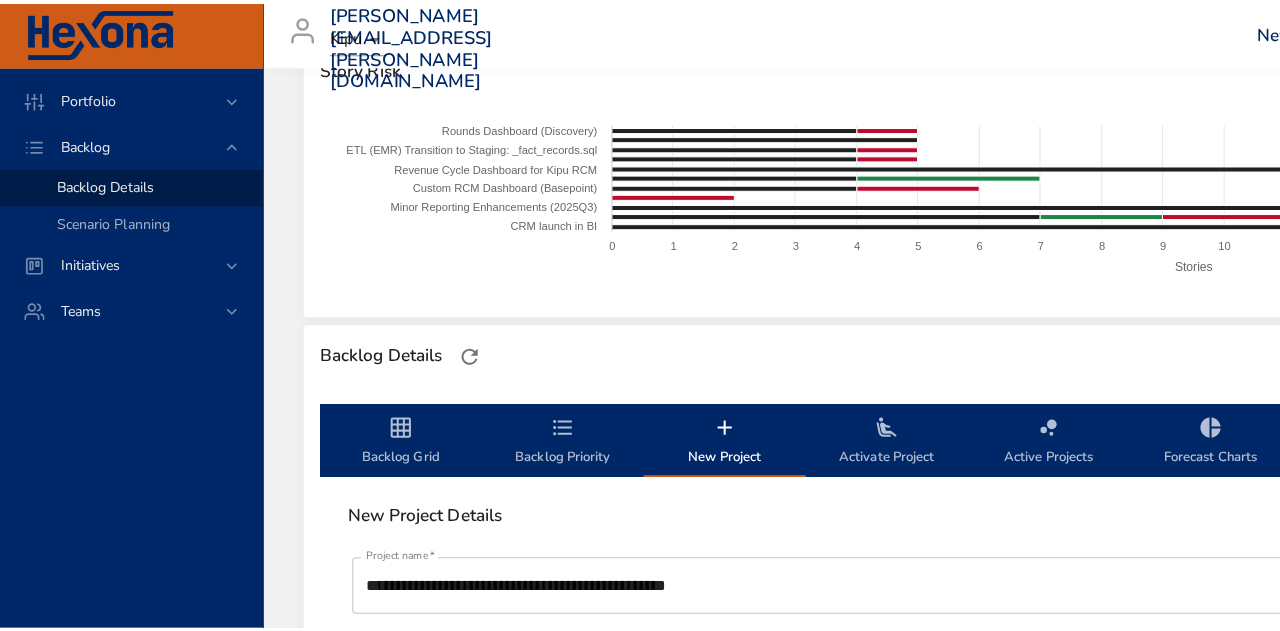 scroll, scrollTop: 816, scrollLeft: 0, axis: vertical 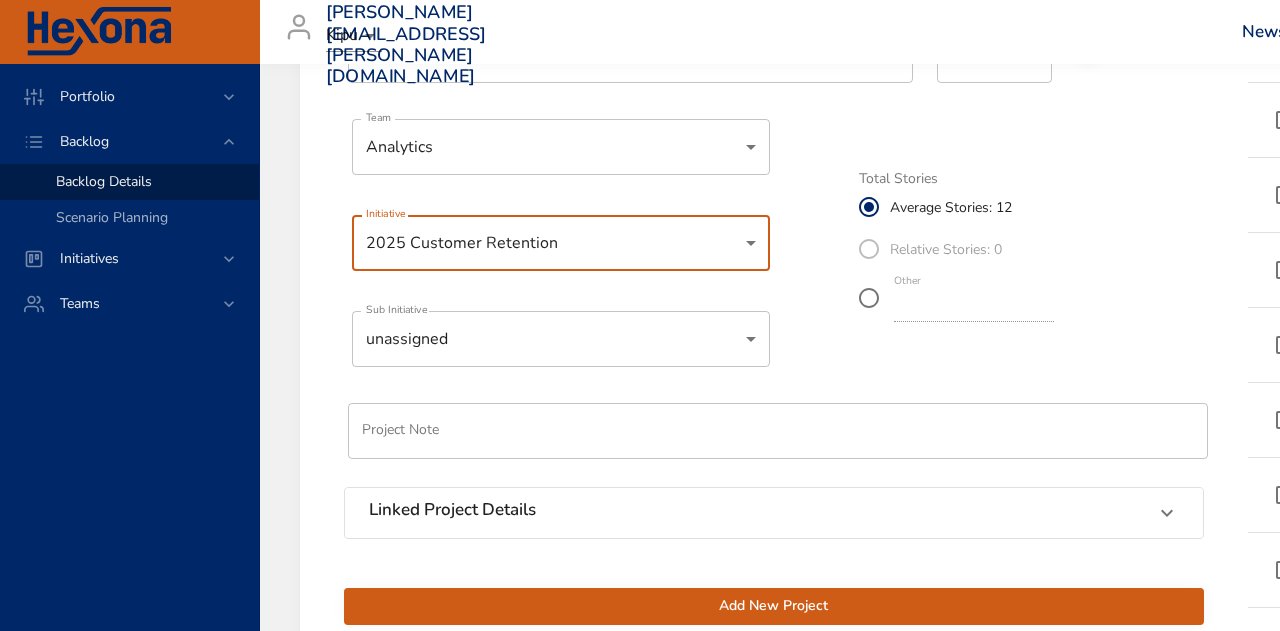 click on "Portfolio Backlog Backlog Details Scenario Planning Initiatives Teams julie.davis@kipuhealth.com   Kipu News and Updates Logout Selected Backlog Analytics Active Backlogs Only Backlog Risk Created with Highcharts 9.0.1 Analytics 0 25 50 75 100 125 150 175 200 225 250 275 300 325 350 375 400 425 450 475 500 525 550 575 600 625 650 675 700 725 750 775 800 825 850 875 900 Active Project Progress Created with Highcharts 9.0.1 Revenue Cycle Dashboard for Kipu RCM ​ Revenue Cycle Dashboard for Kipu RCM CRM launch in BI ​ CRM launch in BI Minor Reporting Enhancements (2025Q3) ​ Minor Reporting Enhancements (2025Q3) Triage Suspected Bugs & Bug Fixes (2025Q3) ​ Triage Suspected Bugs & Bug Fixes (2025Q3) CRM Data Exchange (Phase 2: Development) ​ CRM Data Exchange (Phase 2: Development) Custom RCM Dashboard (Basepoint) ​ Custom RCM Dashboard (Basepoint) Rounds Dashboard (Discovery) ​ Rounds Dashboard (Discovery) Ad Hoc Internal Reporting Requests (2025Q3) ​ Ad Hoc Internal Reporting Requests (2025Q3) 0%" at bounding box center (640, -501) 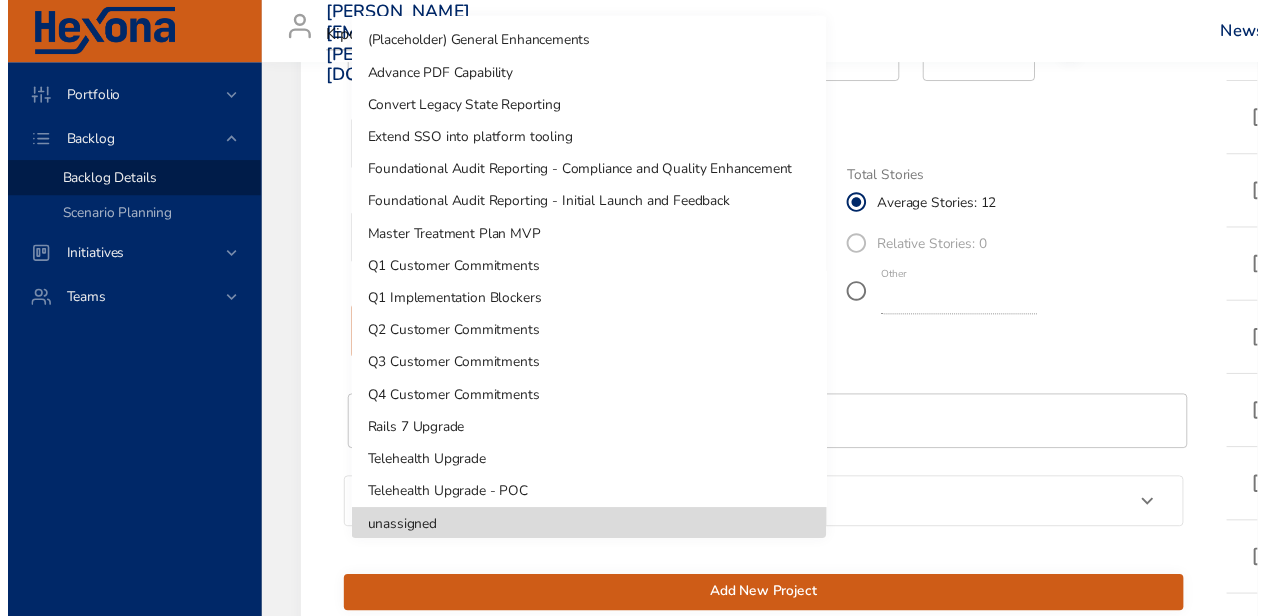 scroll, scrollTop: 8, scrollLeft: 0, axis: vertical 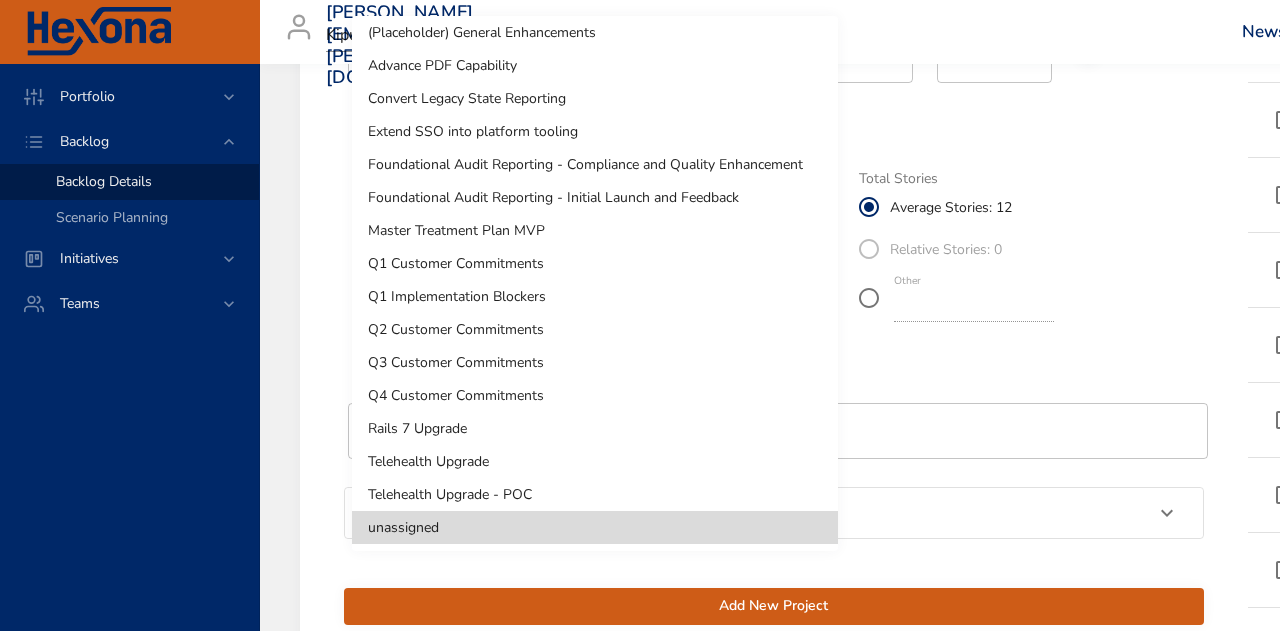 click on "Q3 Customer Commitments" at bounding box center [595, 362] 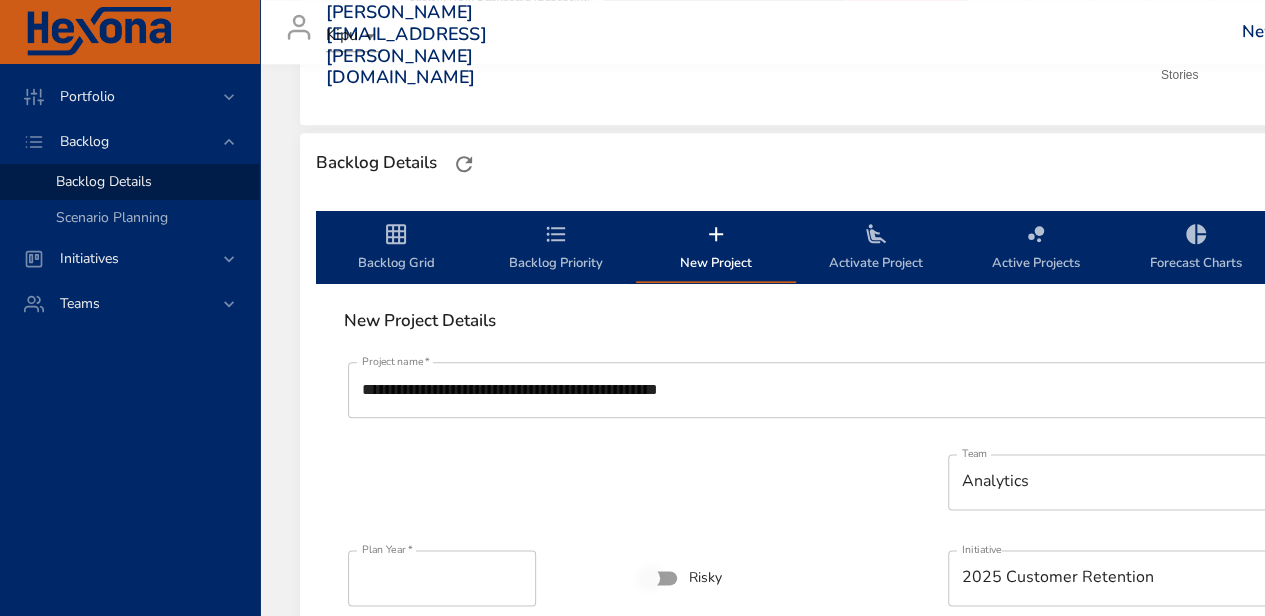 scroll, scrollTop: 1116, scrollLeft: 0, axis: vertical 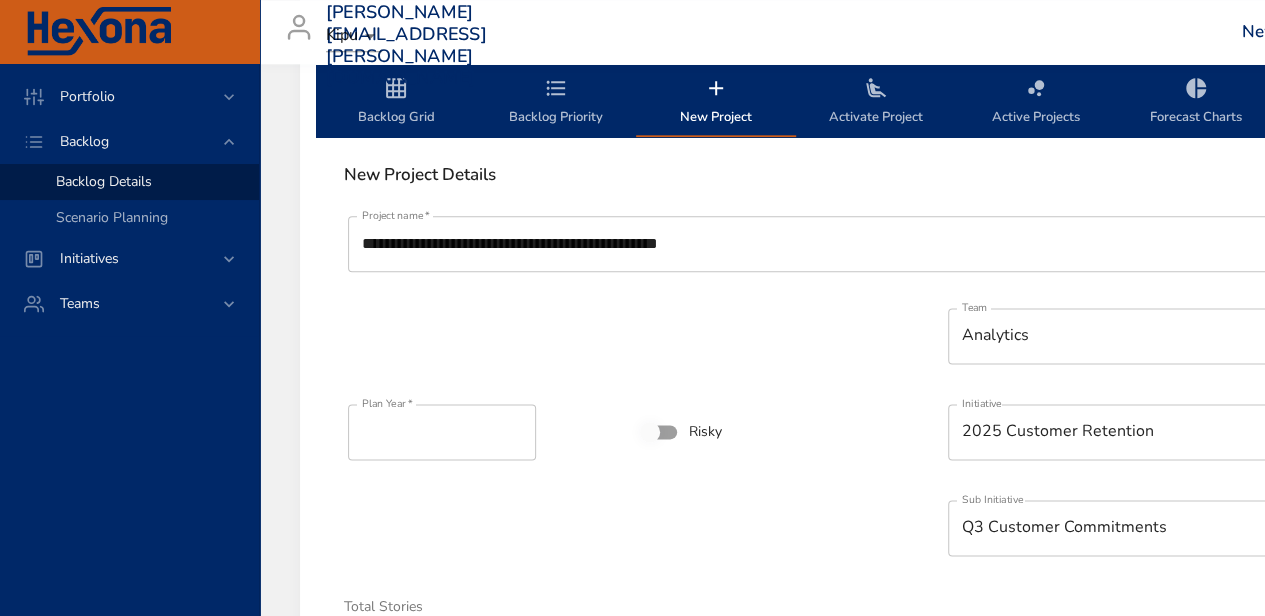 click on "Linked Project Details" at bounding box center (452, 889) 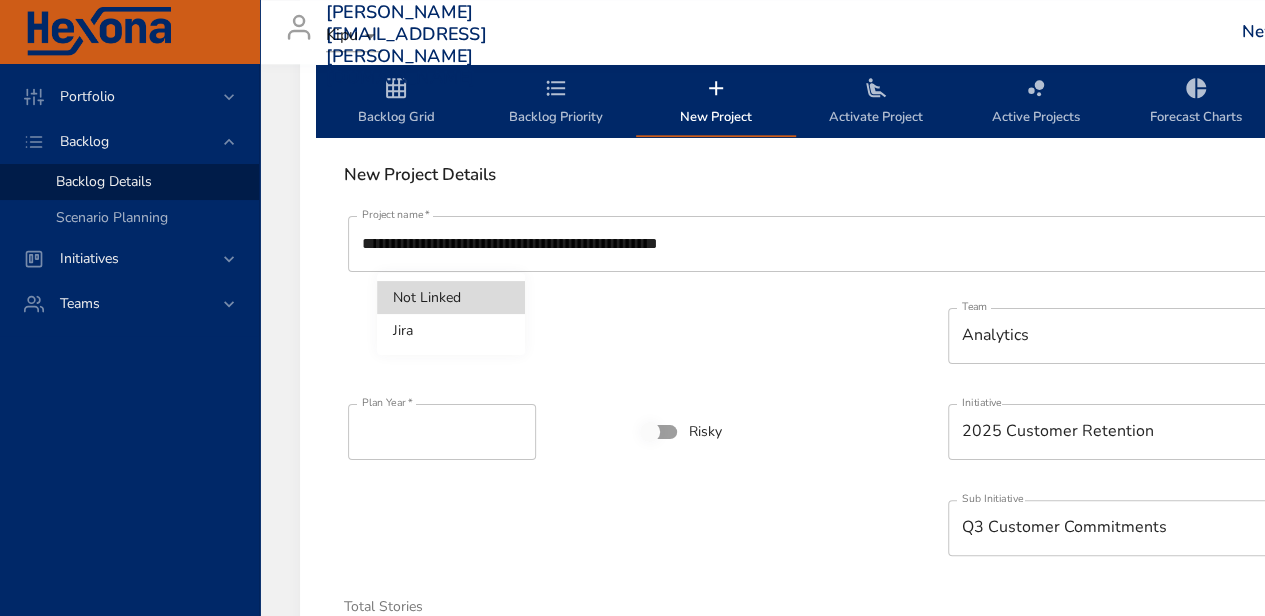 click on "Portfolio Backlog Backlog Details Scenario Planning Initiatives Teams julie.davis@kipuhealth.com   Kipu News and Updates Logout Selected Backlog Analytics Active Backlogs Only Backlog Risk Created with Highcharts 9.0.1 Analytics 0 25 50 75 100 125 150 175 200 225 250 275 300 325 350 375 400 425 450 475 500 525 550 575 600 625 650 675 700 725 750 775 800 825 850 875 900 Active Project Progress Created with Highcharts 9.0.1 Revenue Cycle Dashboard for Kipu RCM ​ Revenue Cycle Dashboard for Kipu RCM CRM launch in BI ​ CRM launch in BI Minor Reporting Enhancements (2025Q3) ​ Minor Reporting Enhancements (2025Q3) Triage Suspected Bugs & Bug Fixes (2025Q3) ​ Triage Suspected Bugs & Bug Fixes (2025Q3) CRM Data Exchange (Phase 2: Development) ​ CRM Data Exchange (Phase 2: Development) Custom RCM Dashboard (Basepoint) ​ Custom RCM Dashboard (Basepoint) Rounds Dashboard (Discovery) ​ Rounds Dashboard (Discovery) Ad Hoc Internal Reporting Requests (2025Q3) ​ Ad Hoc Internal Reporting Requests (2025Q3) 0%" at bounding box center (632, -808) 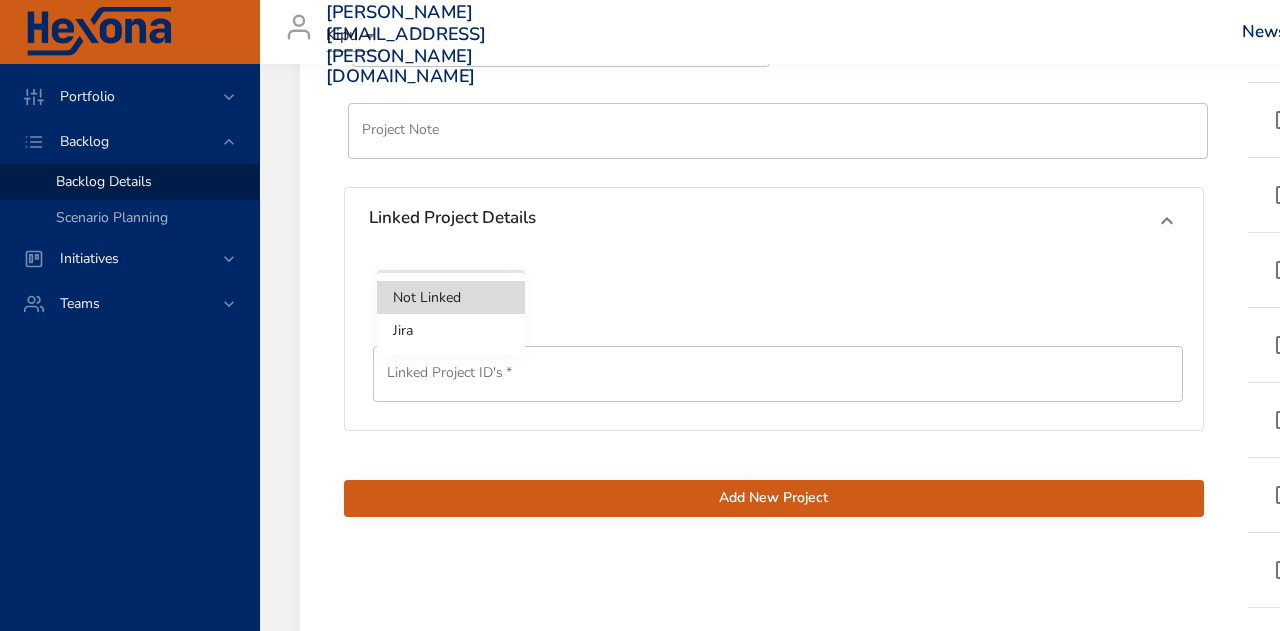 click on "Jira" at bounding box center (451, 330) 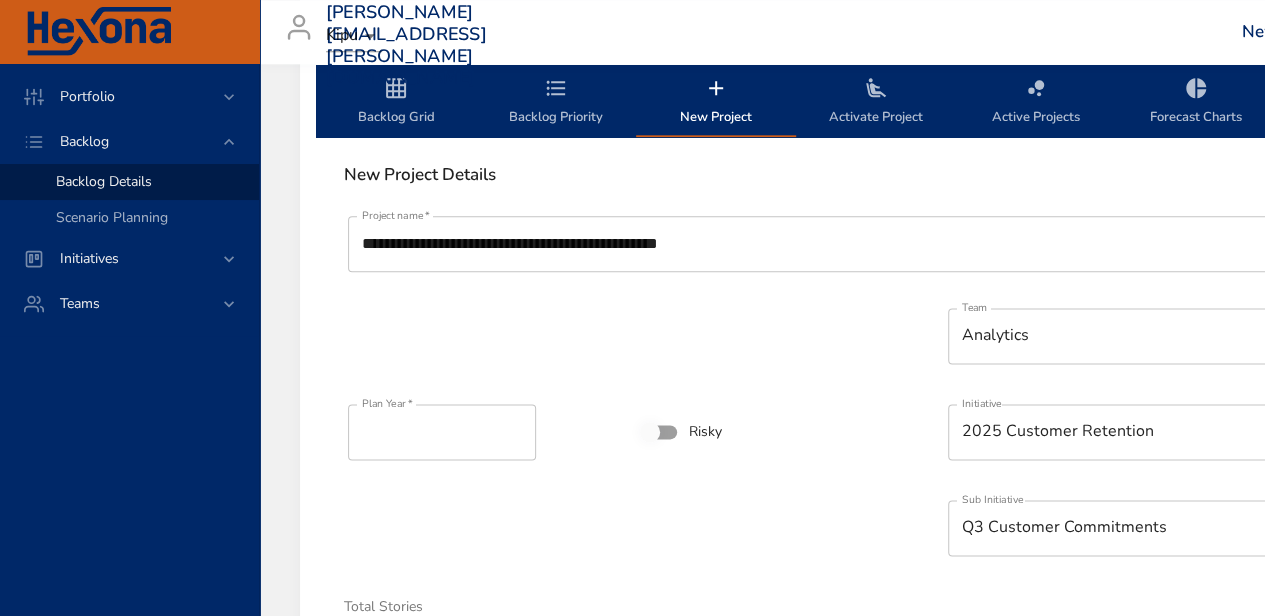 click at bounding box center [1229, 1053] 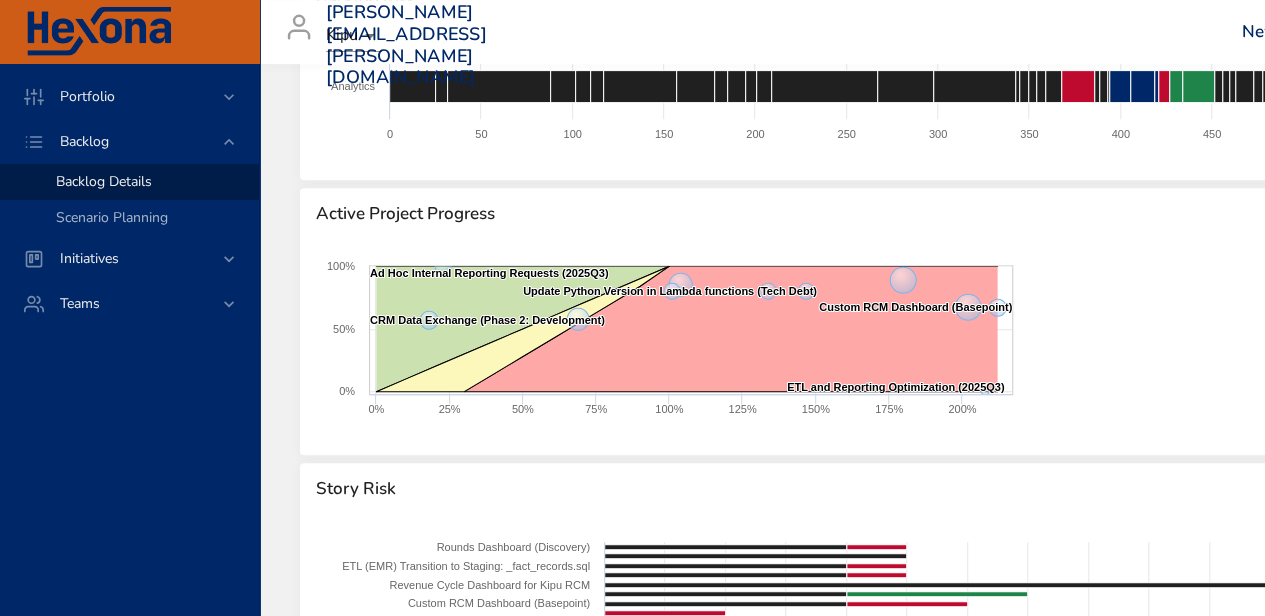 scroll, scrollTop: 316, scrollLeft: 0, axis: vertical 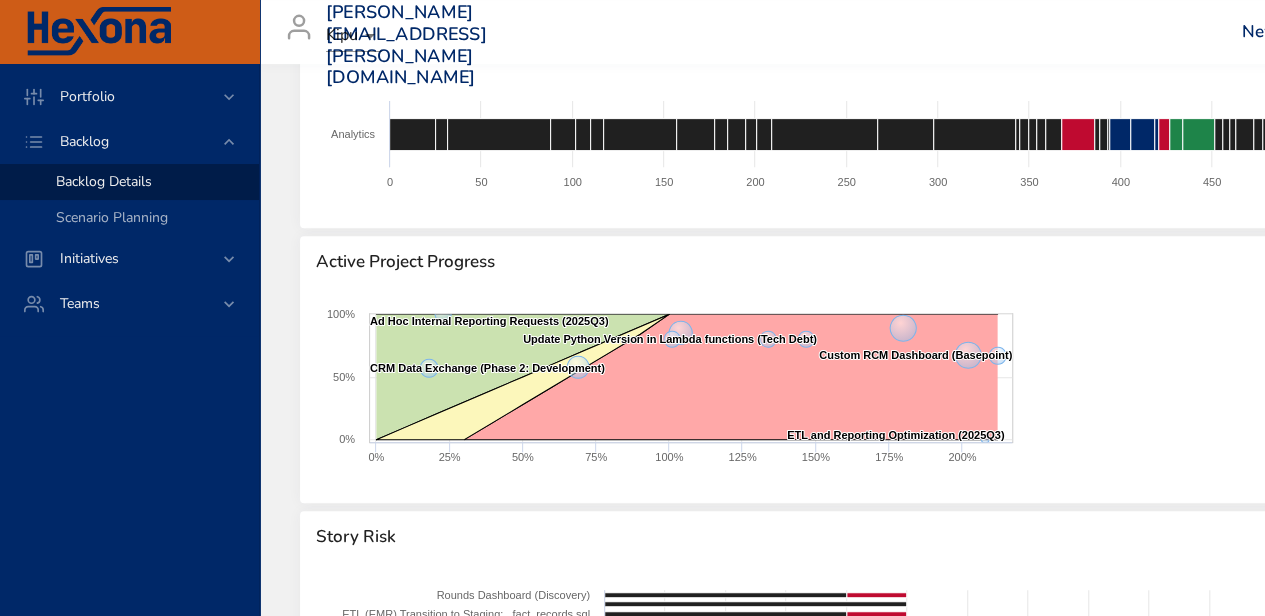 click on "Activate Project" at bounding box center (876, 902) 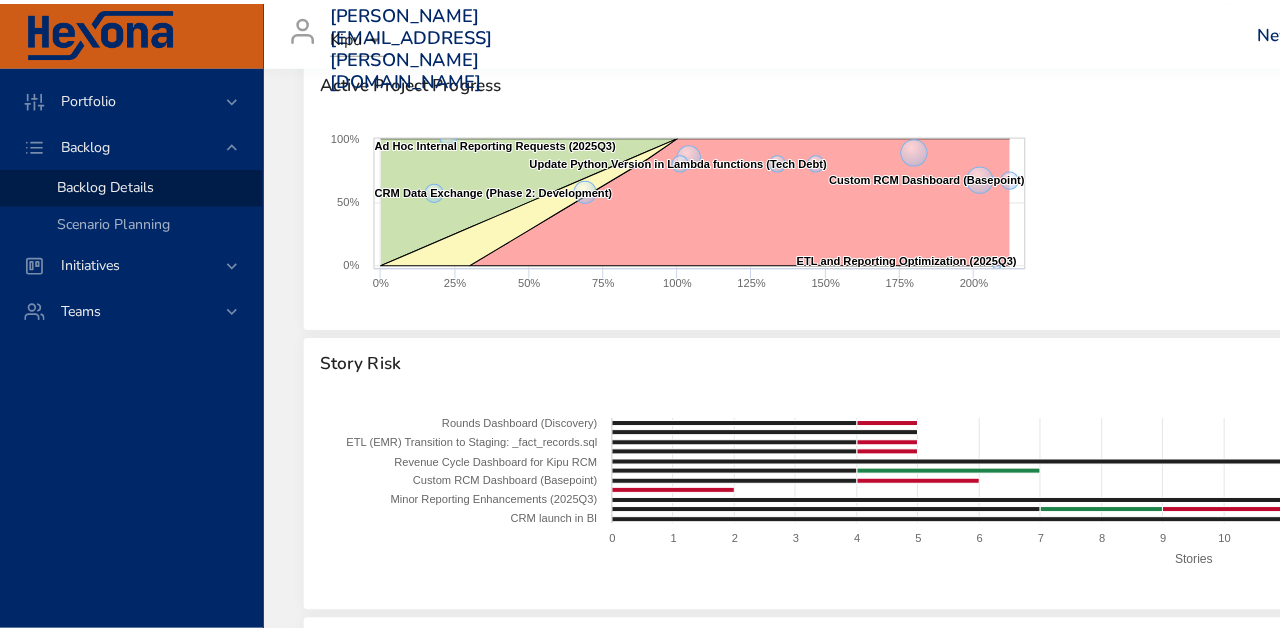 scroll, scrollTop: 516, scrollLeft: 0, axis: vertical 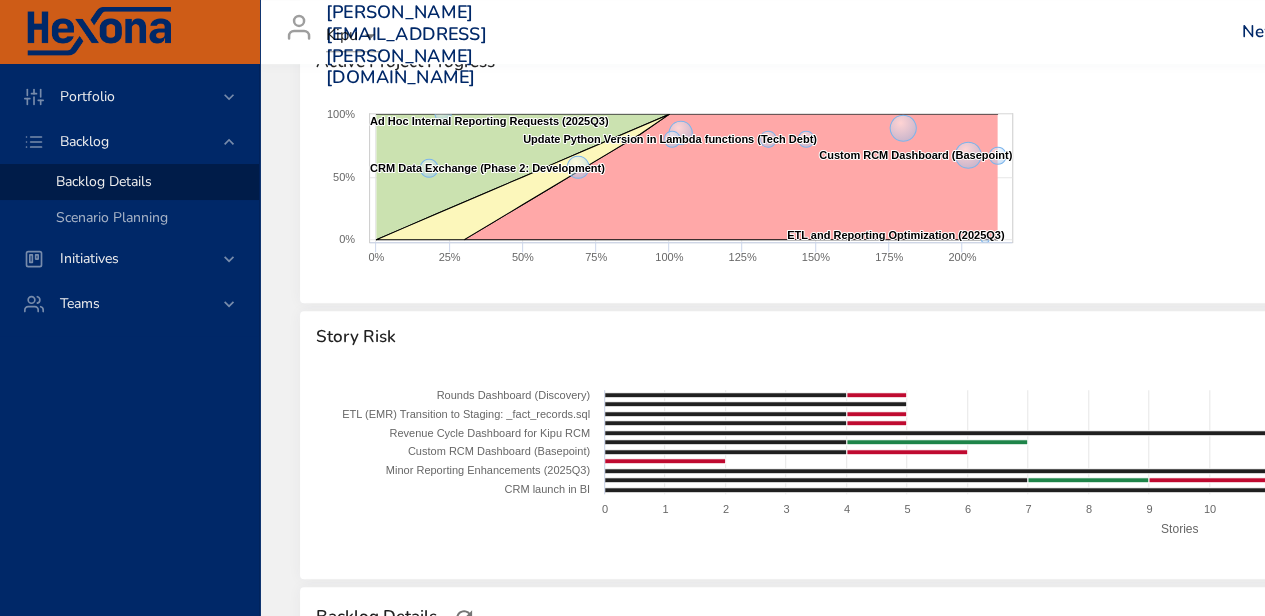 click on "Portfolio Backlog Backlog Details Scenario Planning Initiatives Teams julie.davis@kipuhealth.com   Kipu News and Updates Logout Selected Backlog Analytics Active Backlogs Only Backlog Risk Created with Highcharts 9.0.1 Analytics 0 50 100 150 200 250 300 350 400 450 500 550 600 650 700 750 800 850 900 950 Active Project Progress Created with Highcharts 9.0.1 Revenue Cycle Dashboard for Kipu RCM ​ Revenue Cycle Dashboard for Kipu RCM CRM launch in BI ​ CRM launch in BI Minor Reporting Enhancements (2025Q3) ​ Minor Reporting Enhancements (2025Q3) Triage Suspected Bugs & Bug Fixes (2025Q3) ​ Triage Suspected Bugs & Bug Fixes (2025Q3) CRM Data Exchange (Phase 2: Development) ​ CRM Data Exchange (Phase 2: Development) Custom RCM Dashboard (Basepoint) ​ Custom RCM Dashboard (Basepoint) Rounds Dashboard (Discovery) ​ Rounds Dashboard (Discovery) Ad Hoc Internal Reporting Requests (2025Q3) ​ Ad Hoc Internal Reporting Requests (2025Q3) ETL (EMR) Transition to Staging: _fact_records.sql ​ ​ ​ 0% 0%" at bounding box center [632, -208] 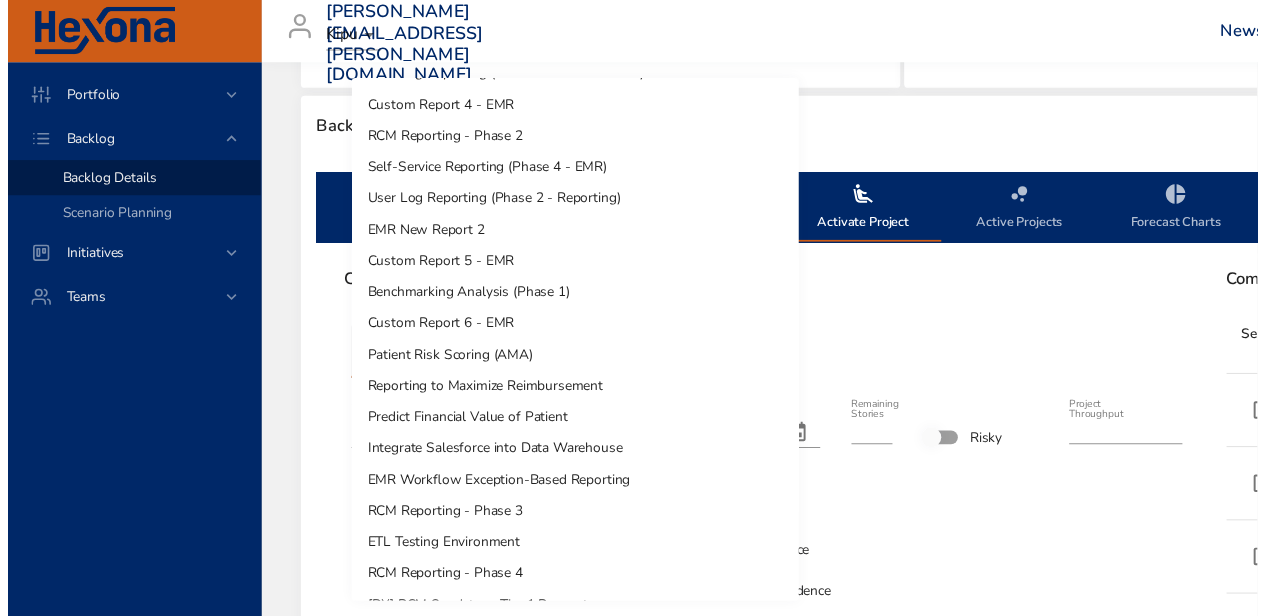 scroll, scrollTop: 1177, scrollLeft: 0, axis: vertical 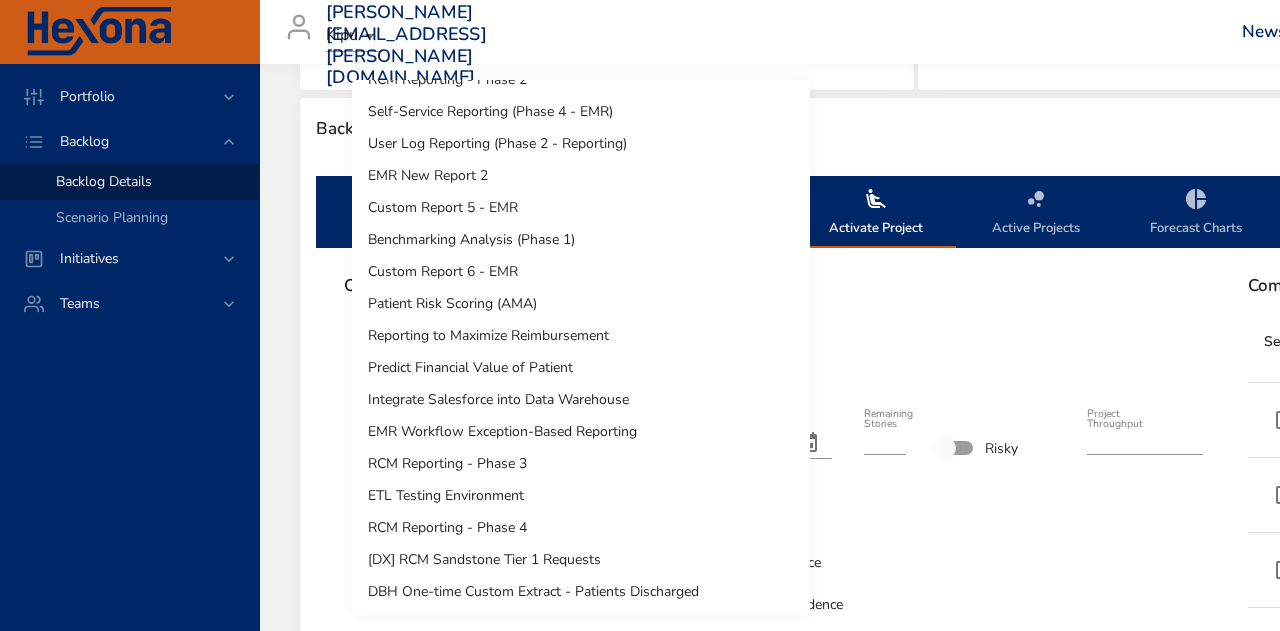 click on "DBH One-time Custom Extract - Patients Discharged" at bounding box center (581, 592) 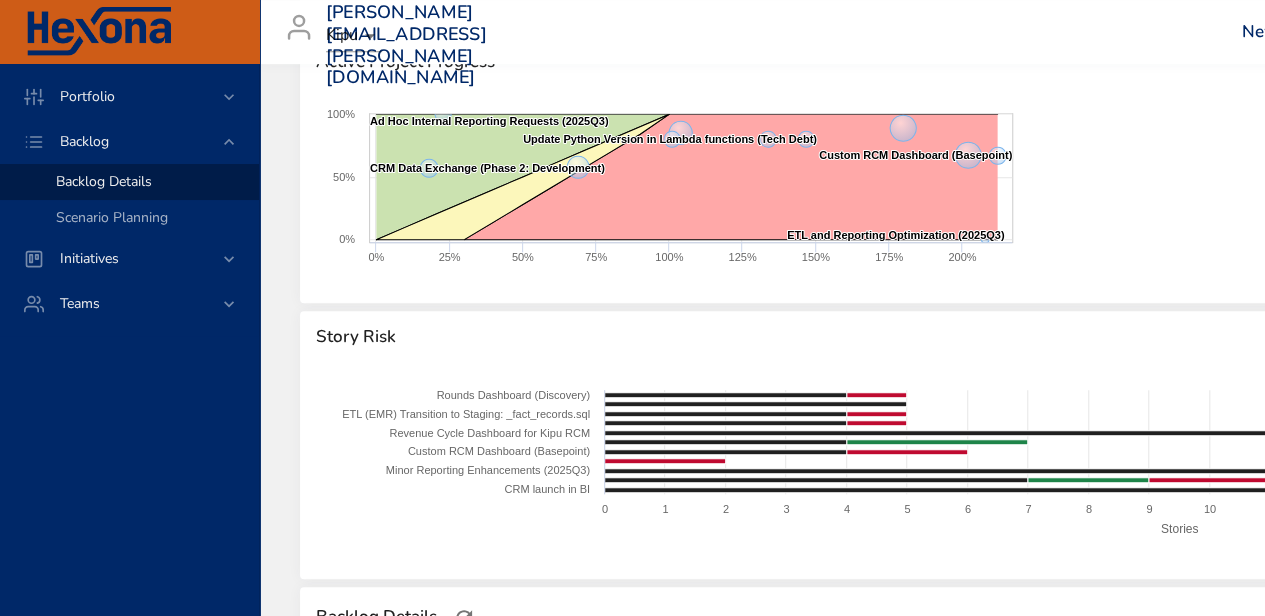 click 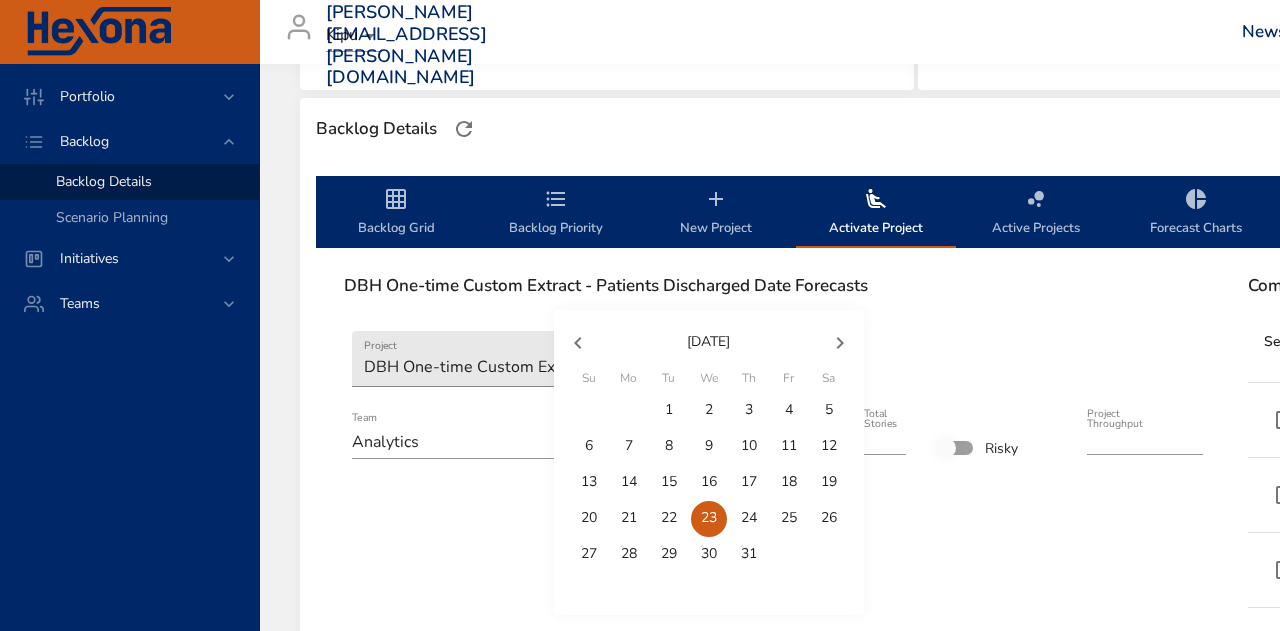 click at bounding box center (640, 315) 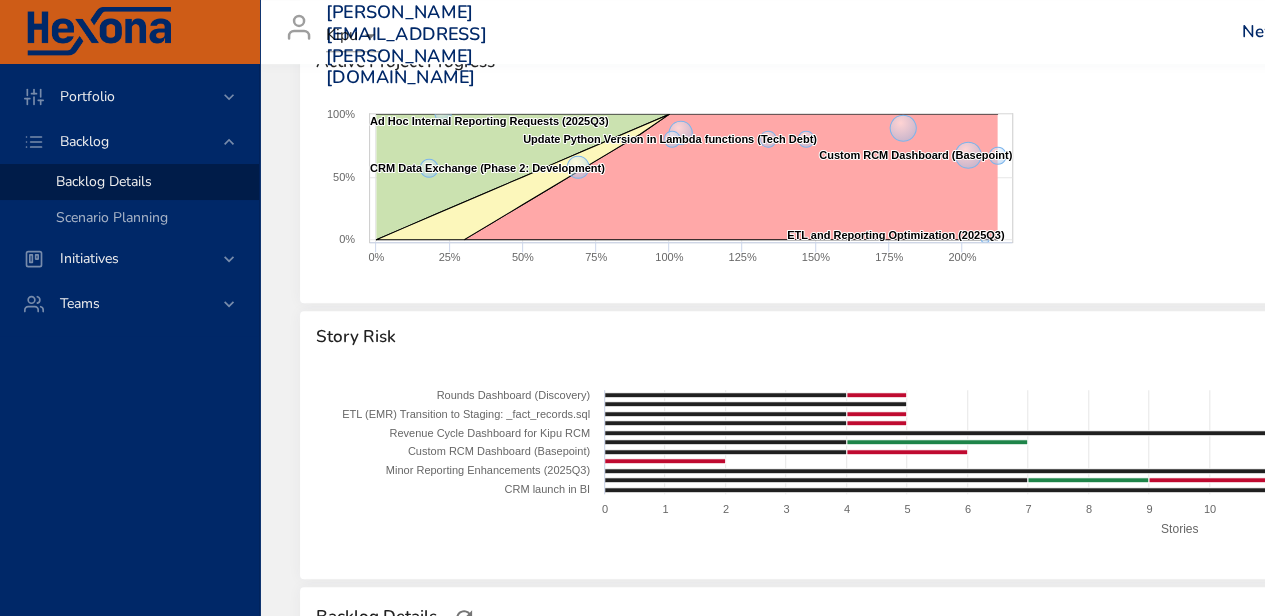 click on "**" at bounding box center [424, 1020] 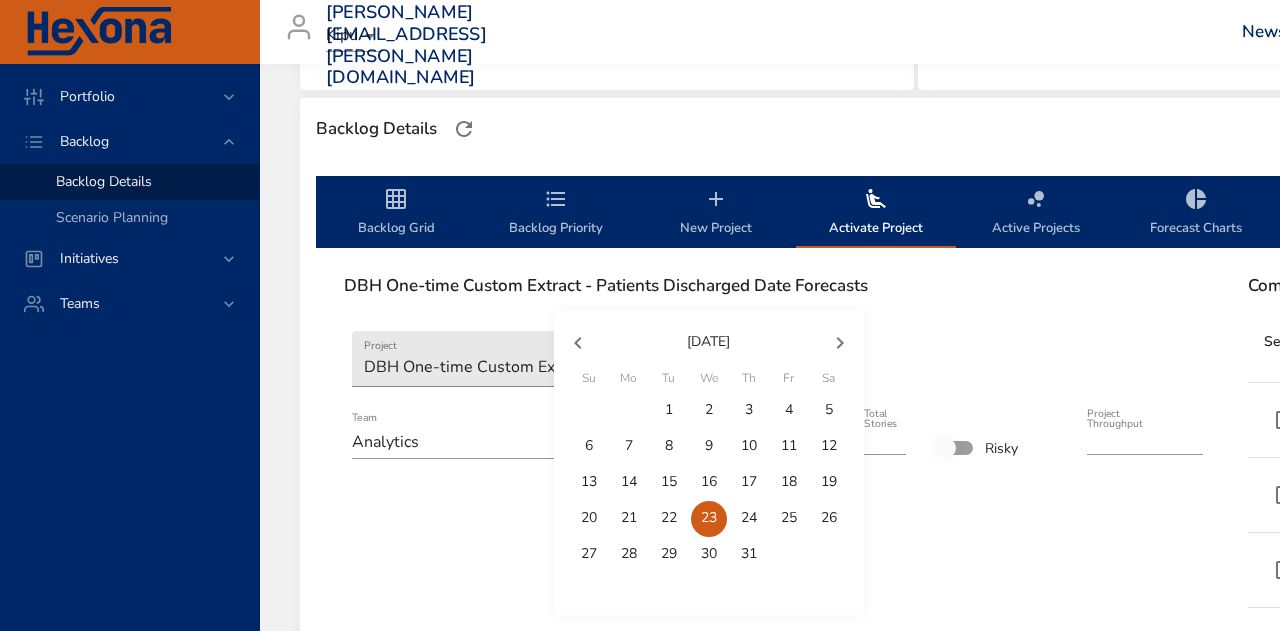 click on "17" at bounding box center [749, 482] 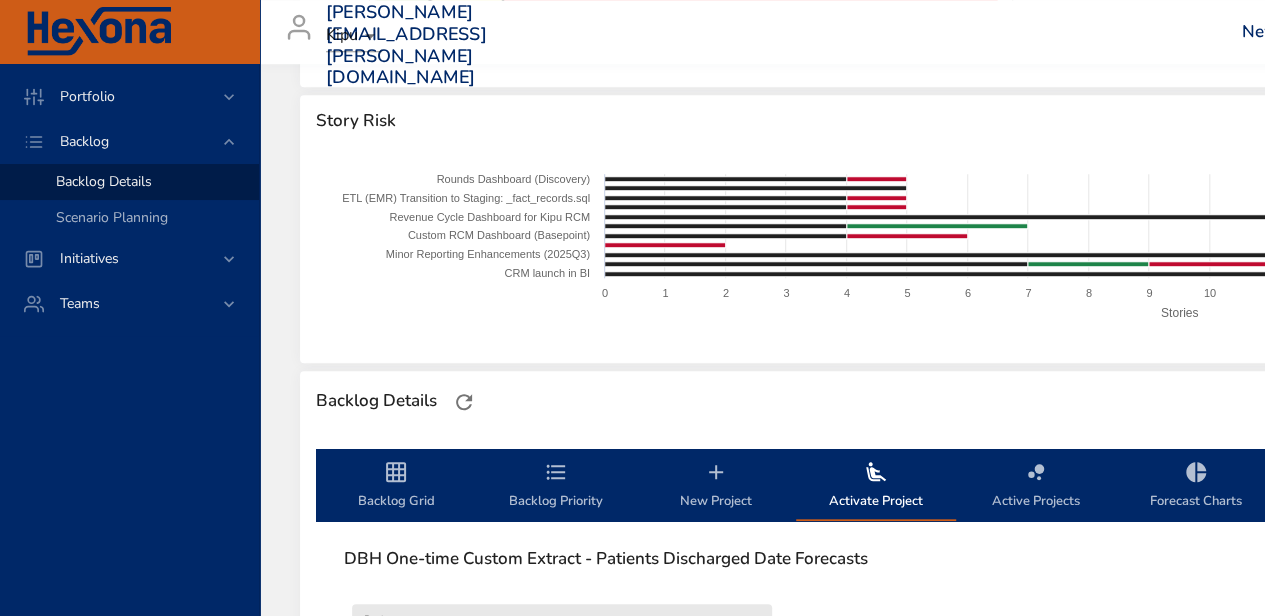 scroll, scrollTop: 816, scrollLeft: 0, axis: vertical 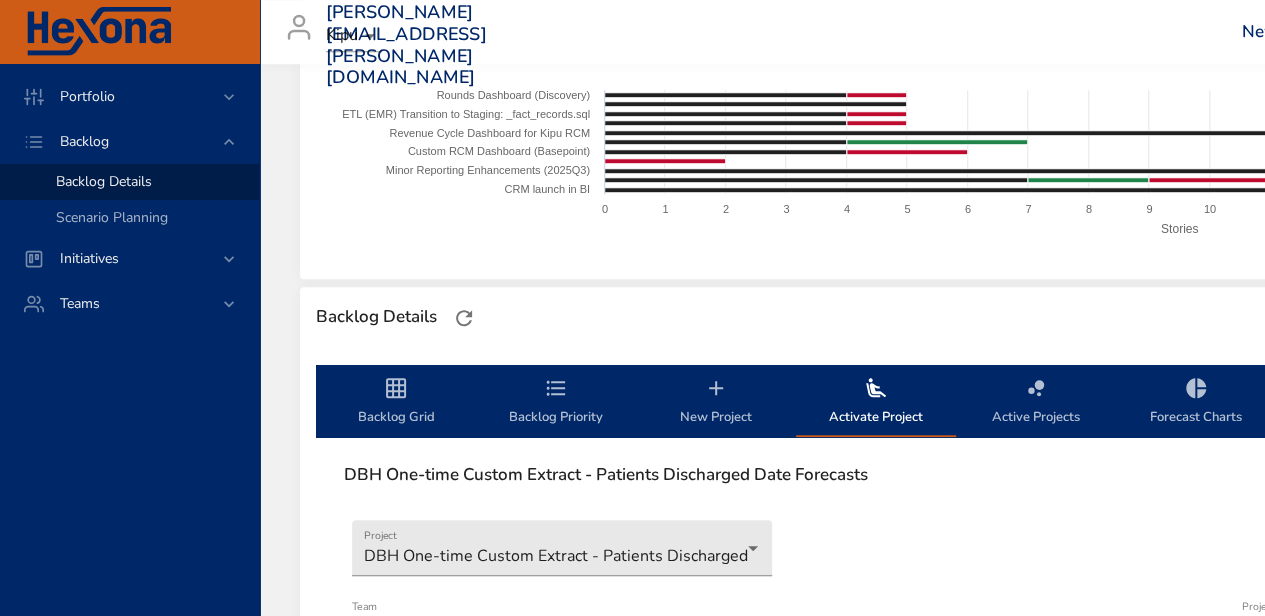 click on "Activate DBH One-time Custom Extract - Patients Discharged" at bounding box center (1225, 1206) 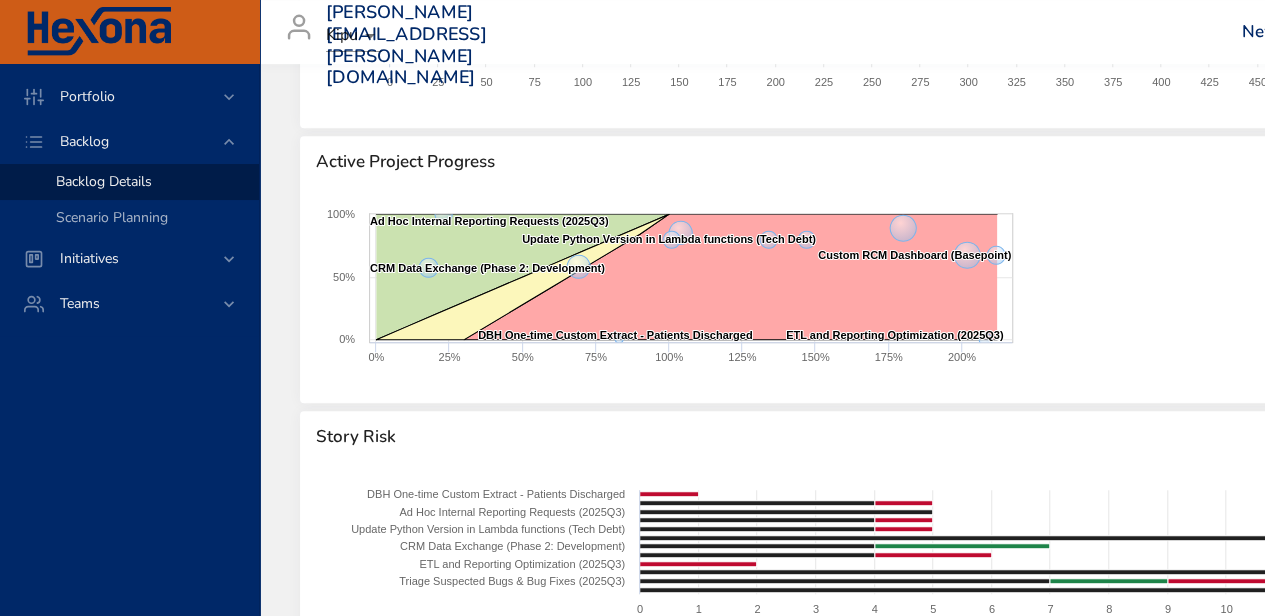 scroll, scrollTop: 216, scrollLeft: 0, axis: vertical 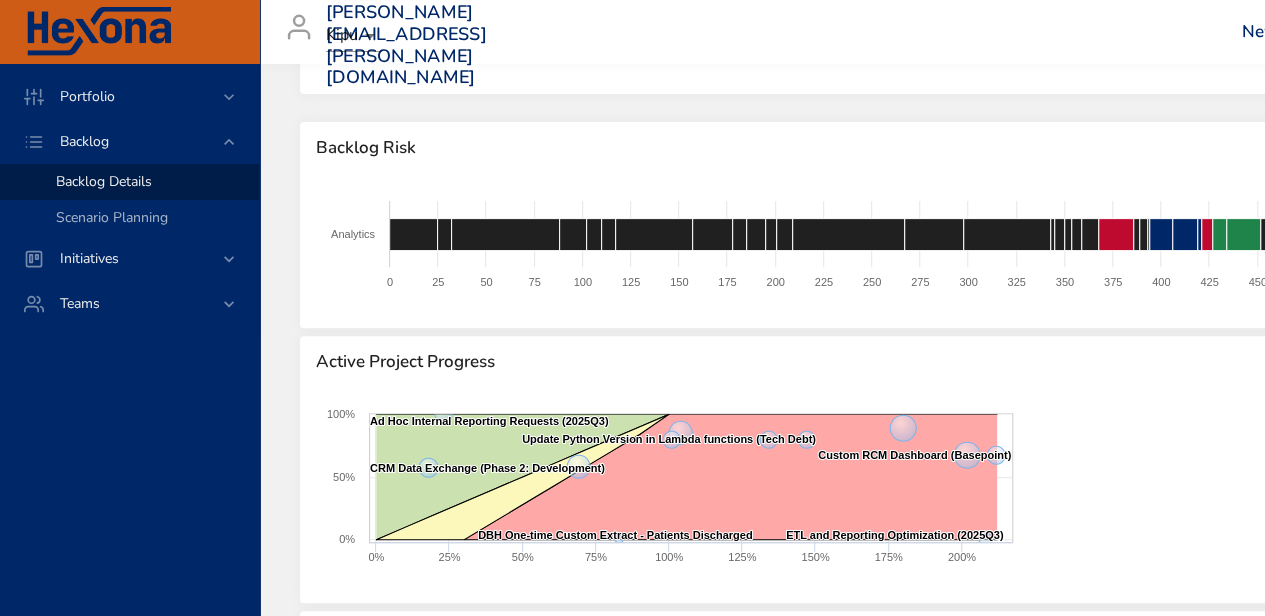 click 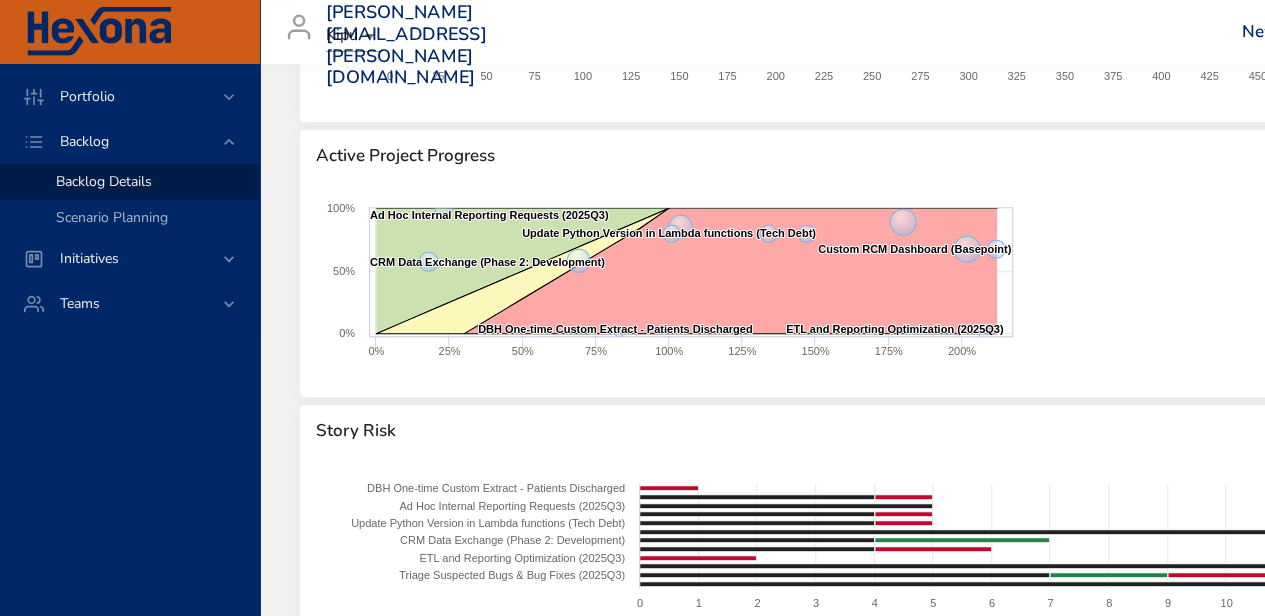 scroll, scrollTop: 416, scrollLeft: 0, axis: vertical 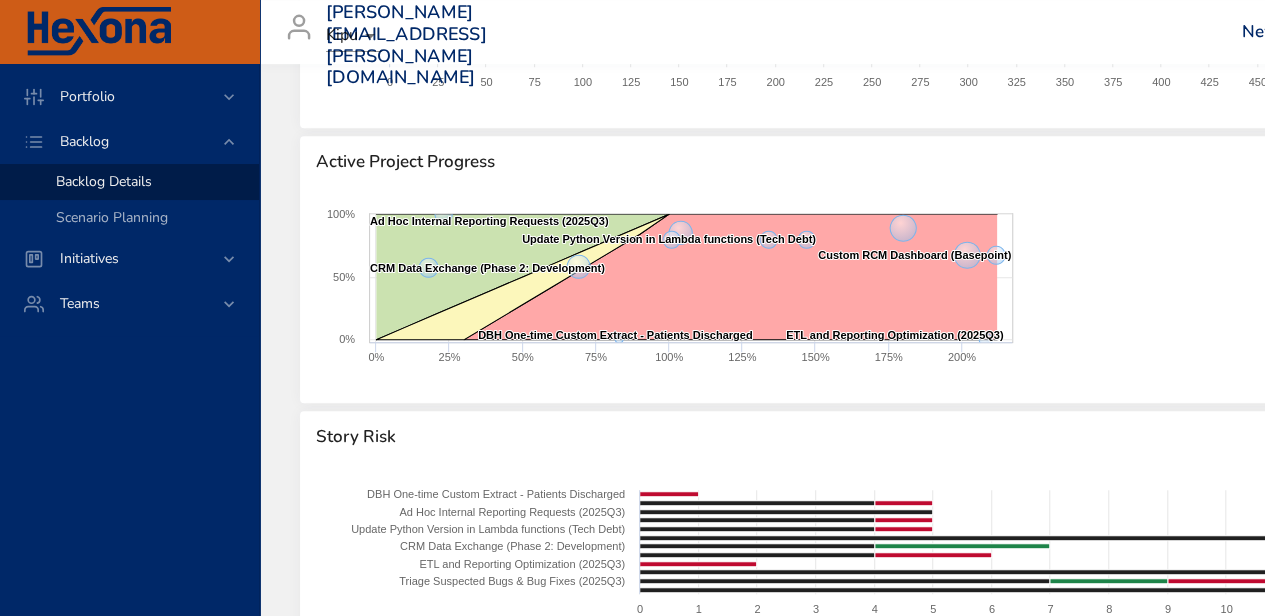 click on "Backlog Grid" at bounding box center [396, 802] 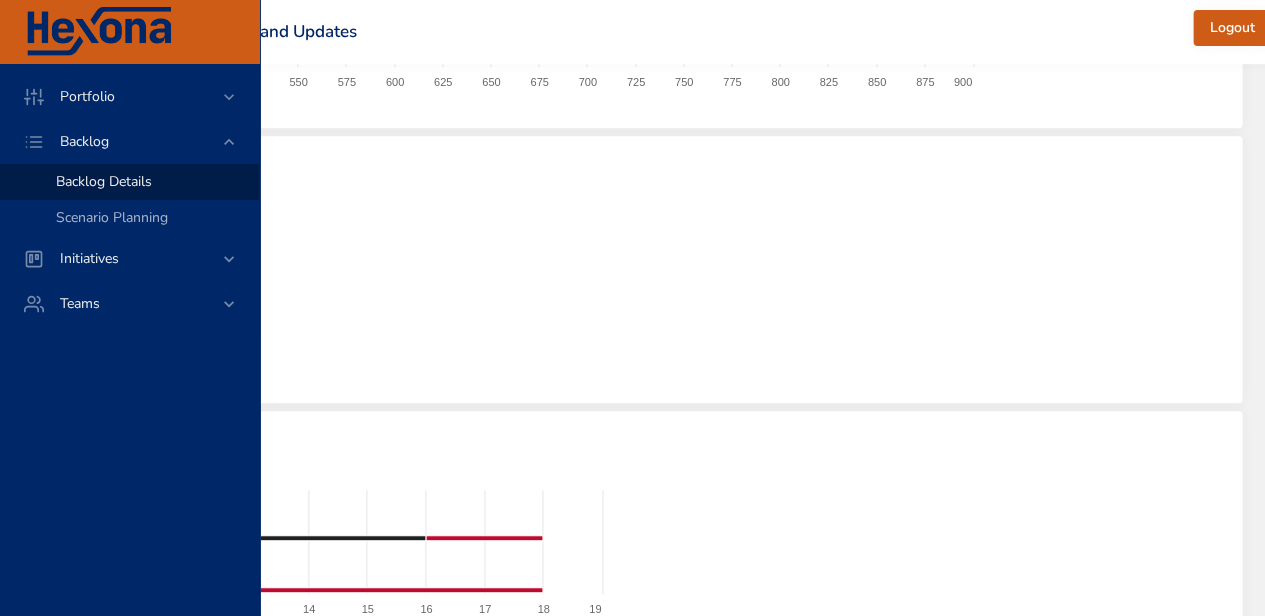 scroll, scrollTop: 416, scrollLeft: 1298, axis: both 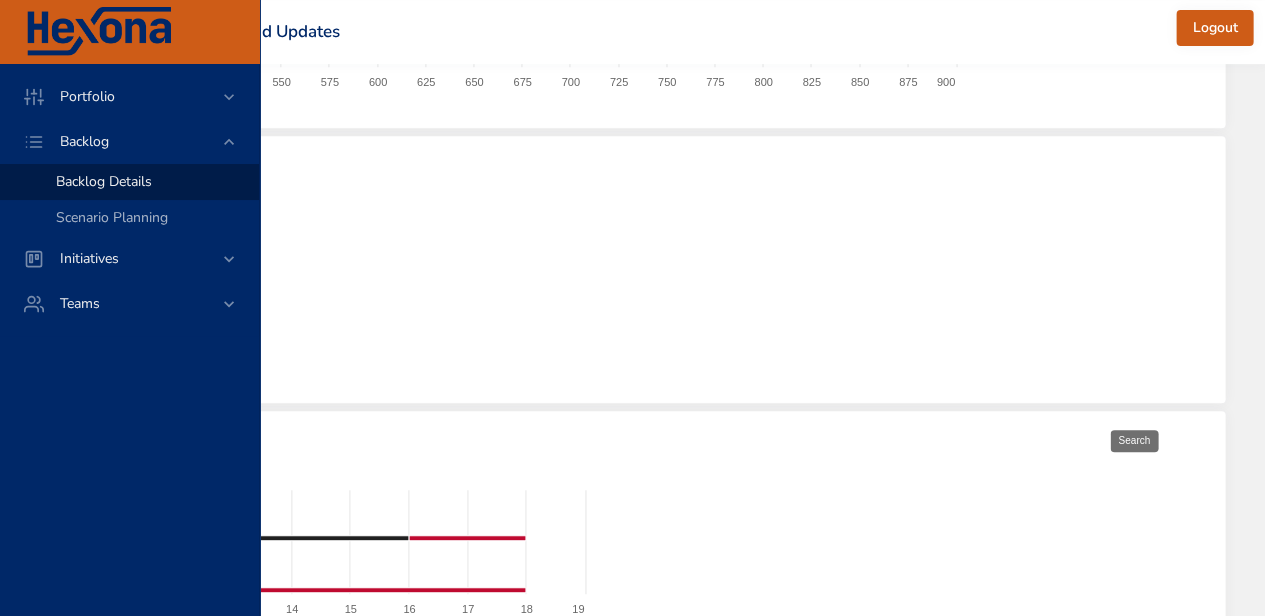 click 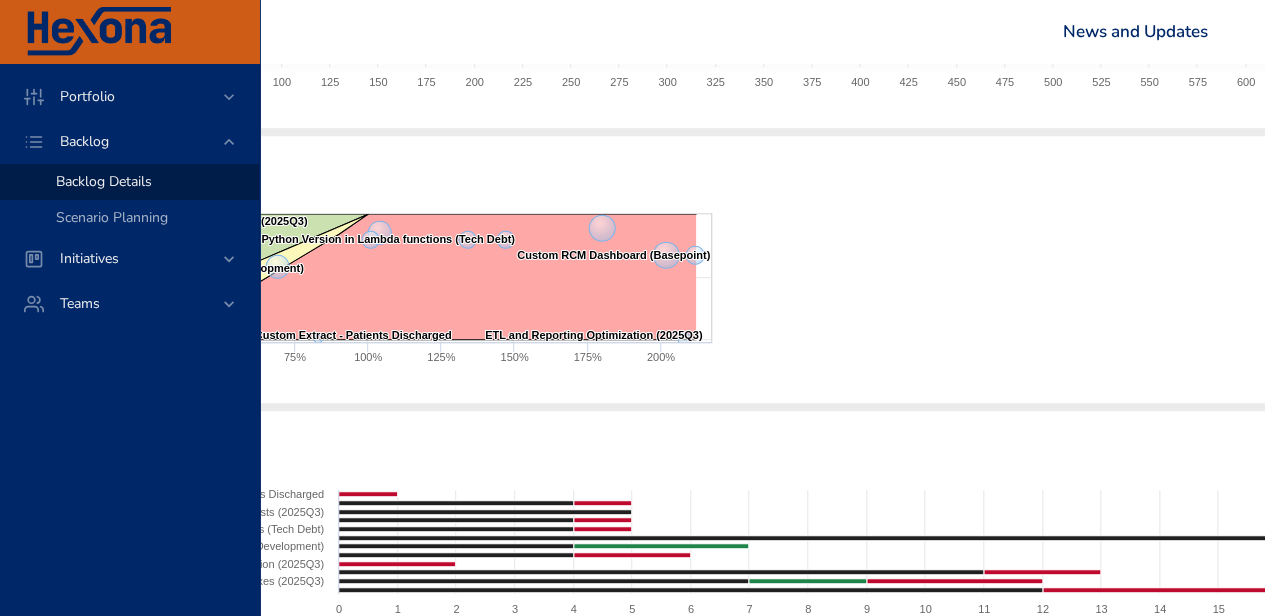 scroll, scrollTop: 416, scrollLeft: 0, axis: vertical 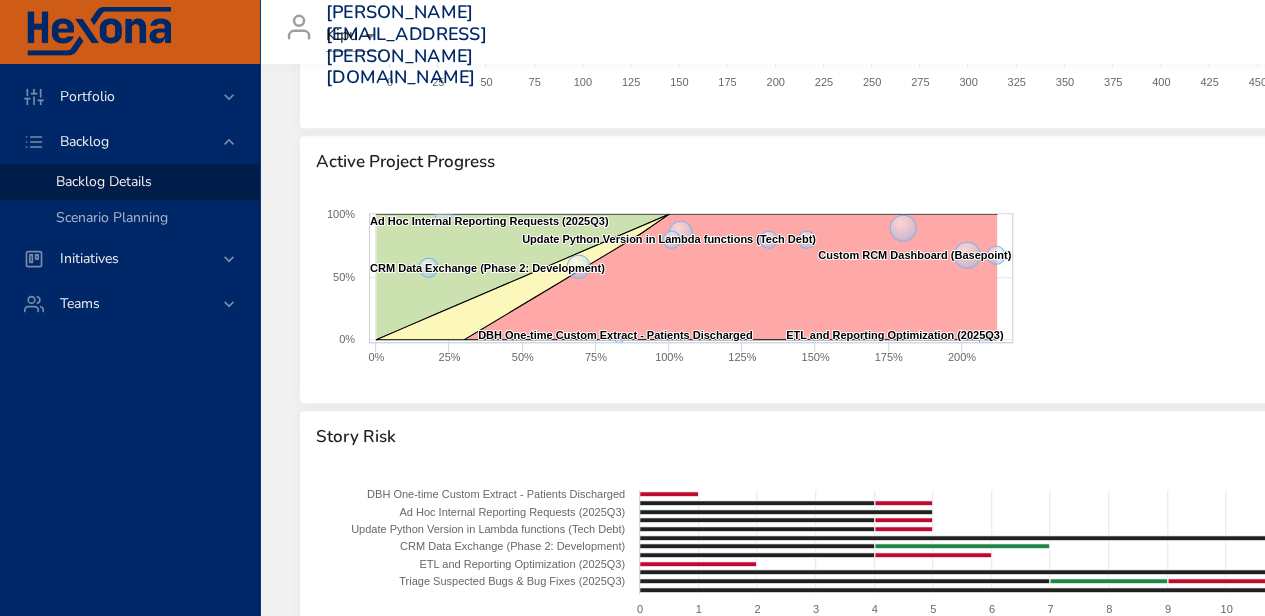 type on "*" 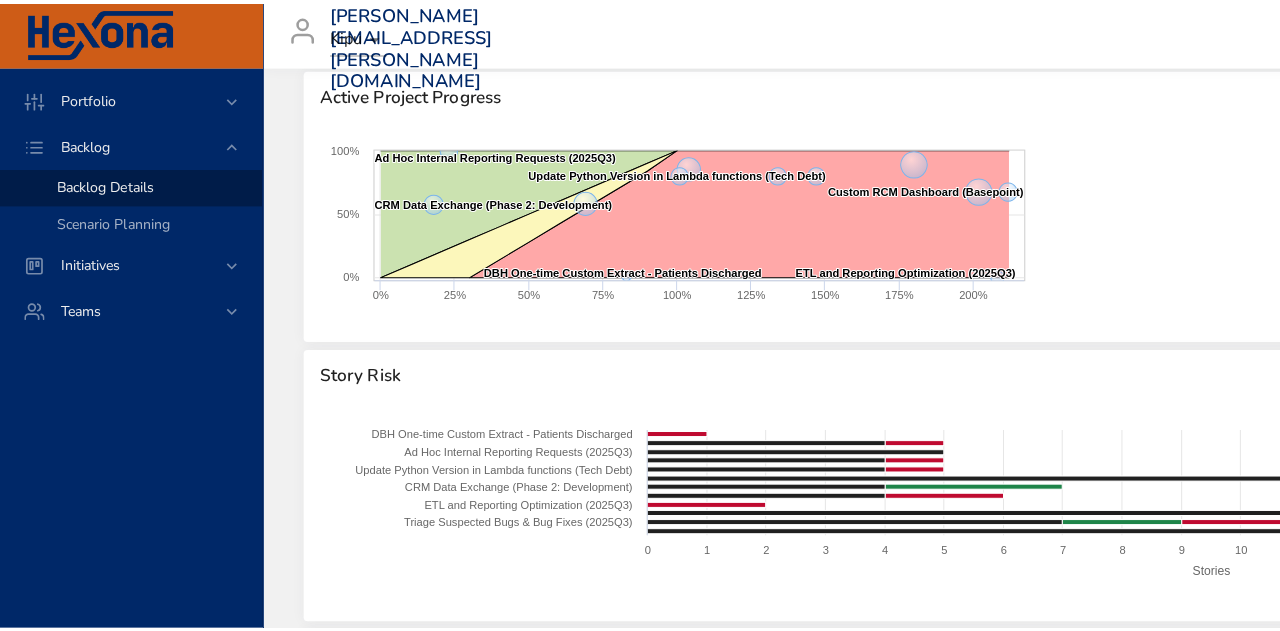 scroll, scrollTop: 516, scrollLeft: 0, axis: vertical 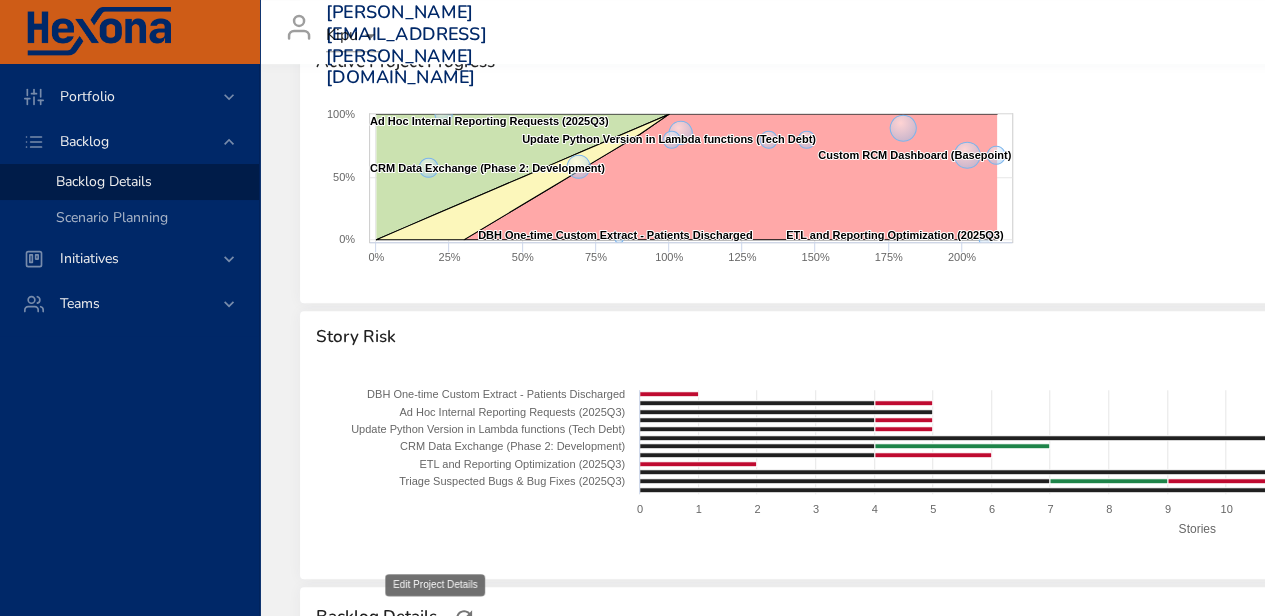 type on "***" 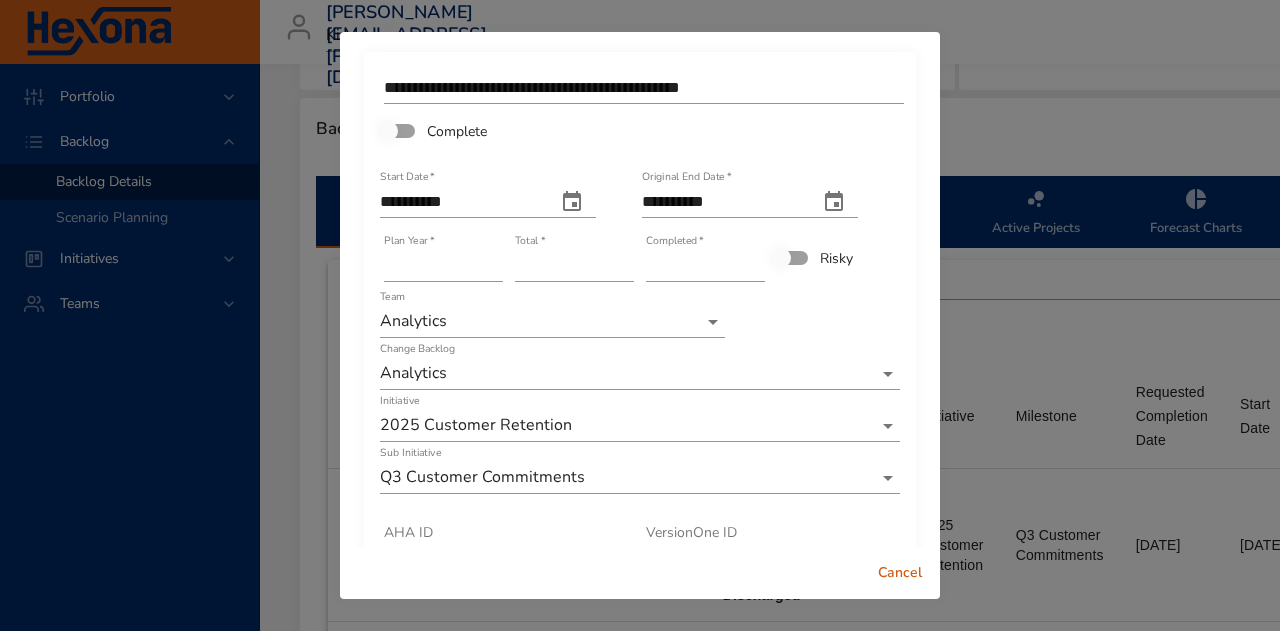type on "*" 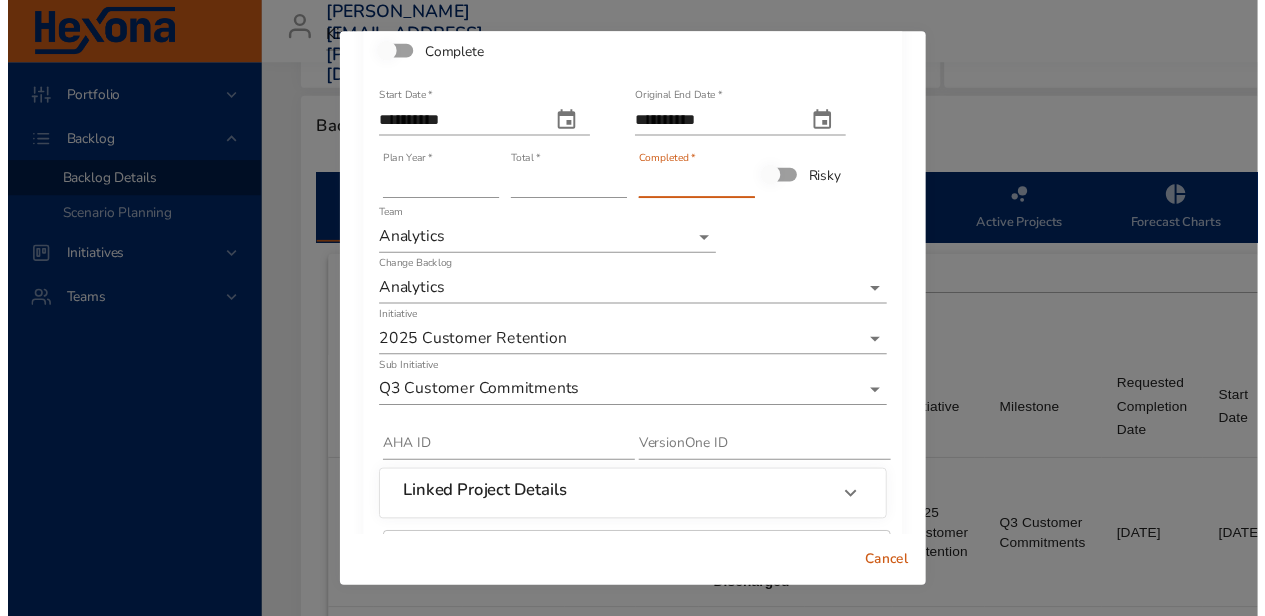 scroll, scrollTop: 200, scrollLeft: 0, axis: vertical 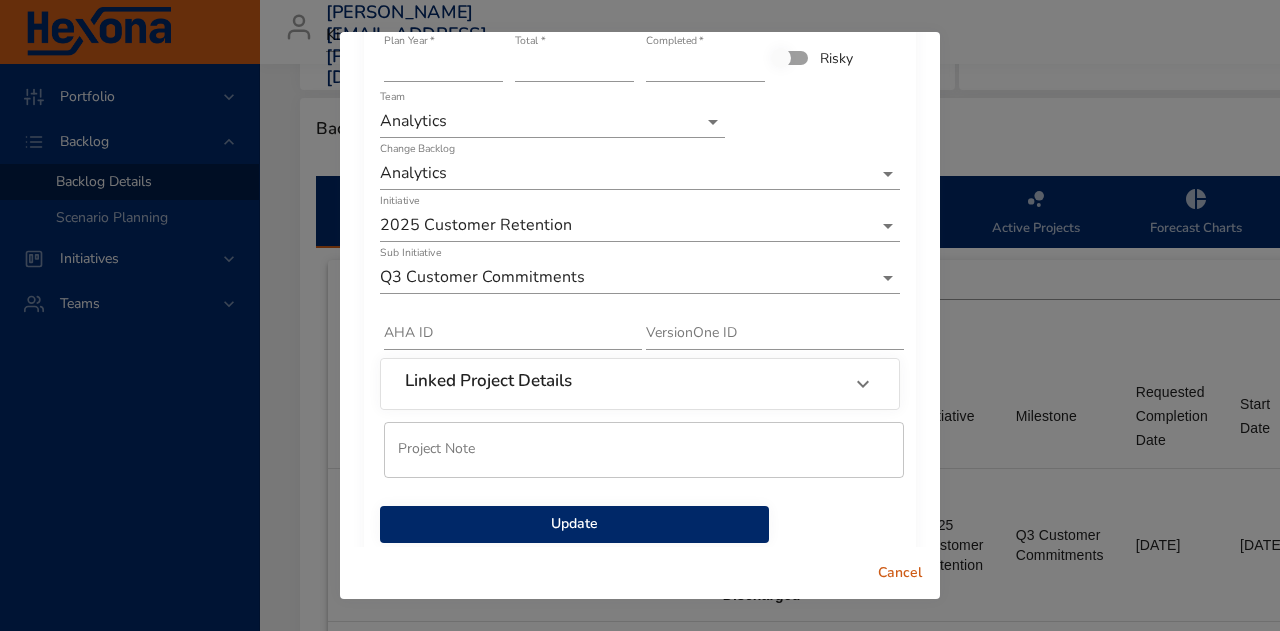 click on "Update" at bounding box center (574, 524) 